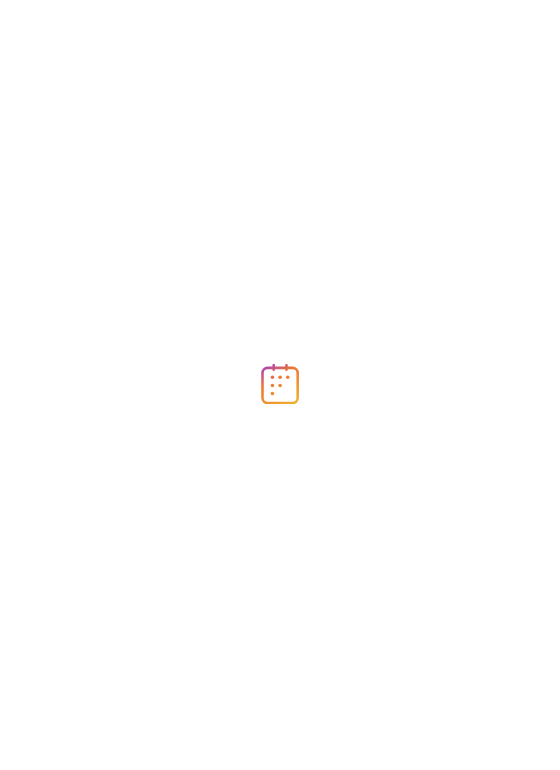 scroll, scrollTop: 0, scrollLeft: 0, axis: both 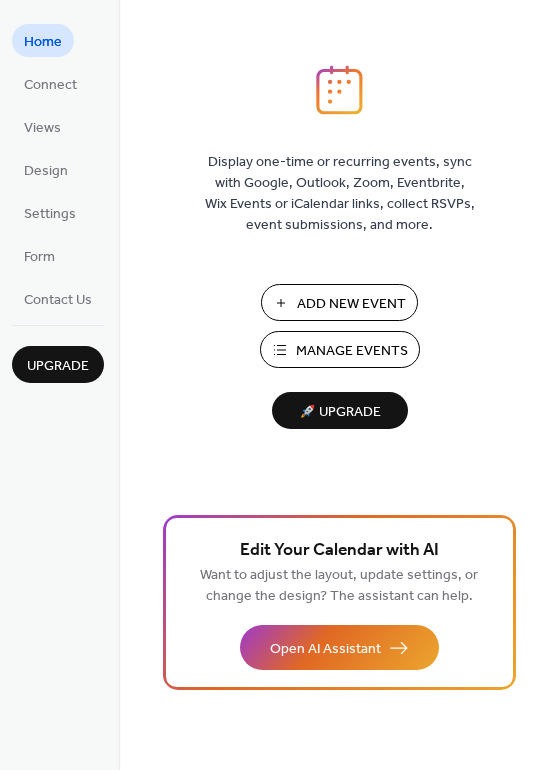 click on "Manage Events" at bounding box center [340, 349] 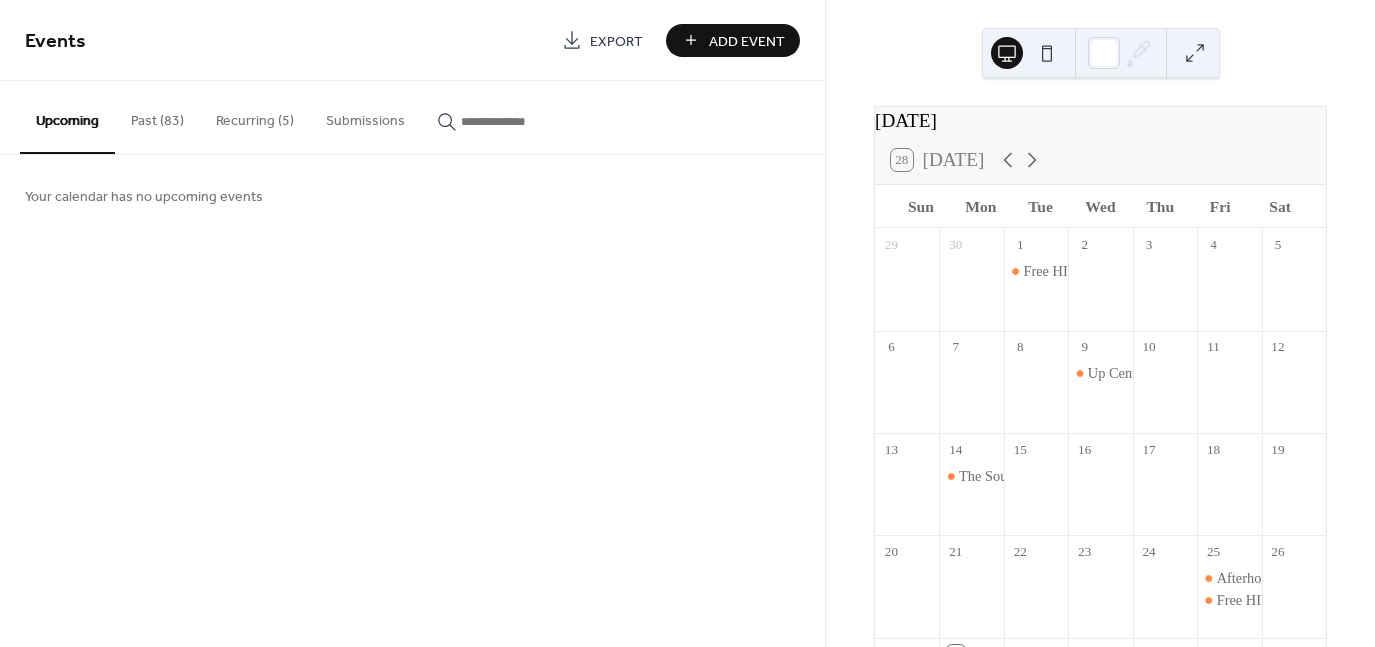 scroll, scrollTop: 0, scrollLeft: 0, axis: both 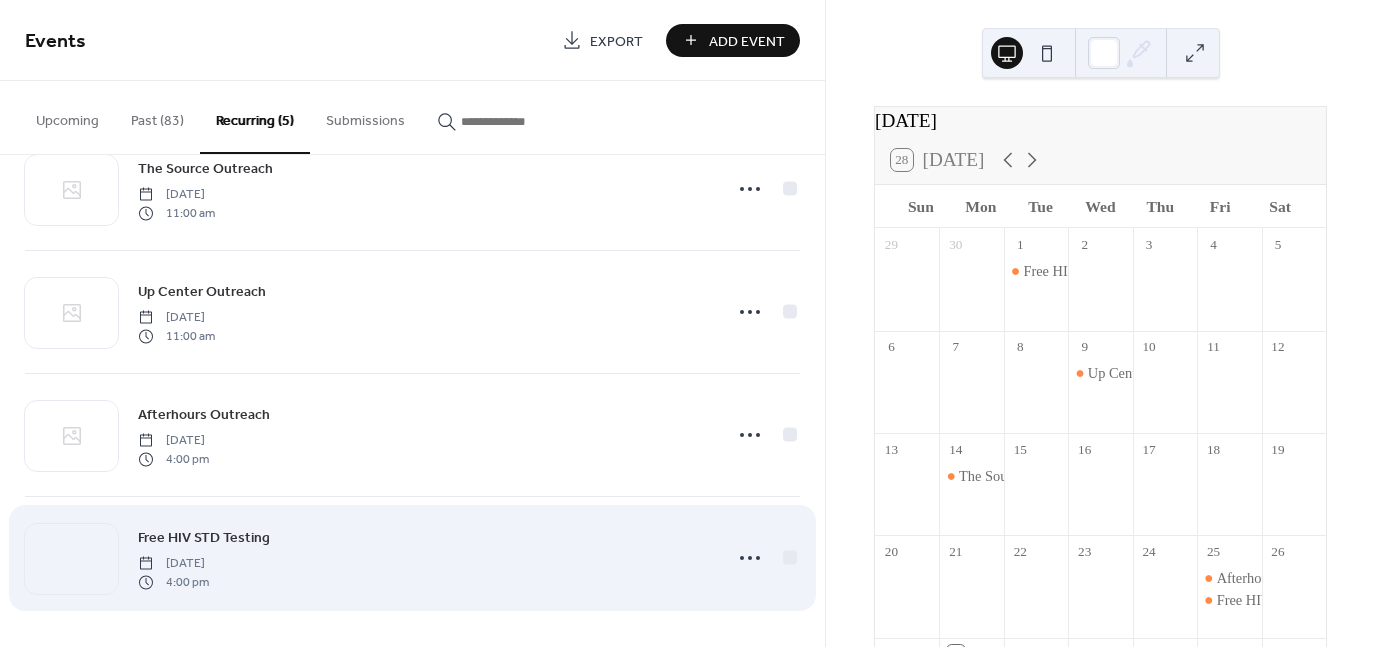 click on "Free HIV STD Testing" at bounding box center (204, 538) 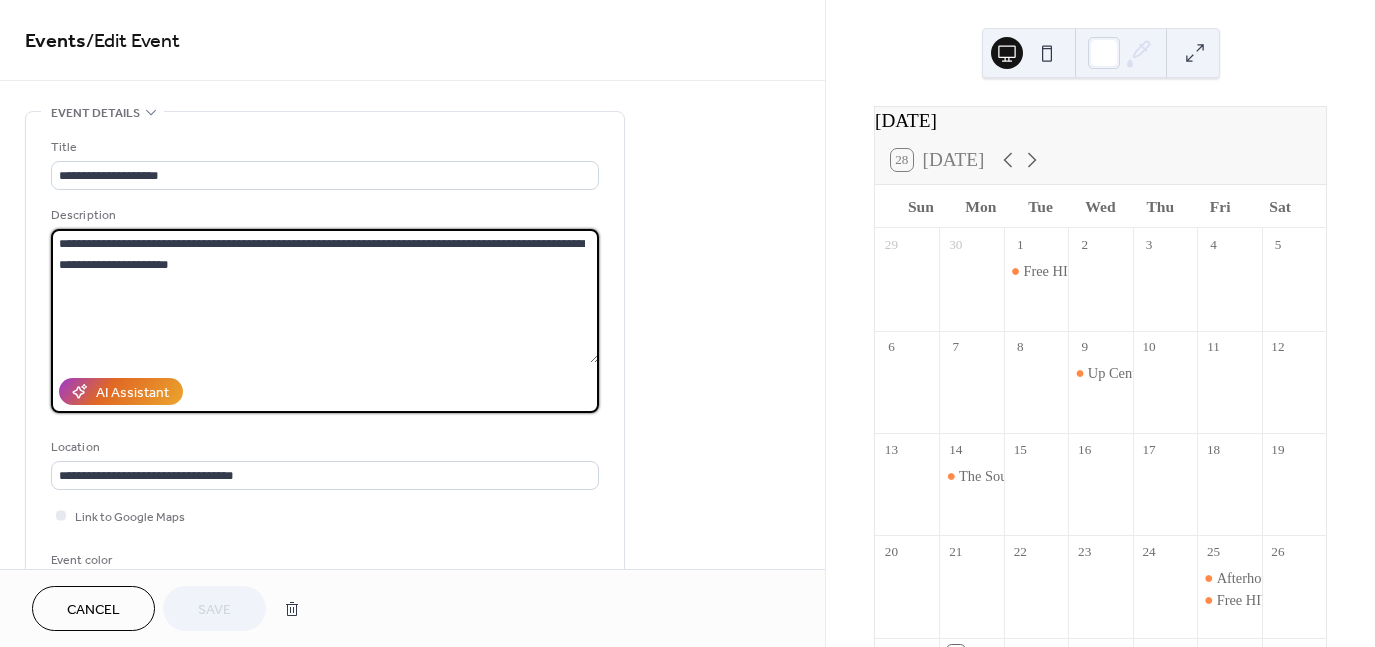 click on "**********" at bounding box center (325, 296) 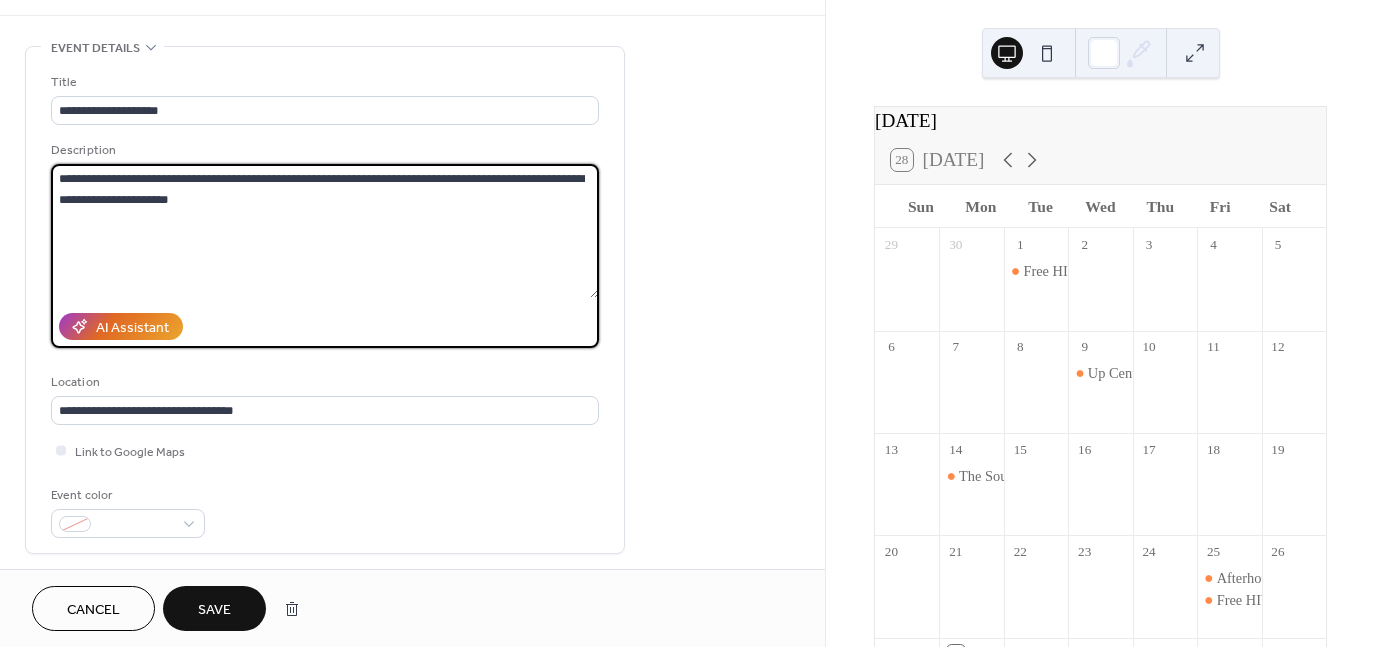 scroll, scrollTop: 200, scrollLeft: 0, axis: vertical 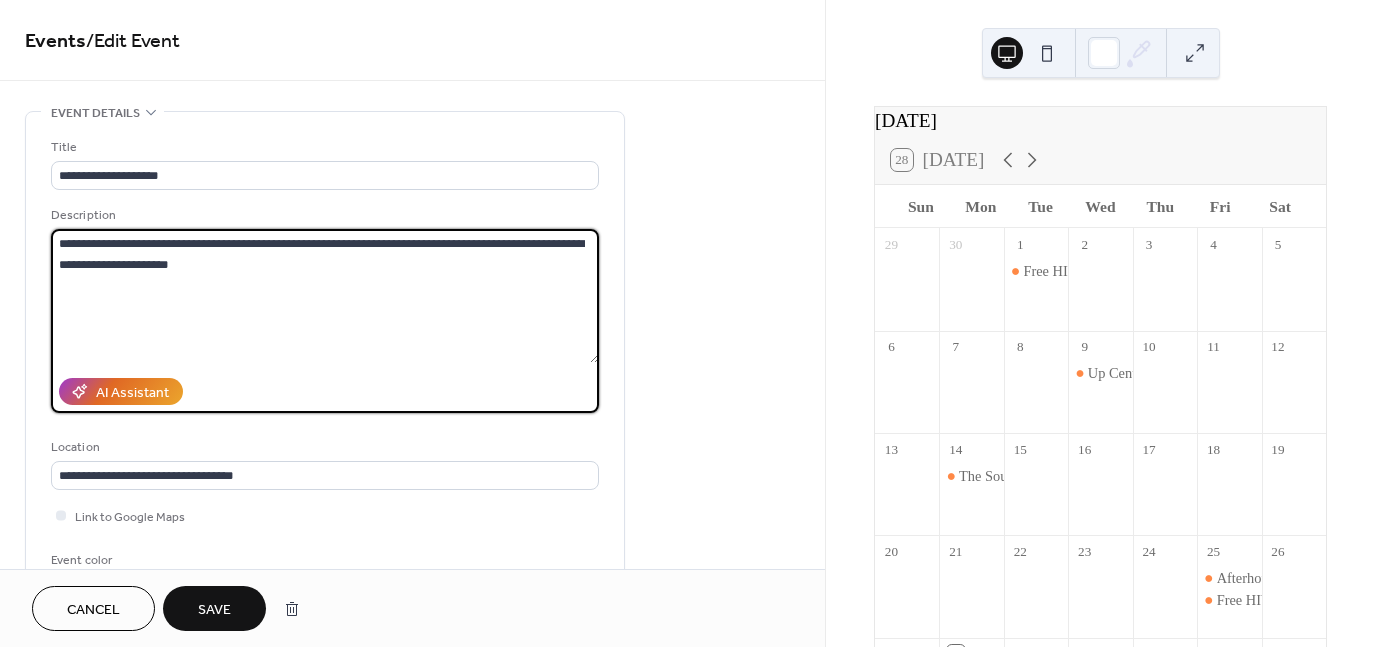 drag, startPoint x: 337, startPoint y: 241, endPoint x: 396, endPoint y: 246, distance: 59.211487 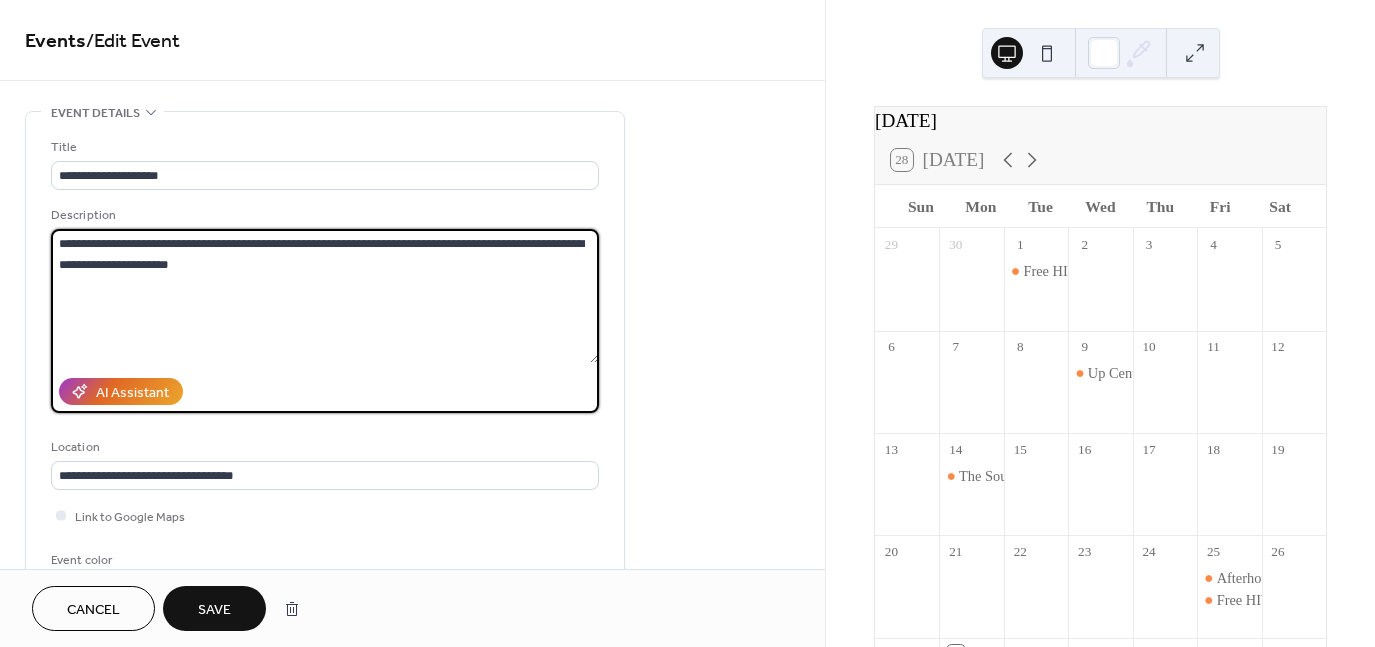 click on "**********" at bounding box center [325, 296] 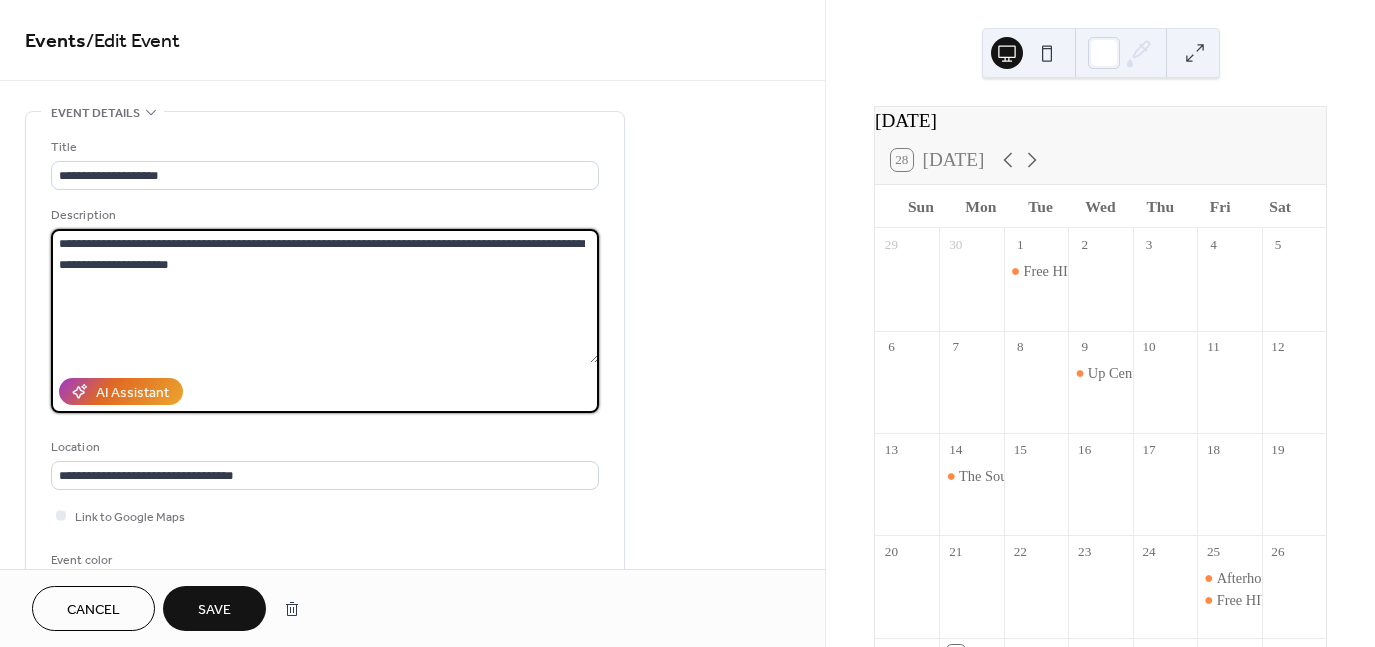 drag, startPoint x: 305, startPoint y: 245, endPoint x: 475, endPoint y: 242, distance: 170.02647 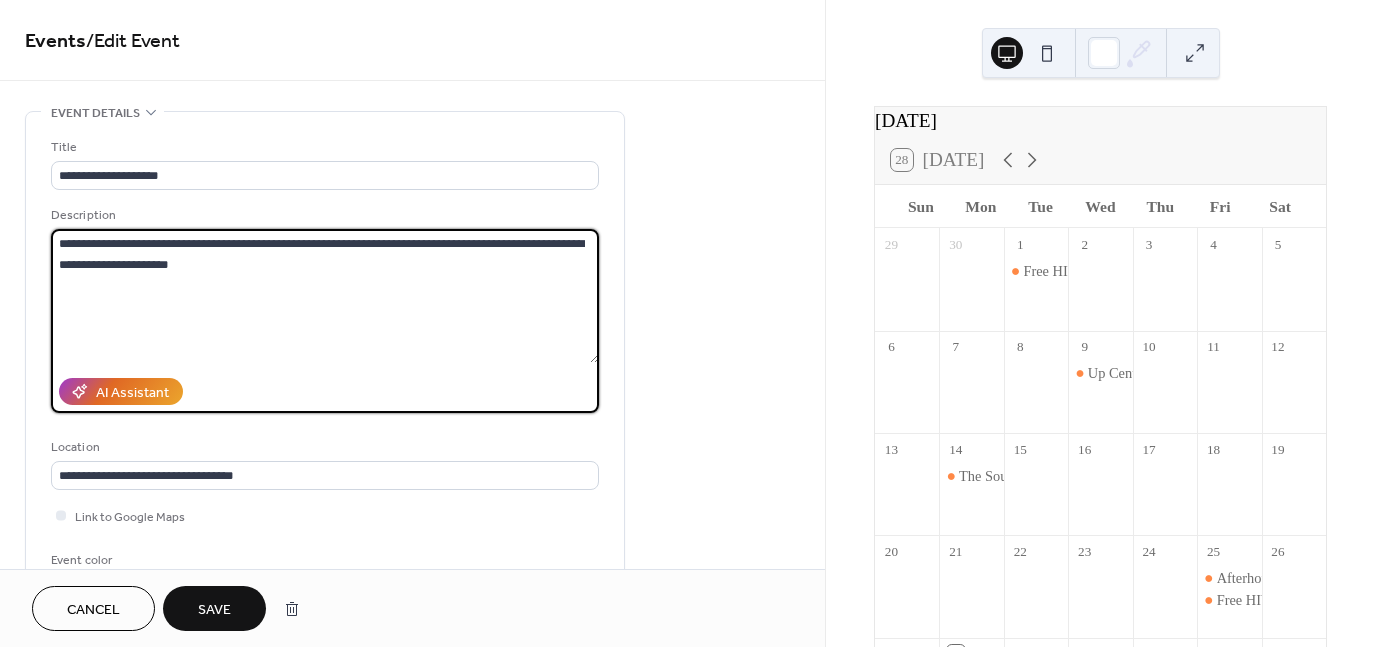 click on "**********" at bounding box center (325, 296) 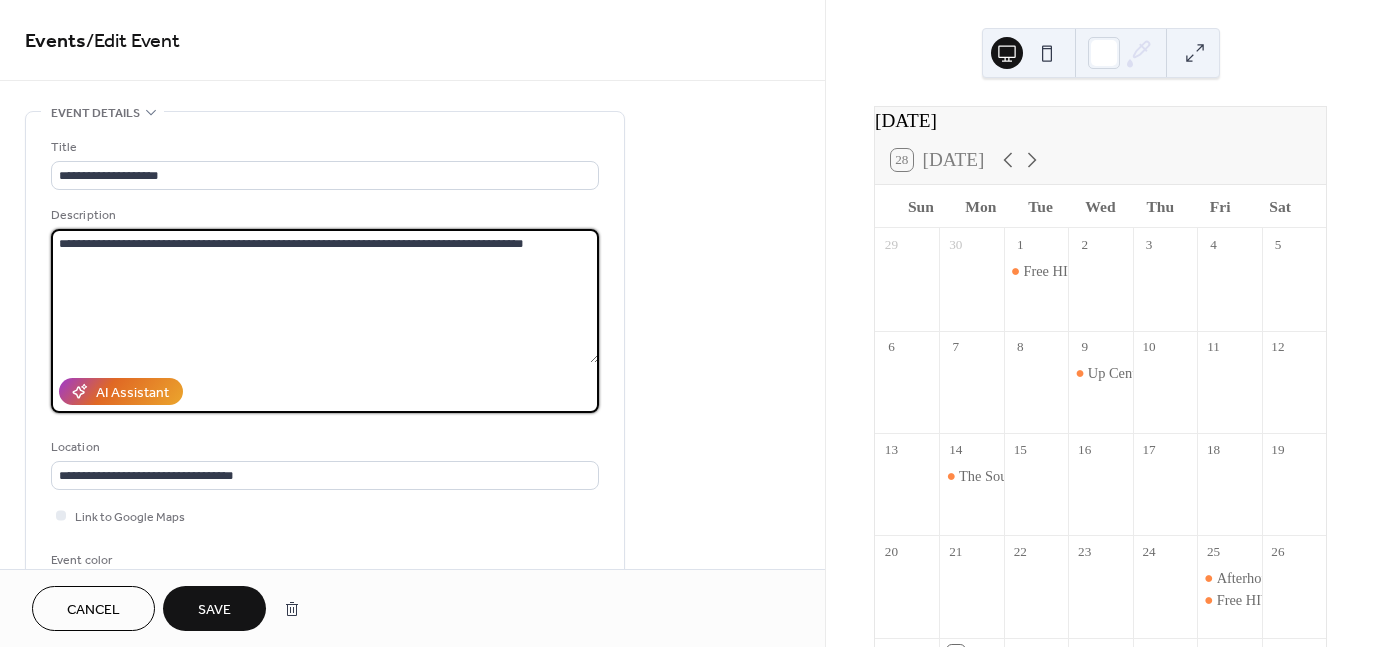 click on "**********" at bounding box center (325, 296) 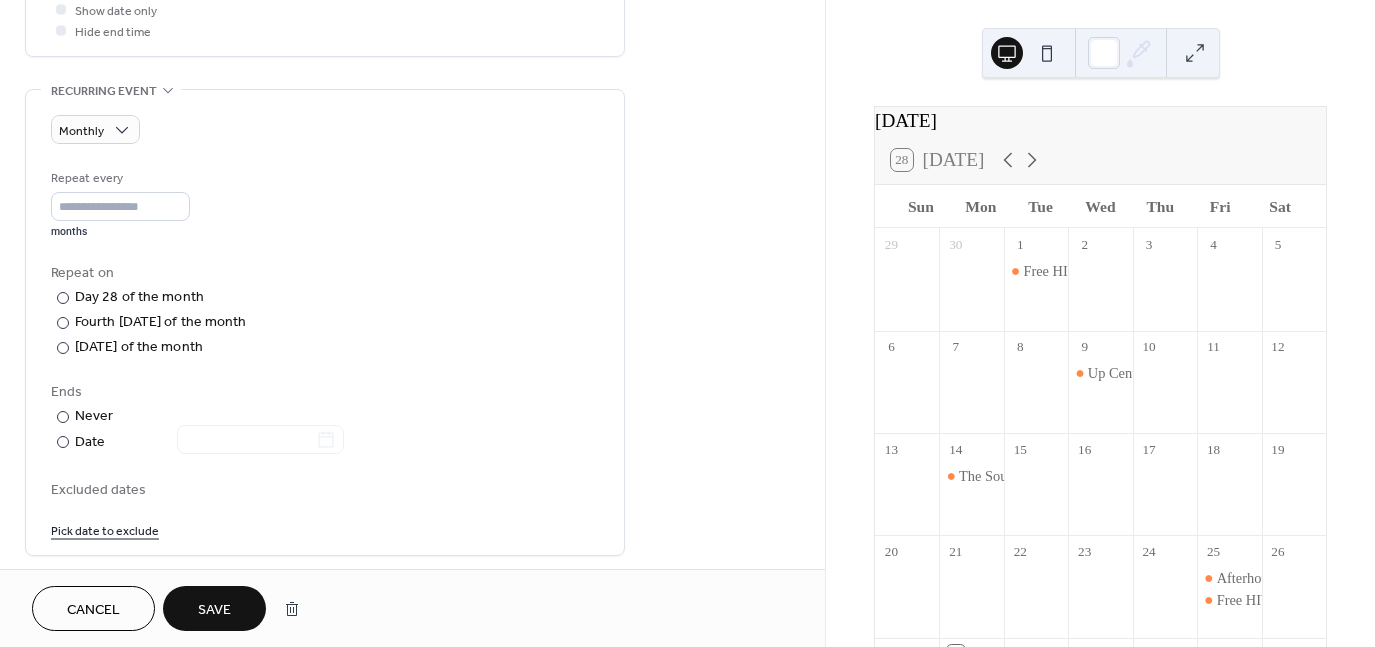 scroll, scrollTop: 800, scrollLeft: 0, axis: vertical 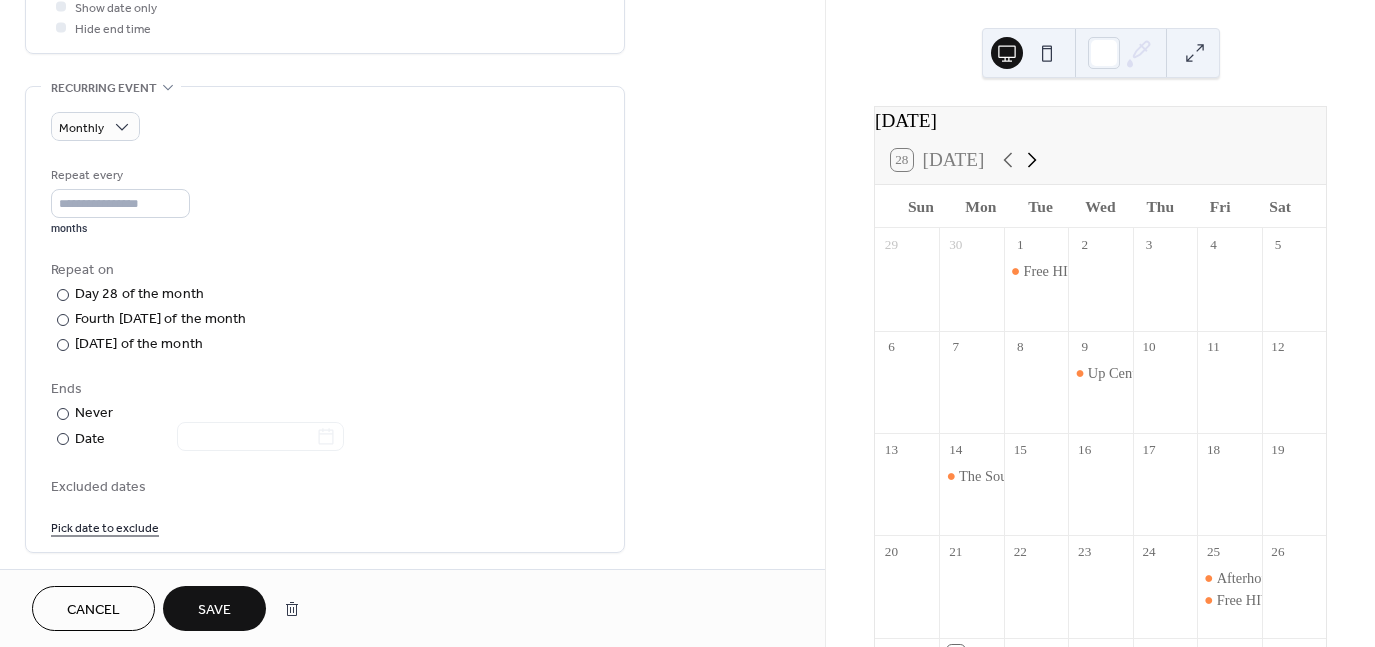 type on "**********" 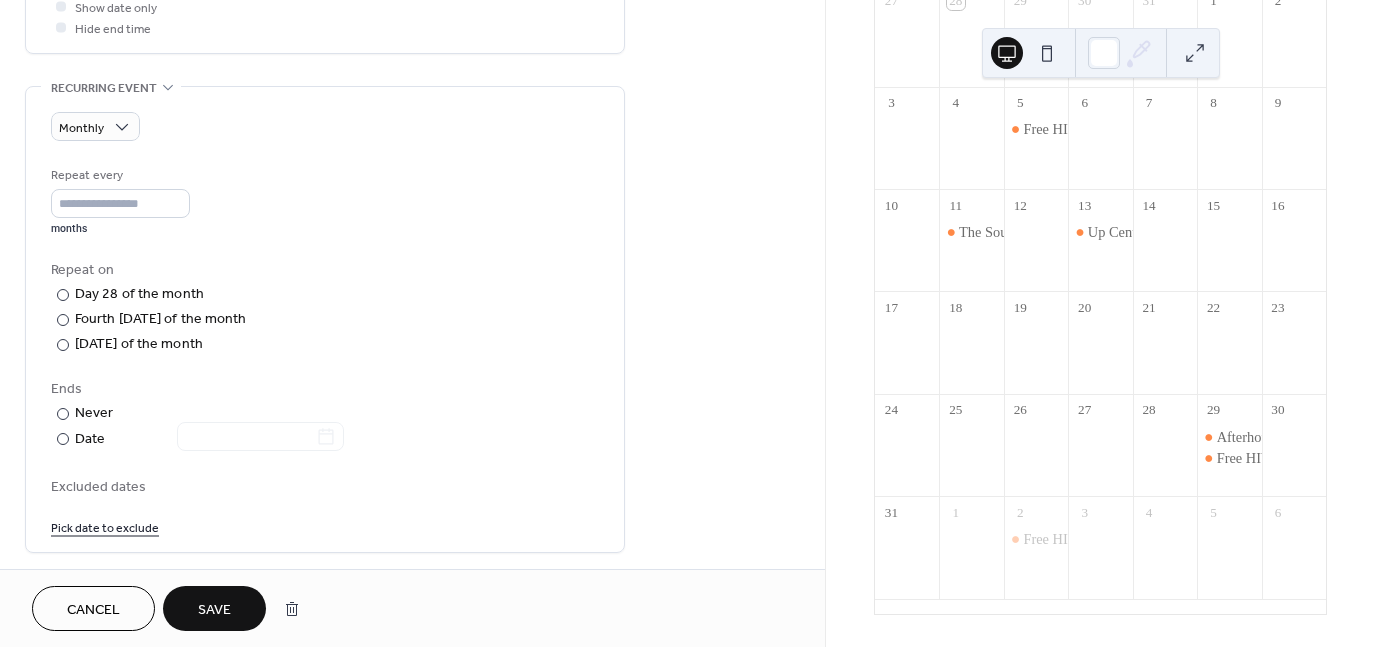 scroll, scrollTop: 255, scrollLeft: 0, axis: vertical 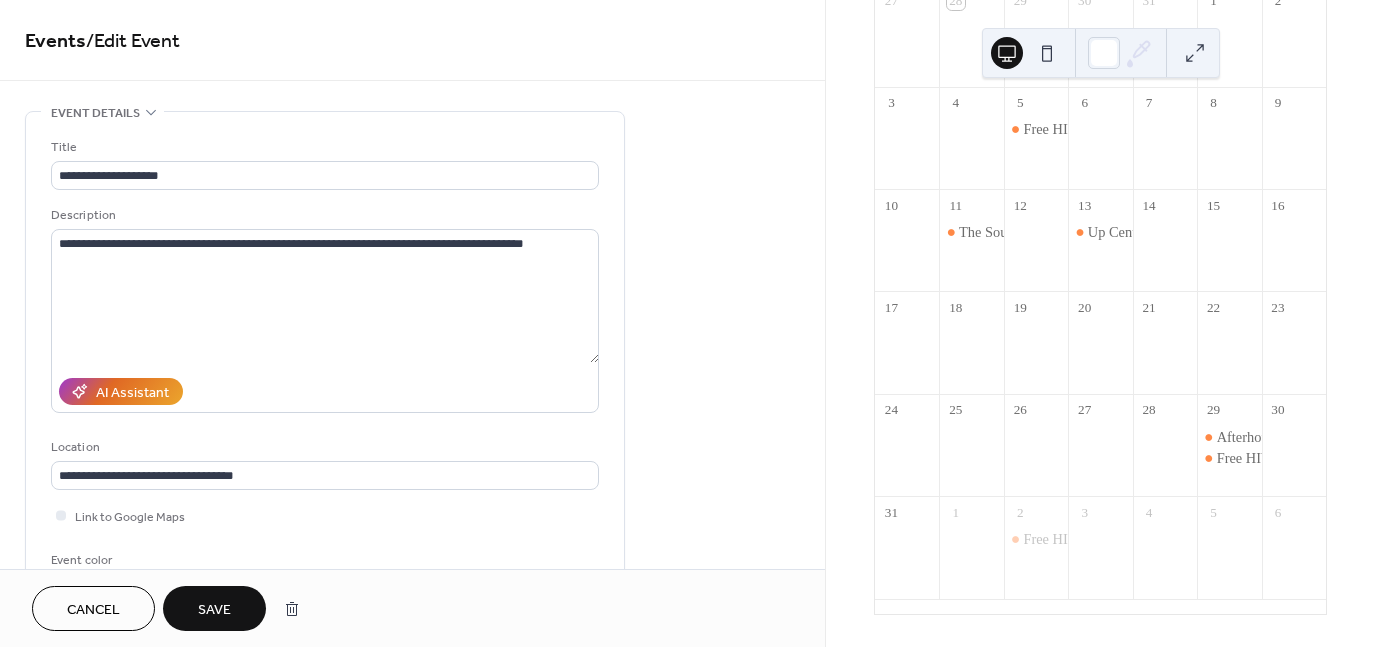 click on "Cancel" at bounding box center [93, 610] 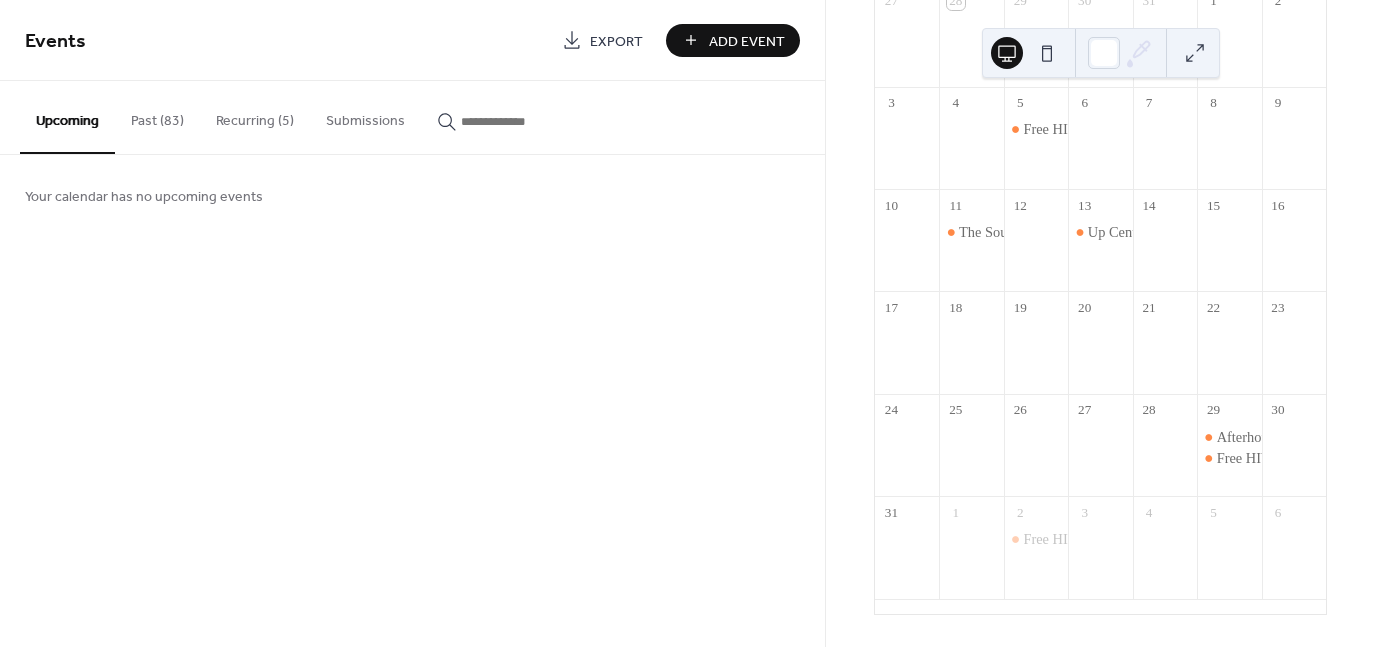 click on "Recurring (5)" at bounding box center [255, 116] 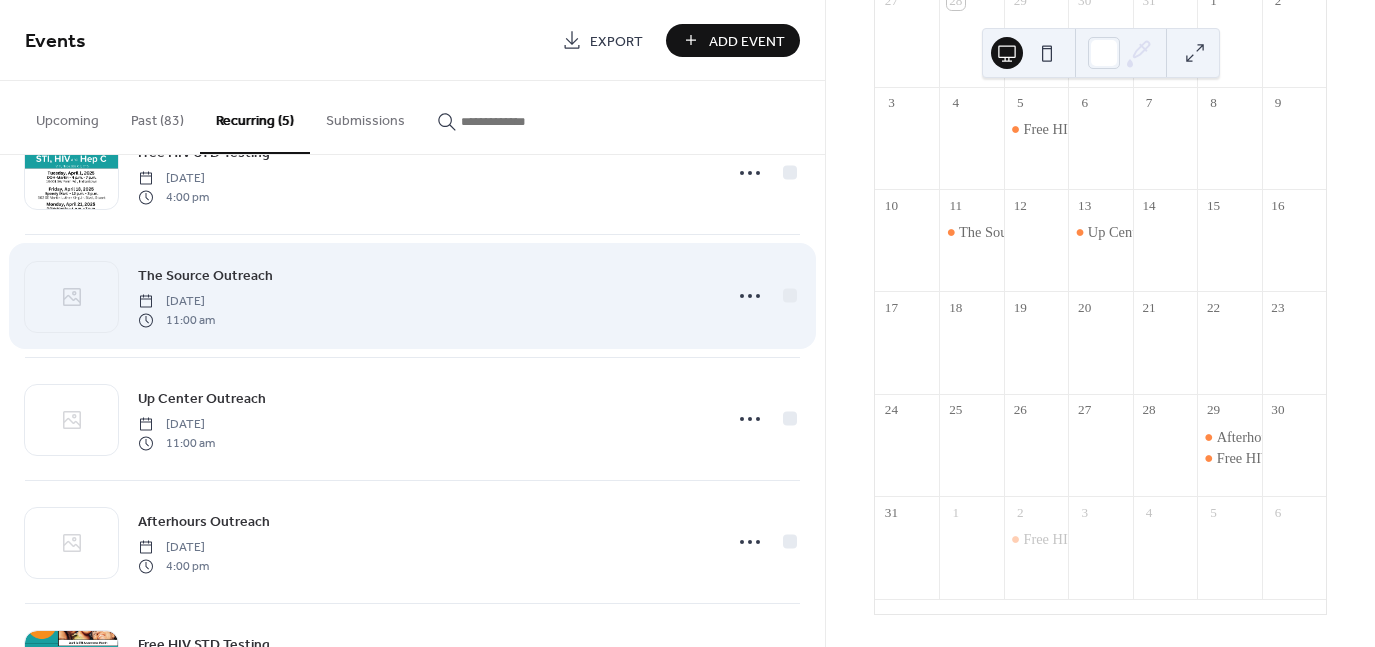 scroll, scrollTop: 180, scrollLeft: 0, axis: vertical 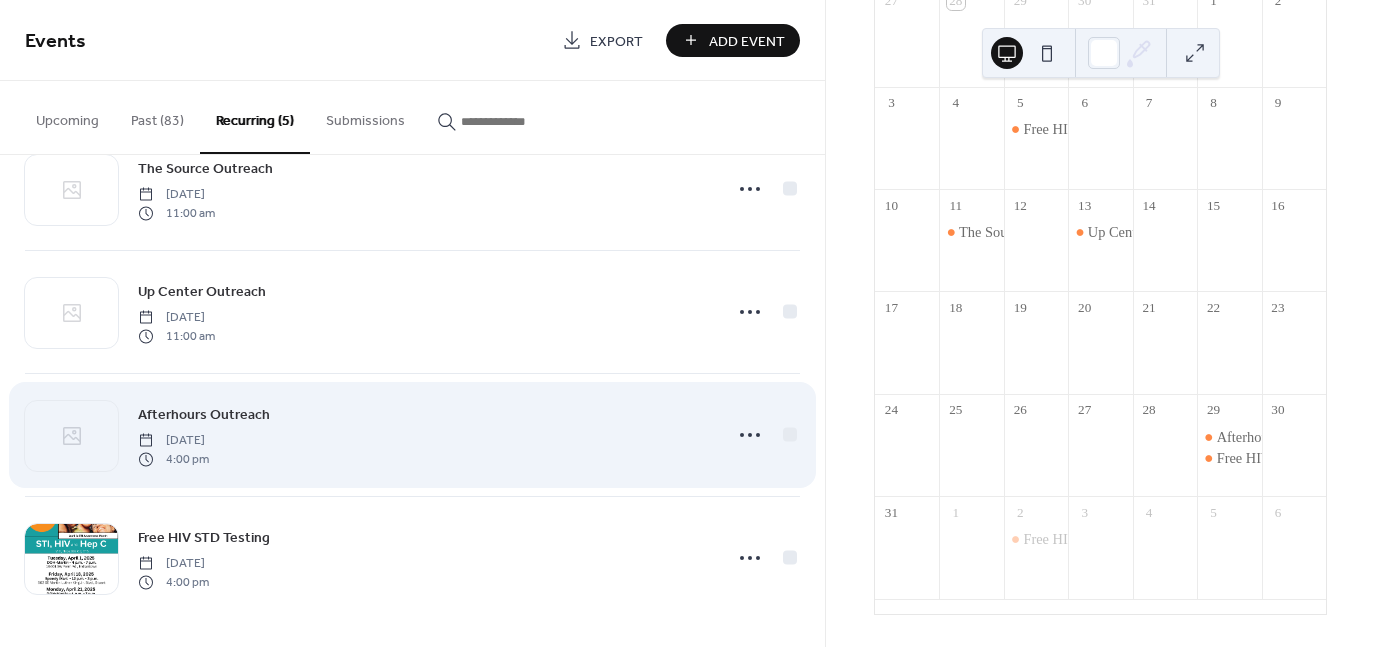 click on "Afterhours Outreach" at bounding box center (204, 415) 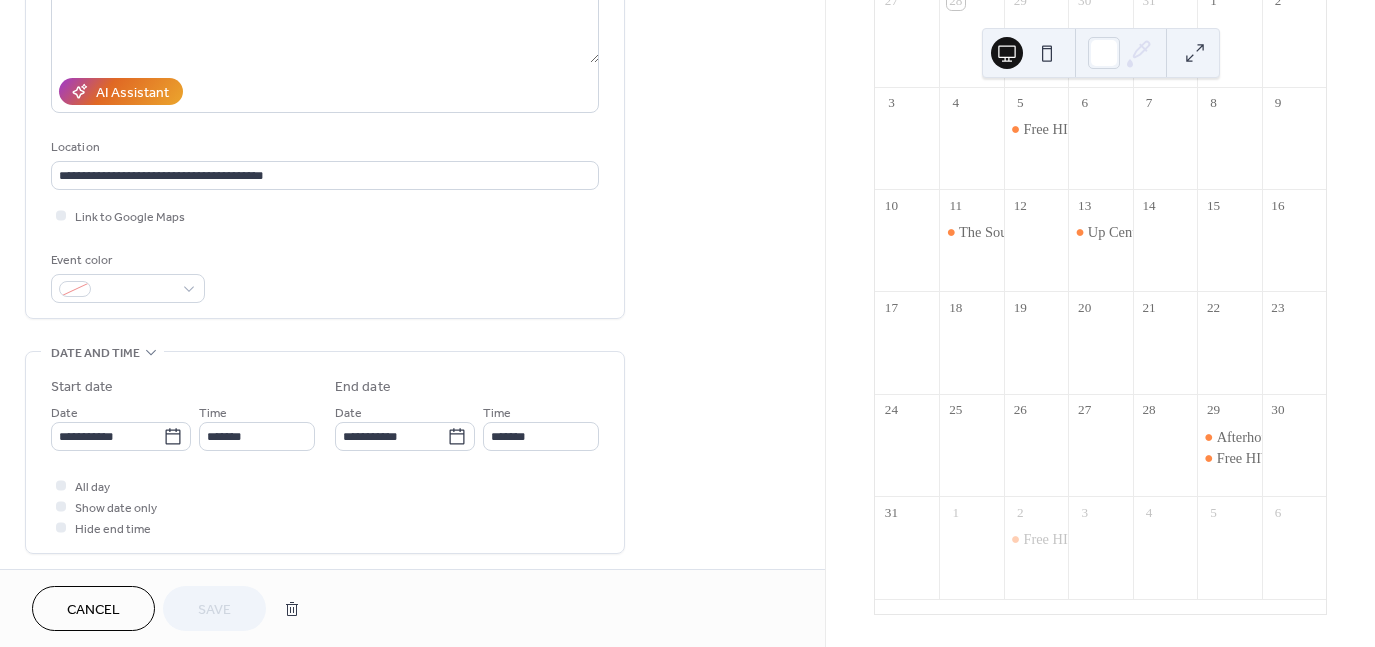 scroll, scrollTop: 400, scrollLeft: 0, axis: vertical 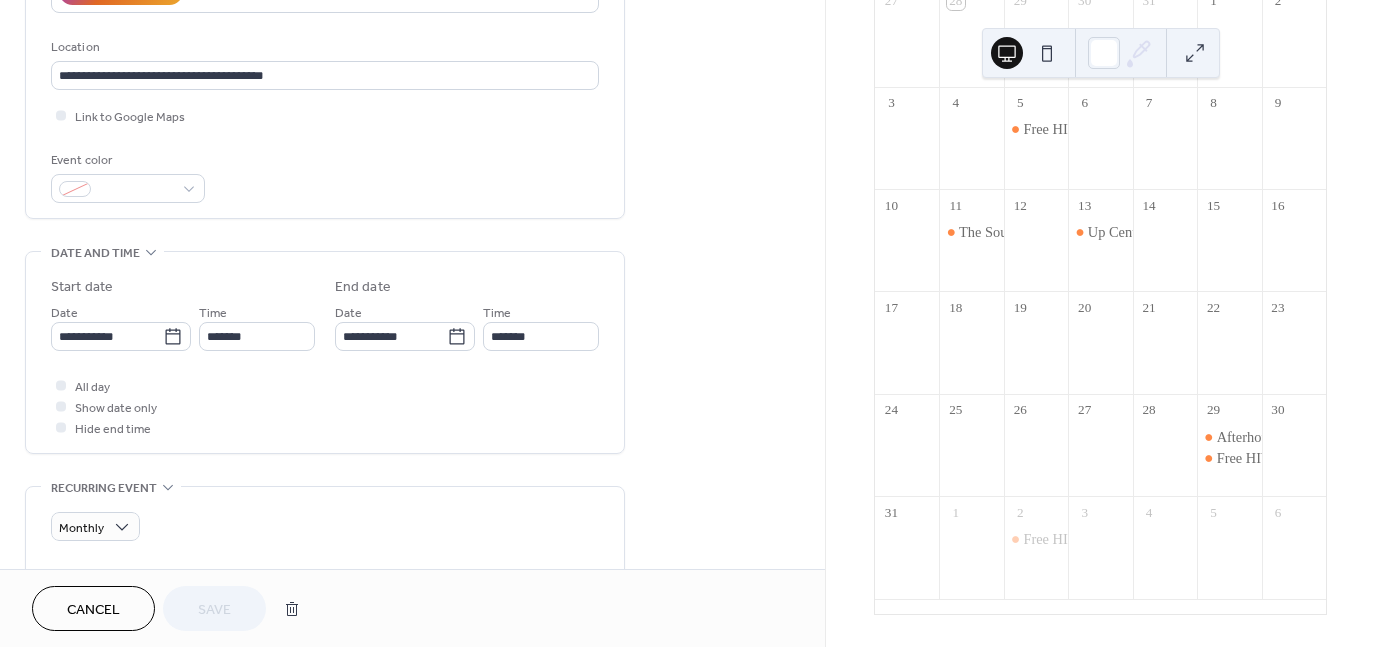 click on "Cancel" at bounding box center [93, 608] 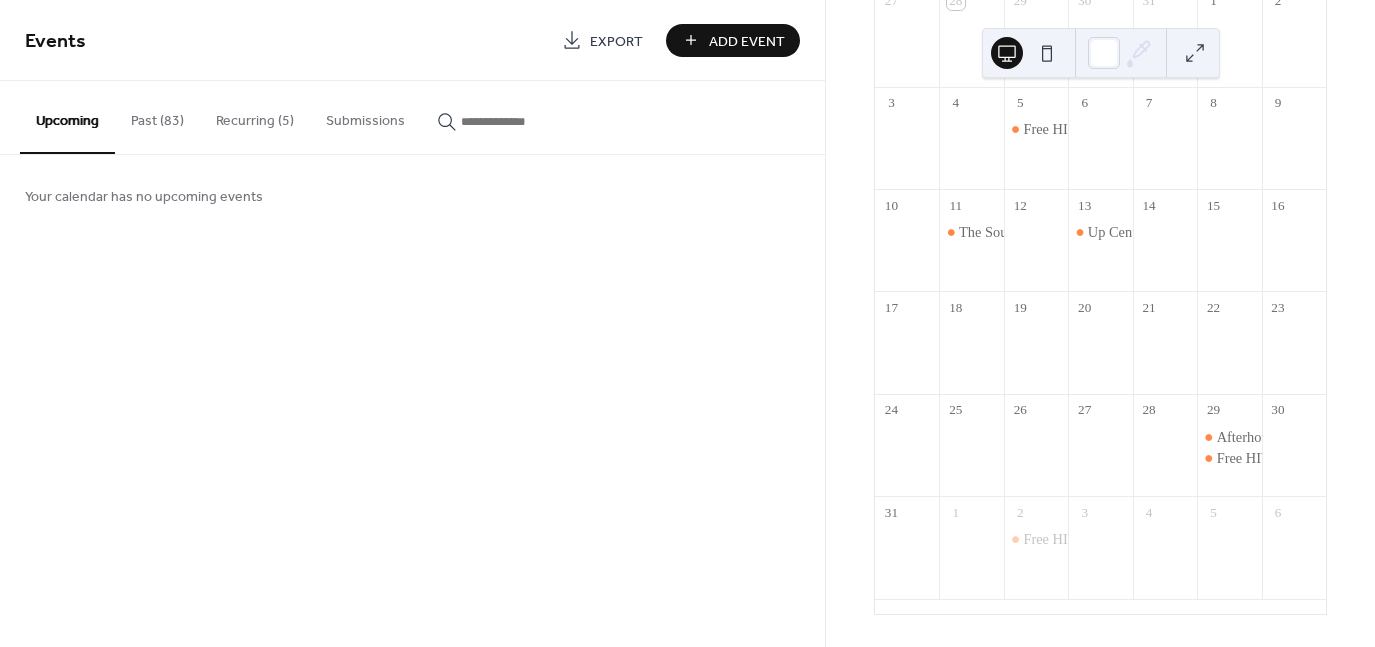 click on "Recurring (5)" at bounding box center (255, 116) 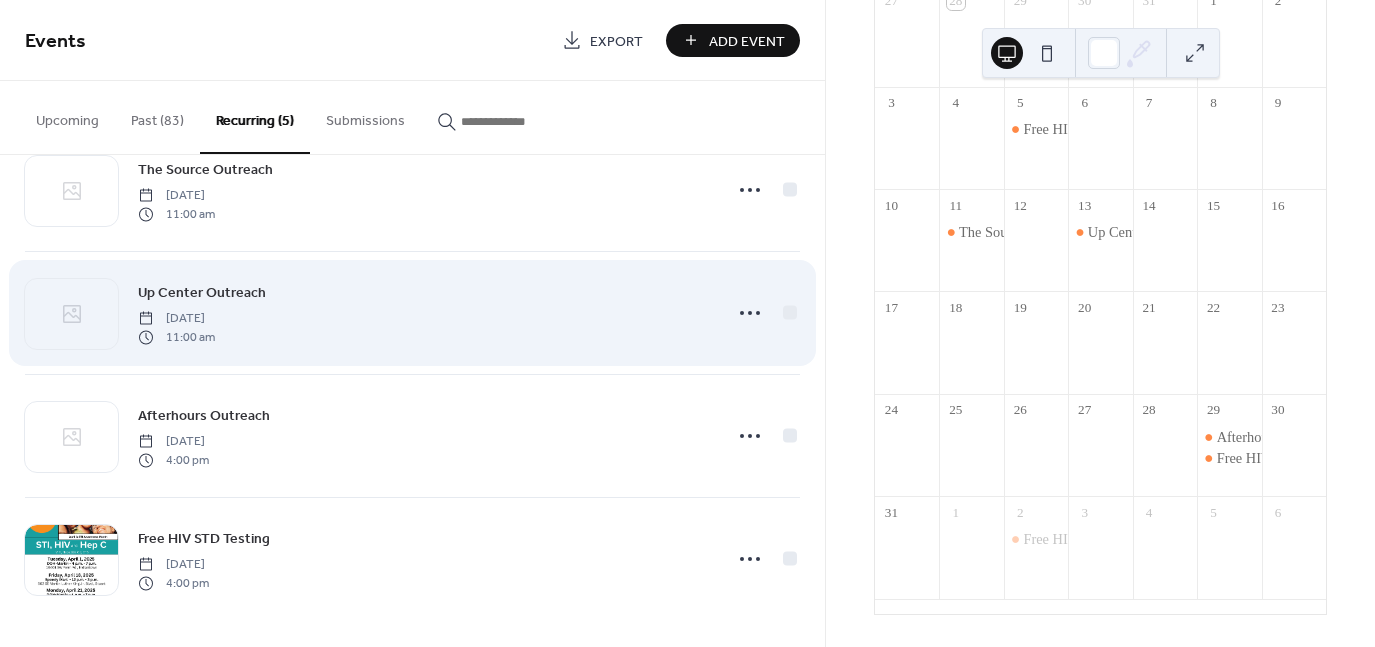 scroll, scrollTop: 180, scrollLeft: 0, axis: vertical 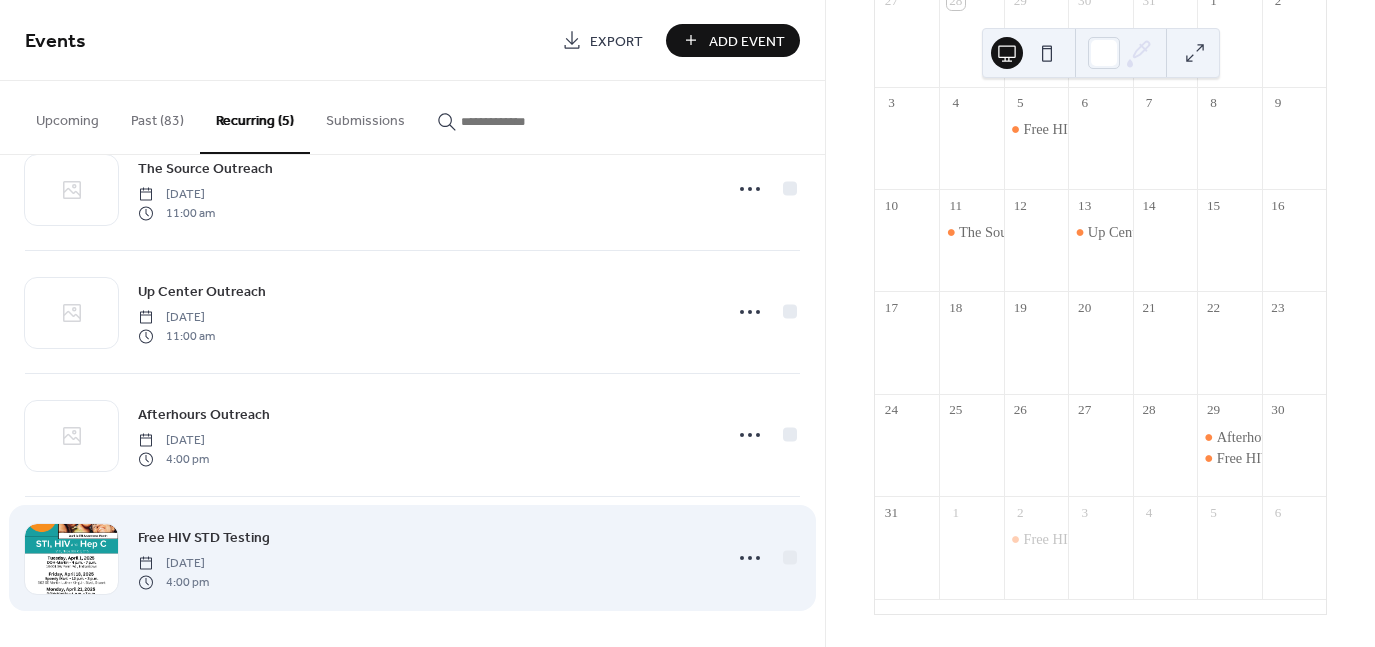 click on "Free HIV STD Testing" at bounding box center [204, 538] 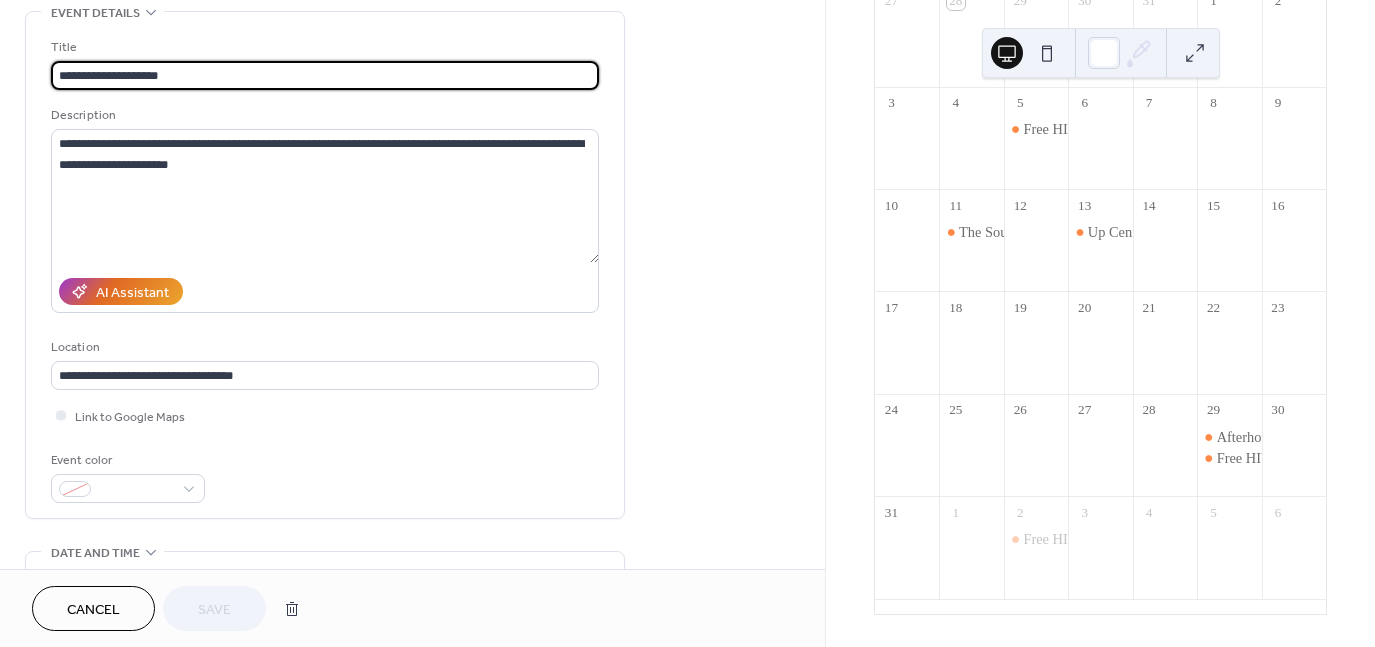 scroll, scrollTop: 0, scrollLeft: 0, axis: both 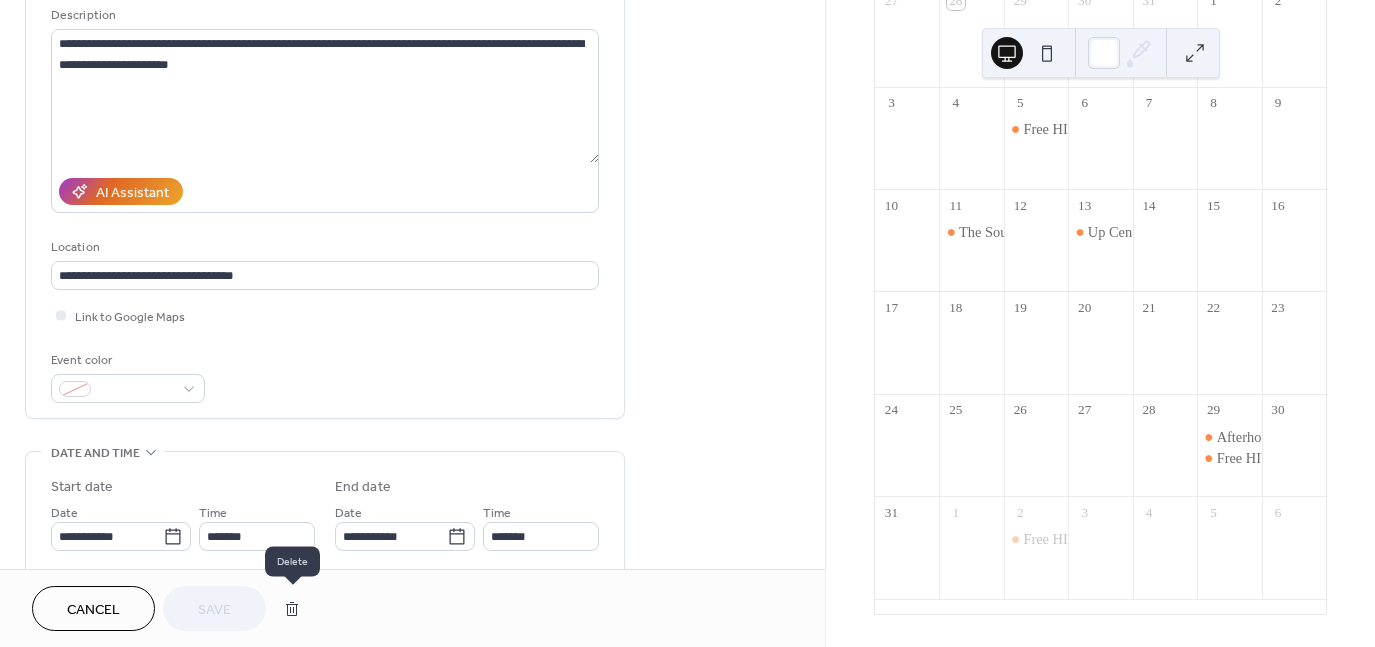 click at bounding box center (292, 609) 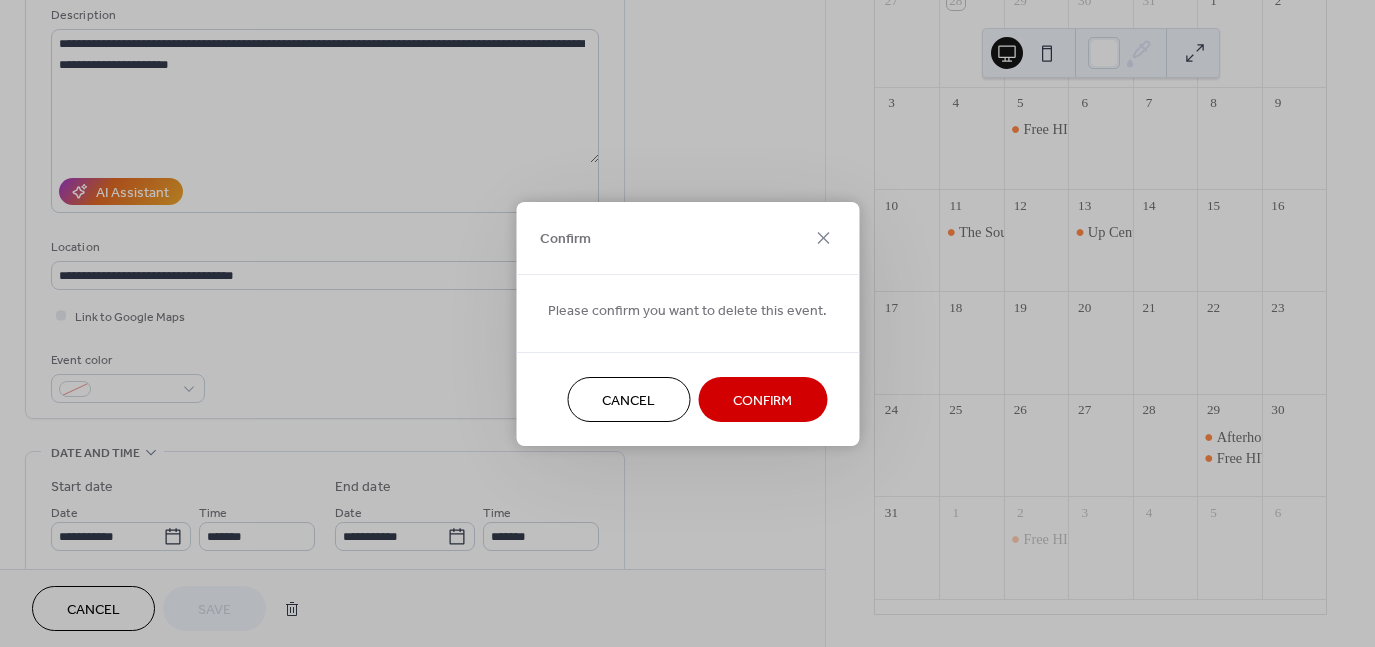 click on "Cancel" at bounding box center (628, 399) 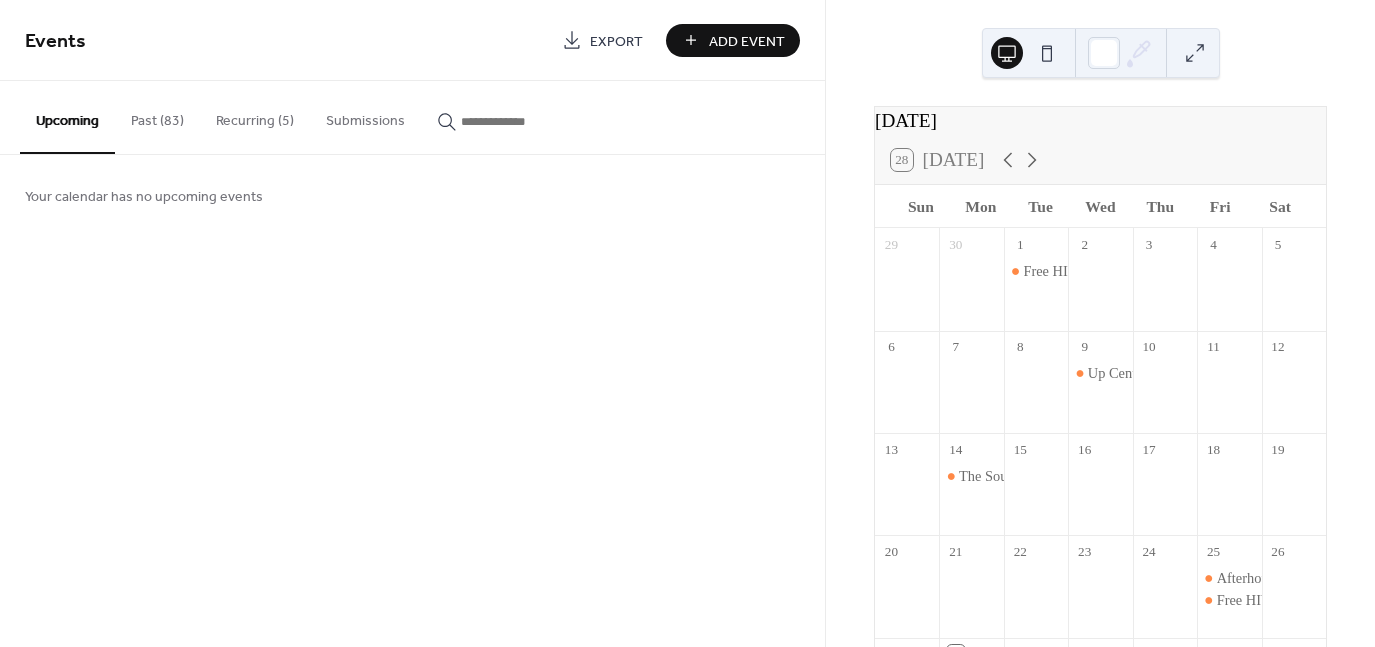 scroll, scrollTop: 0, scrollLeft: 0, axis: both 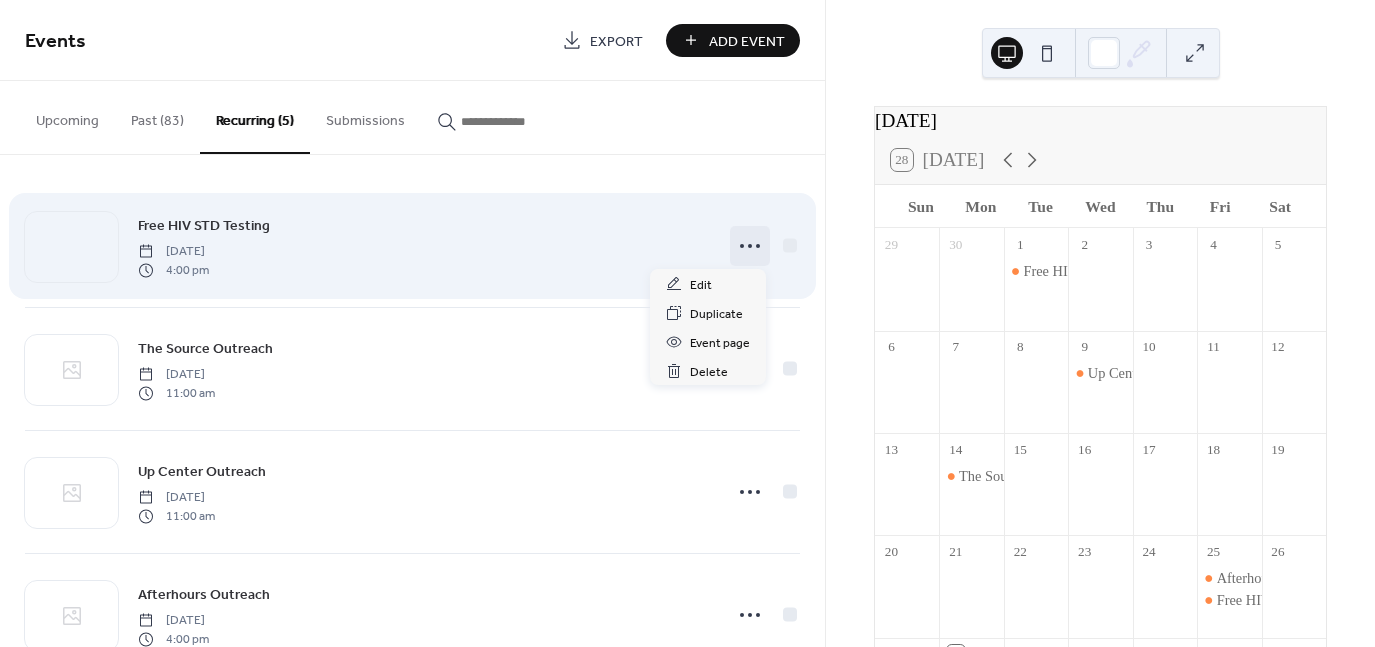 click 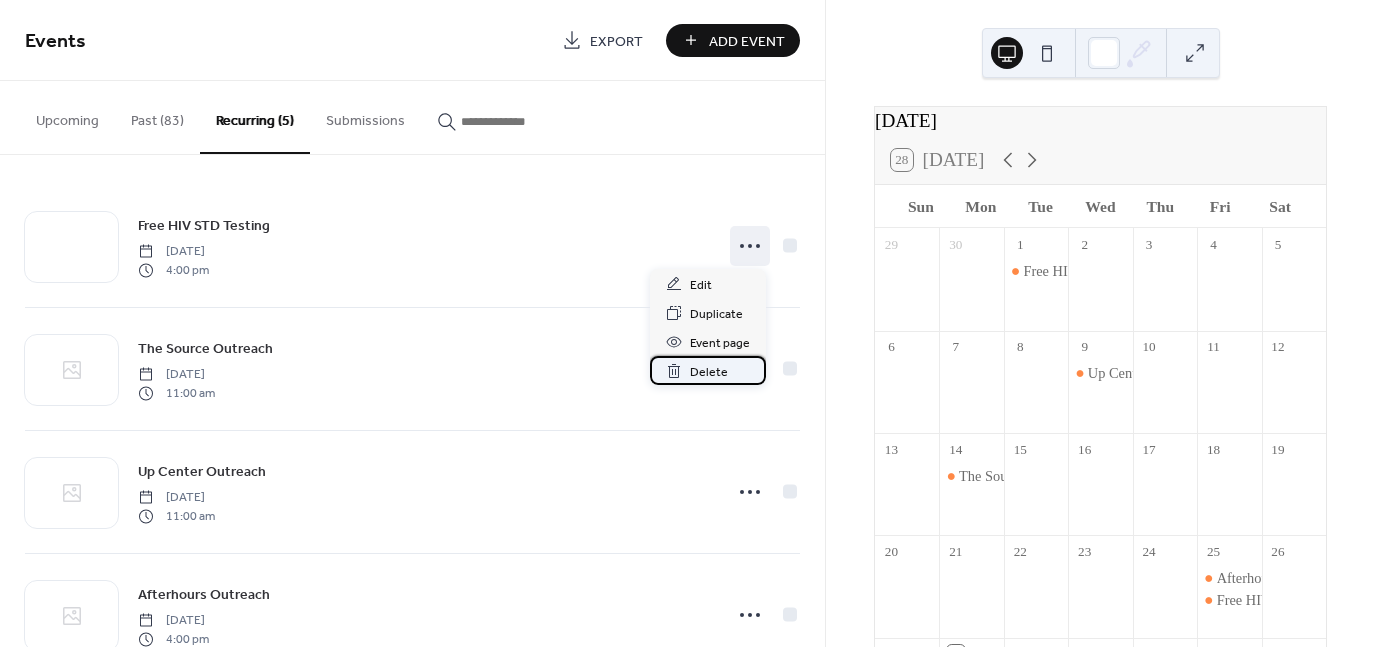 click on "Delete" at bounding box center (709, 372) 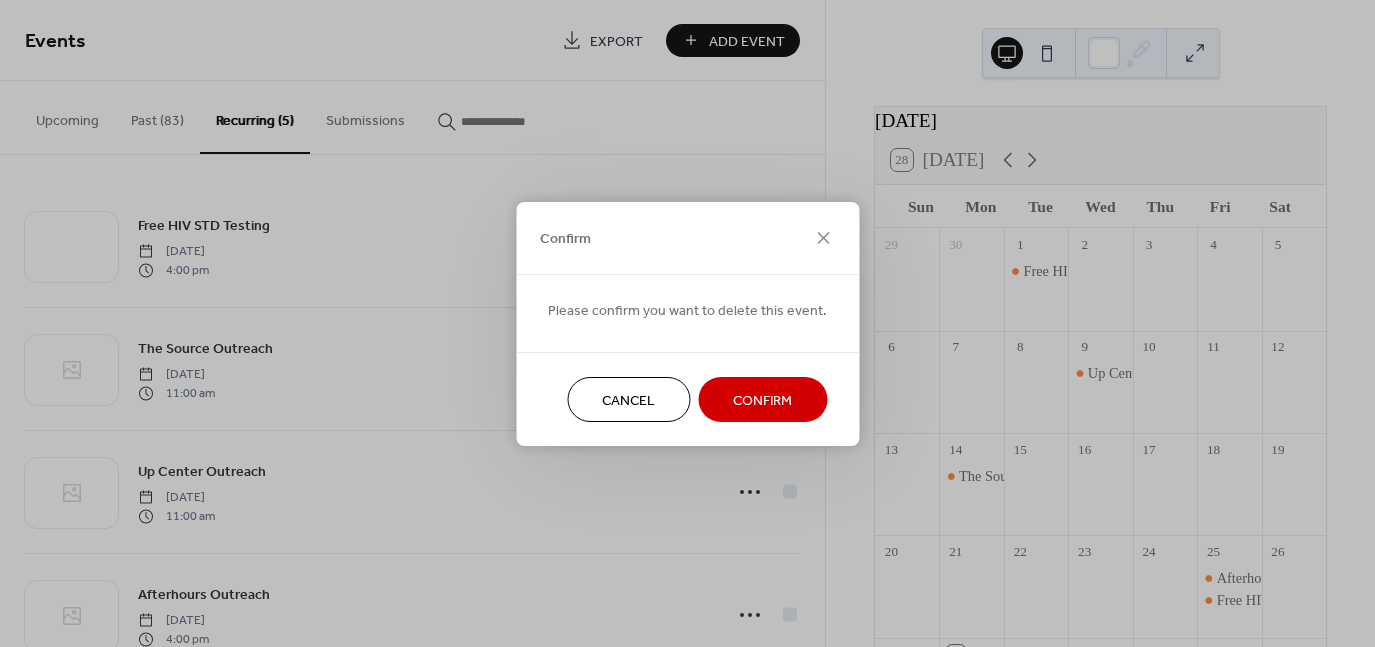 click on "Confirm" at bounding box center [762, 400] 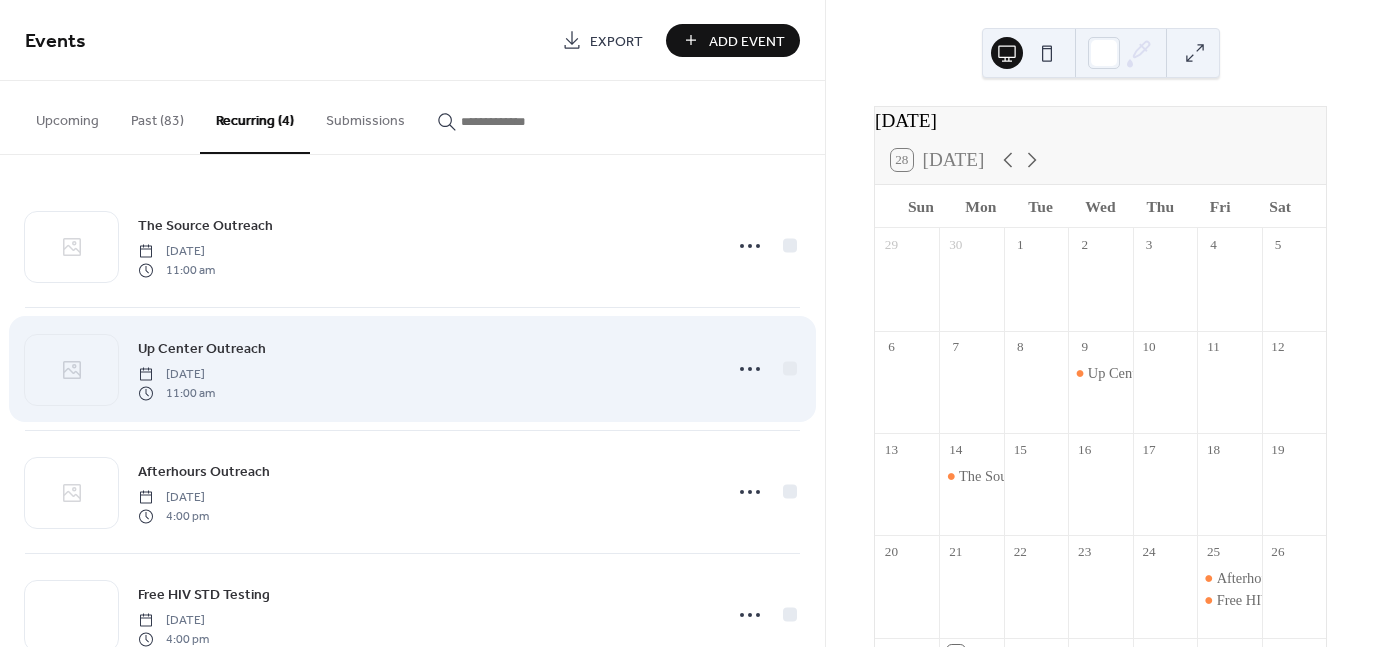 scroll, scrollTop: 57, scrollLeft: 0, axis: vertical 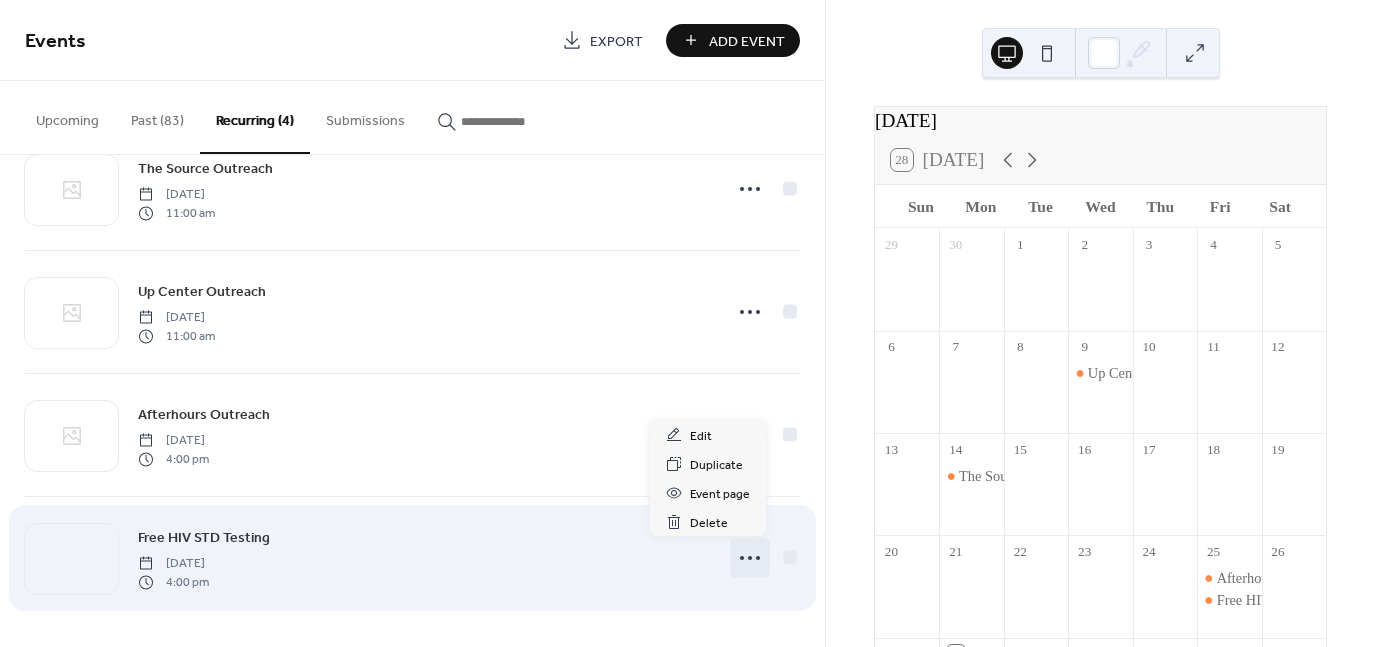 click 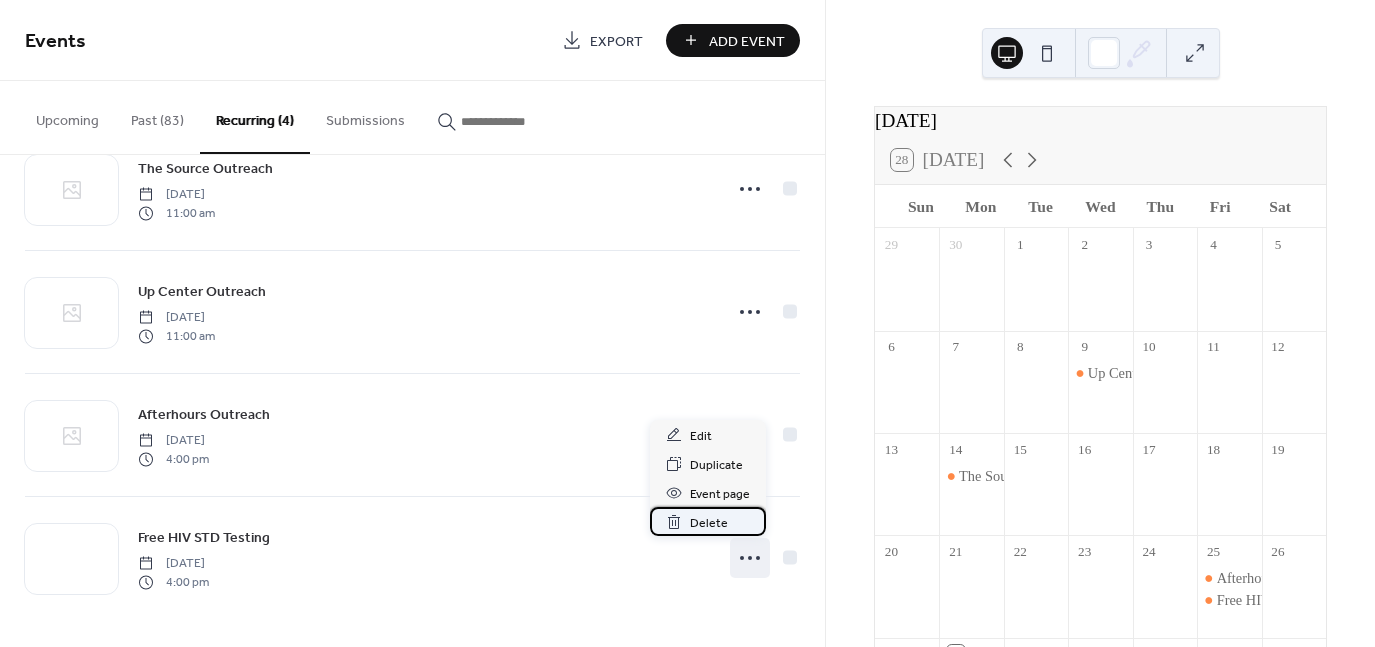 click on "Delete" at bounding box center (709, 523) 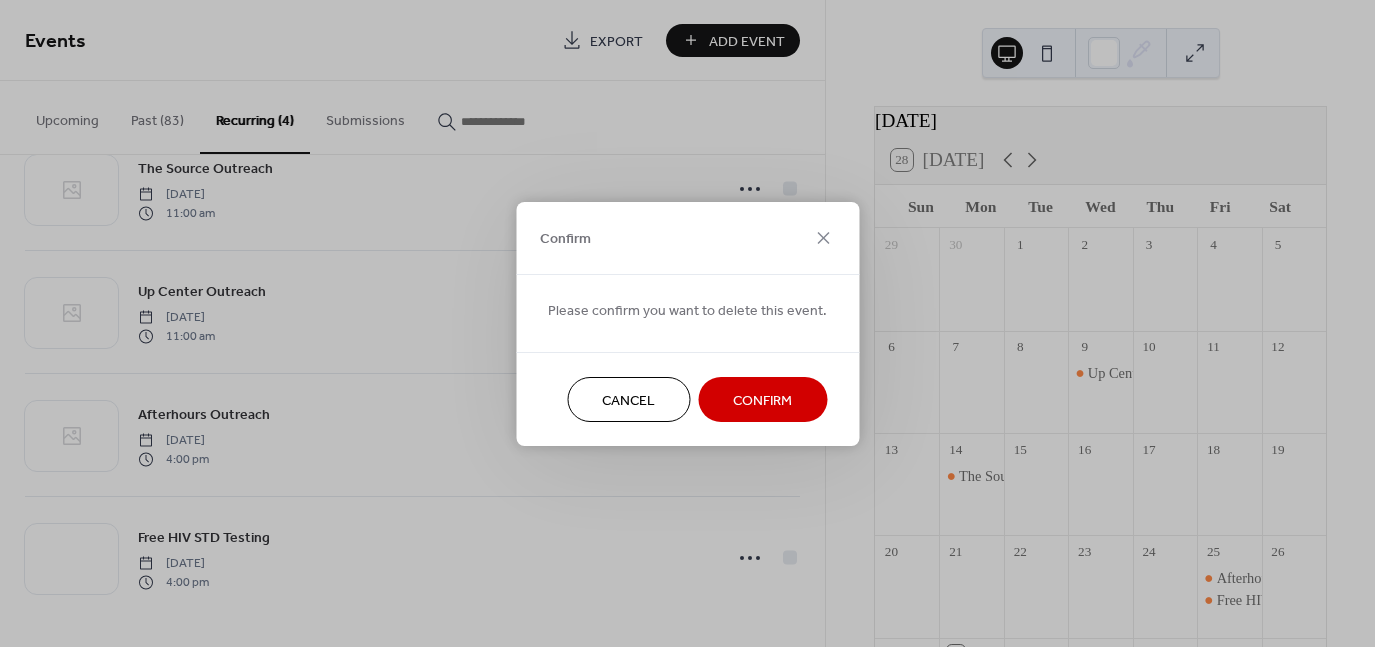 click on "Confirm" at bounding box center [762, 400] 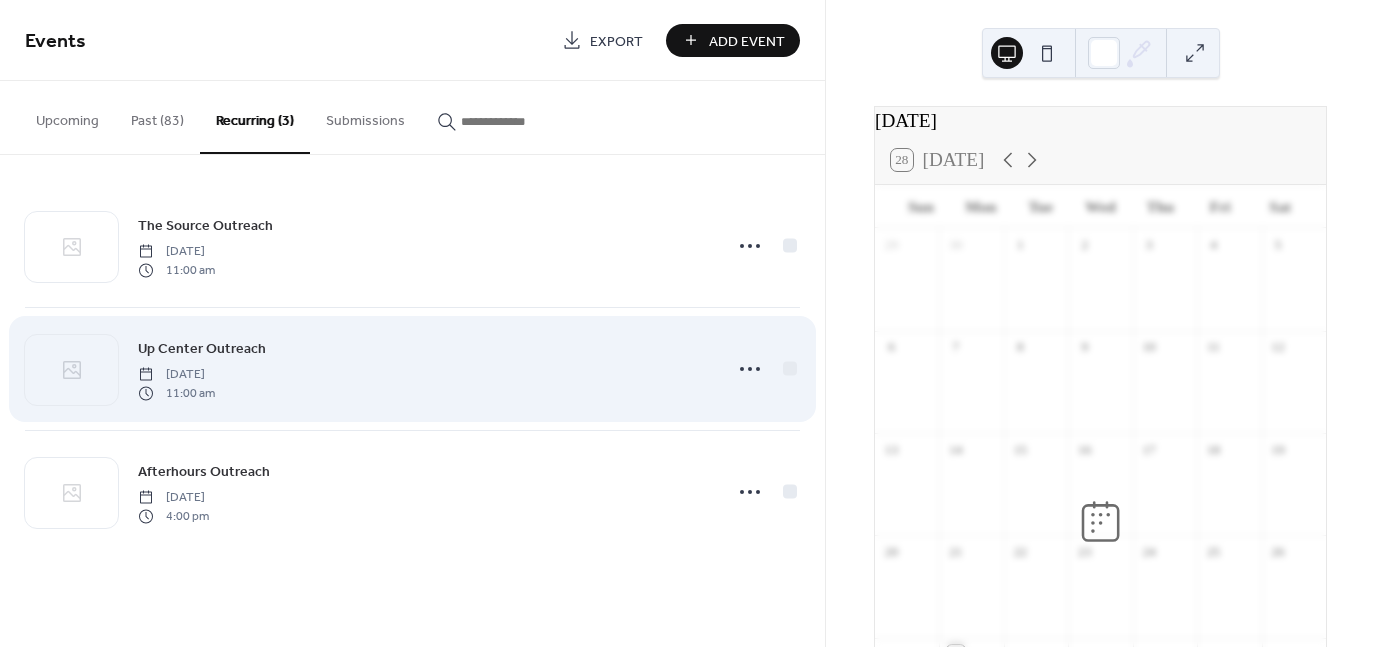 scroll, scrollTop: 0, scrollLeft: 0, axis: both 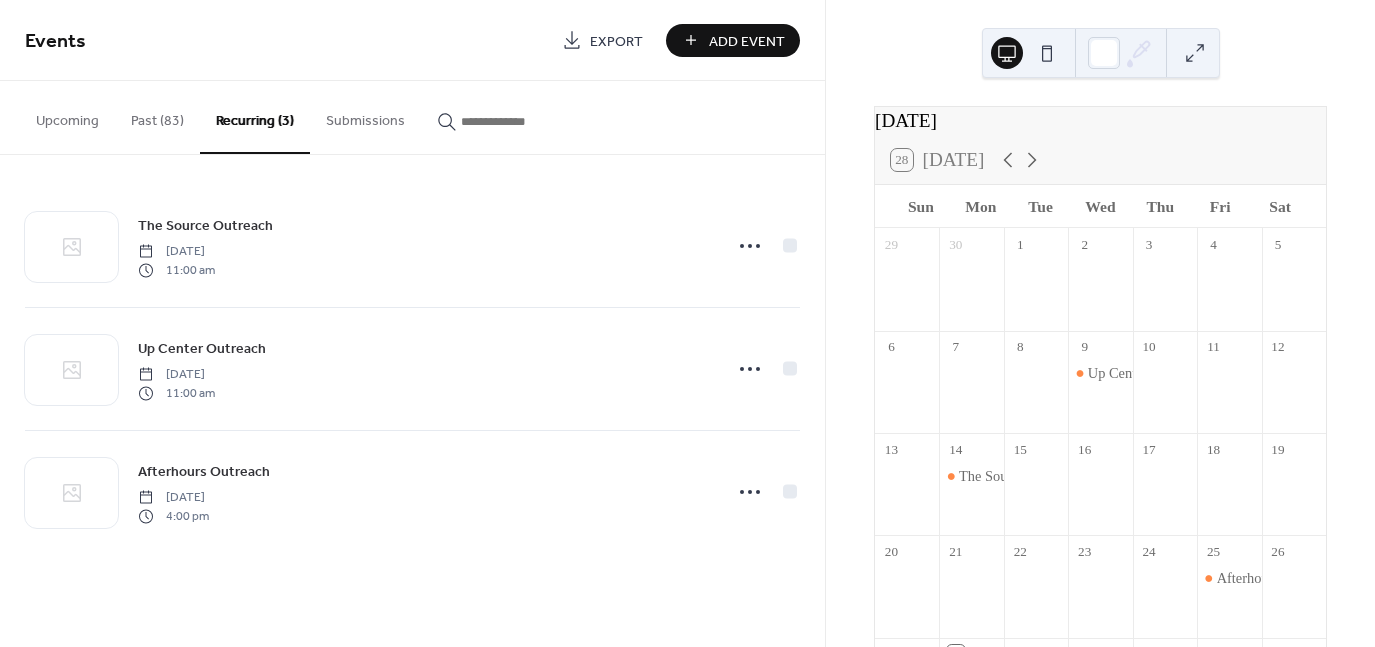 click on "Add Event" at bounding box center [747, 41] 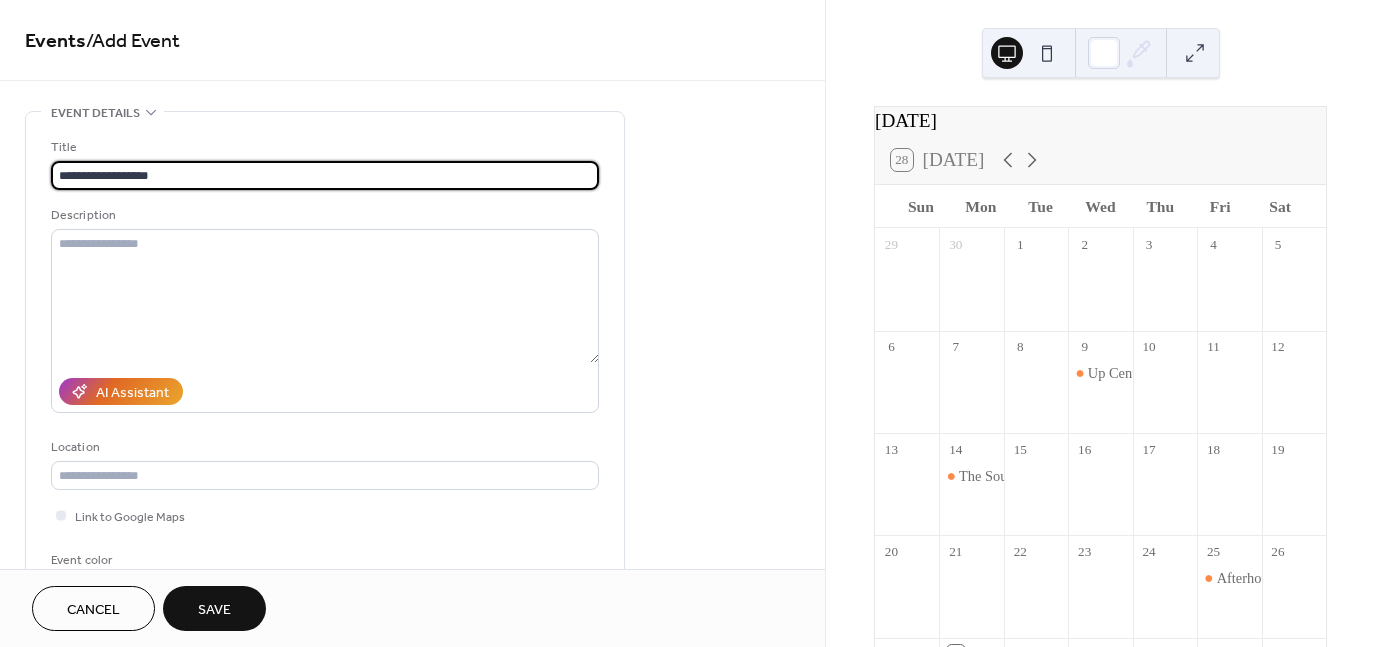 click on "**********" at bounding box center (325, 175) 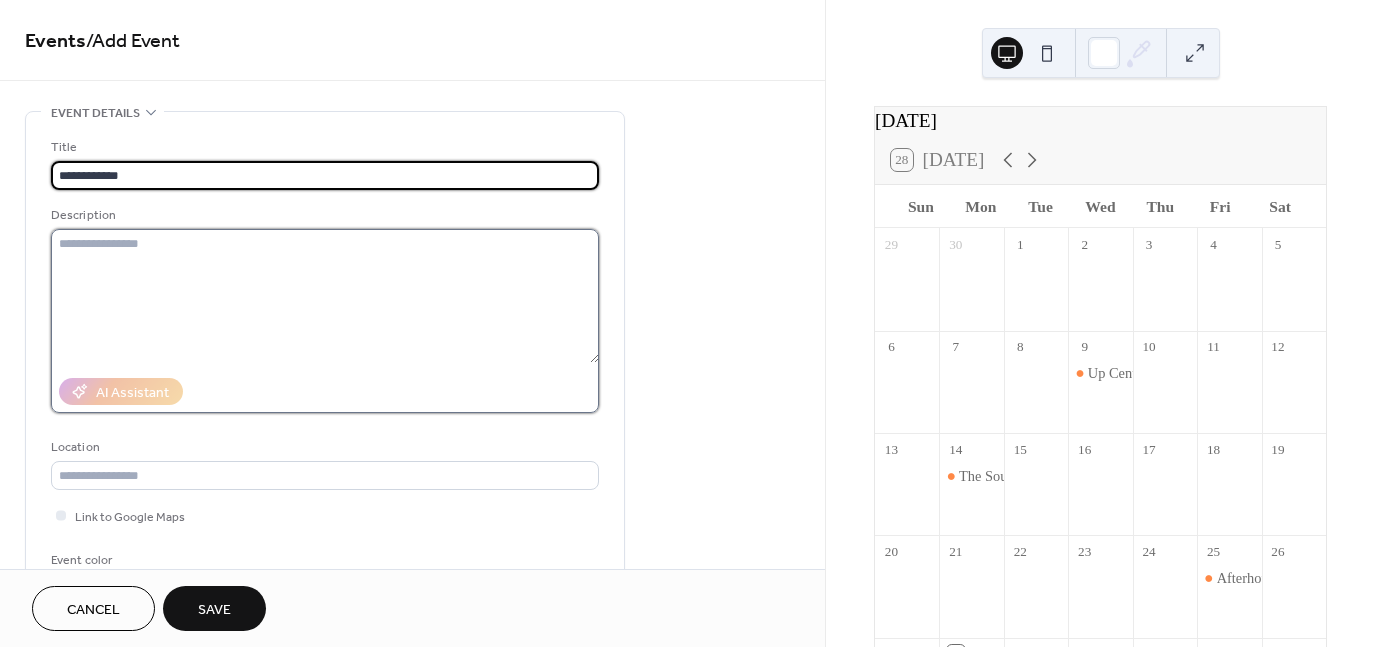 click at bounding box center [325, 296] 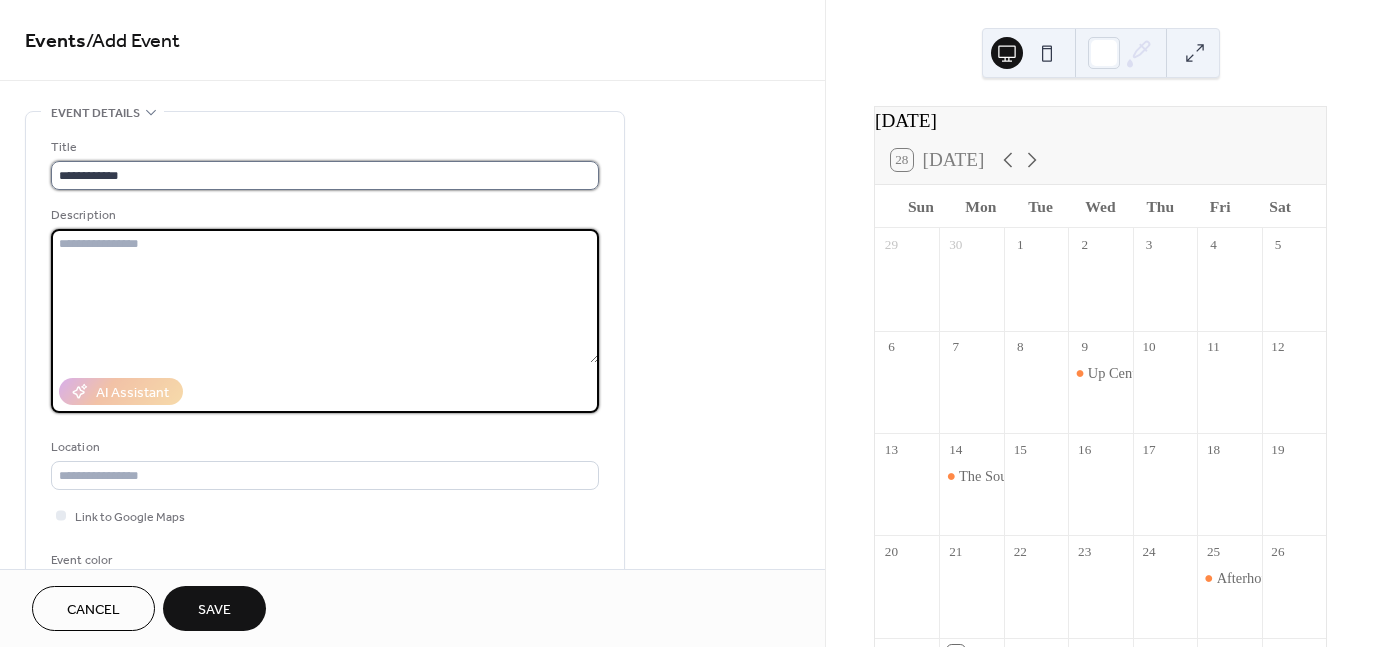 click on "**********" at bounding box center (325, 175) 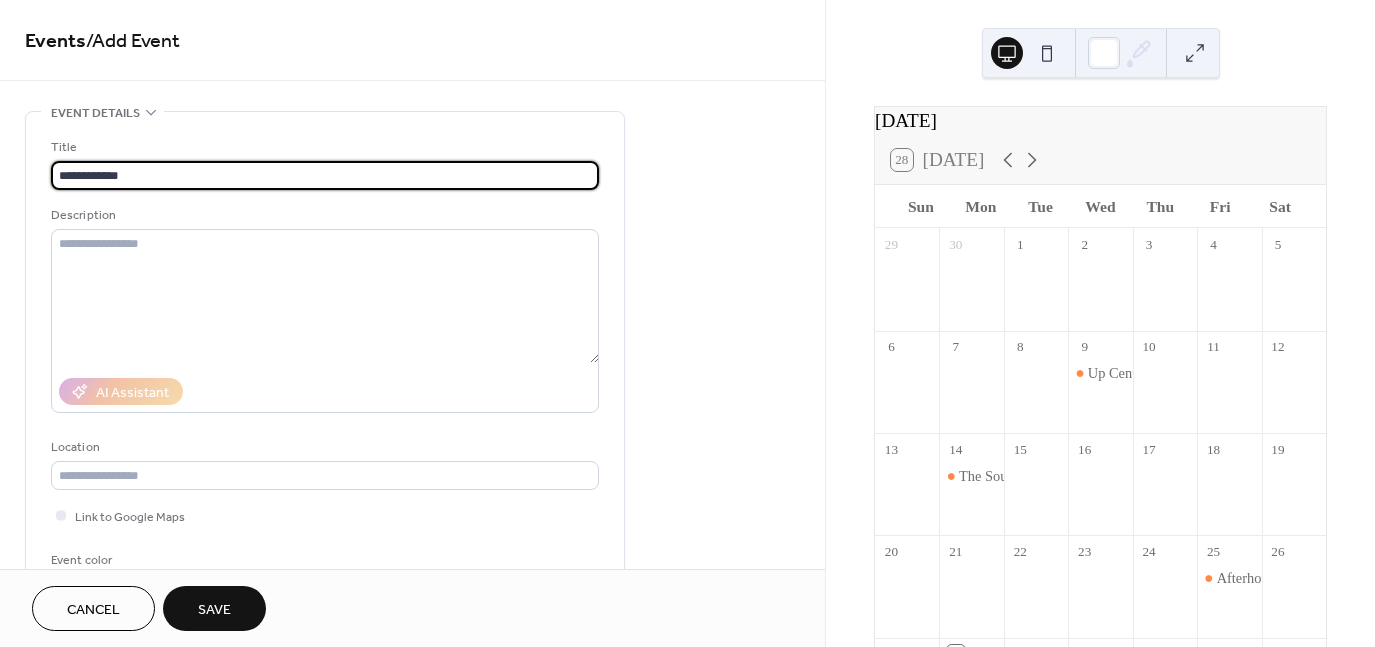 click on "**********" at bounding box center (325, 175) 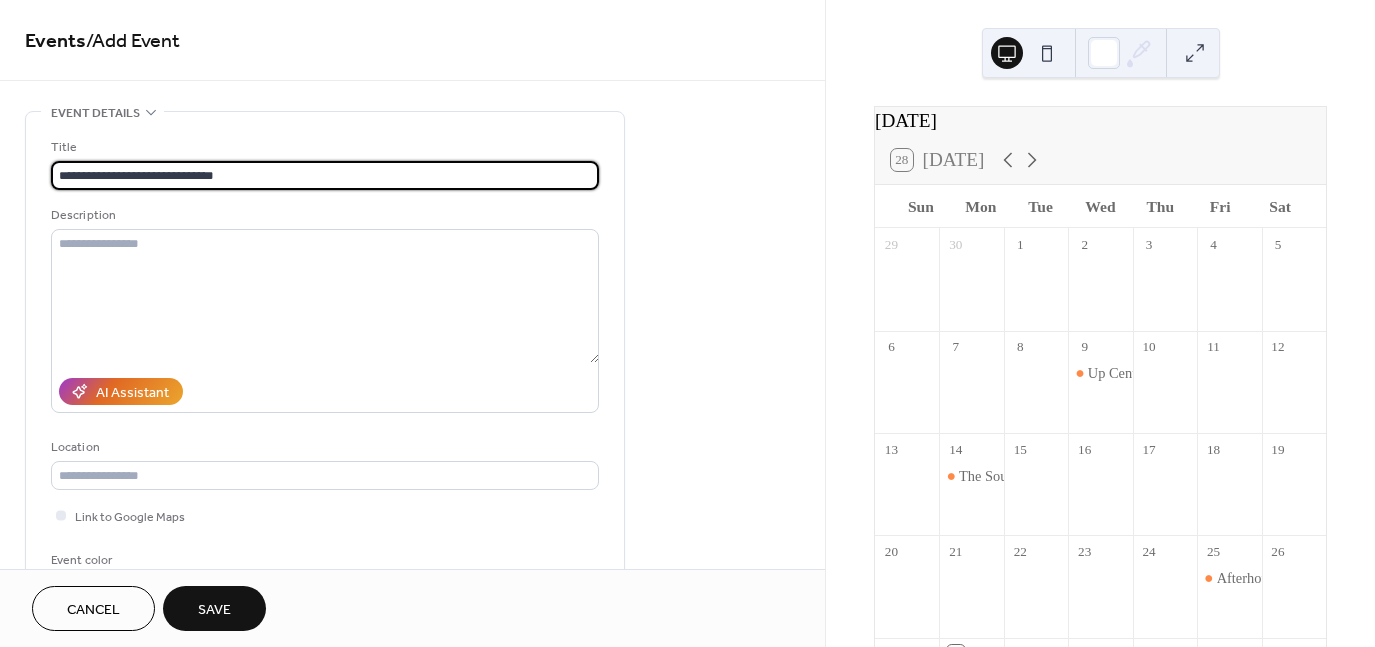 type on "**********" 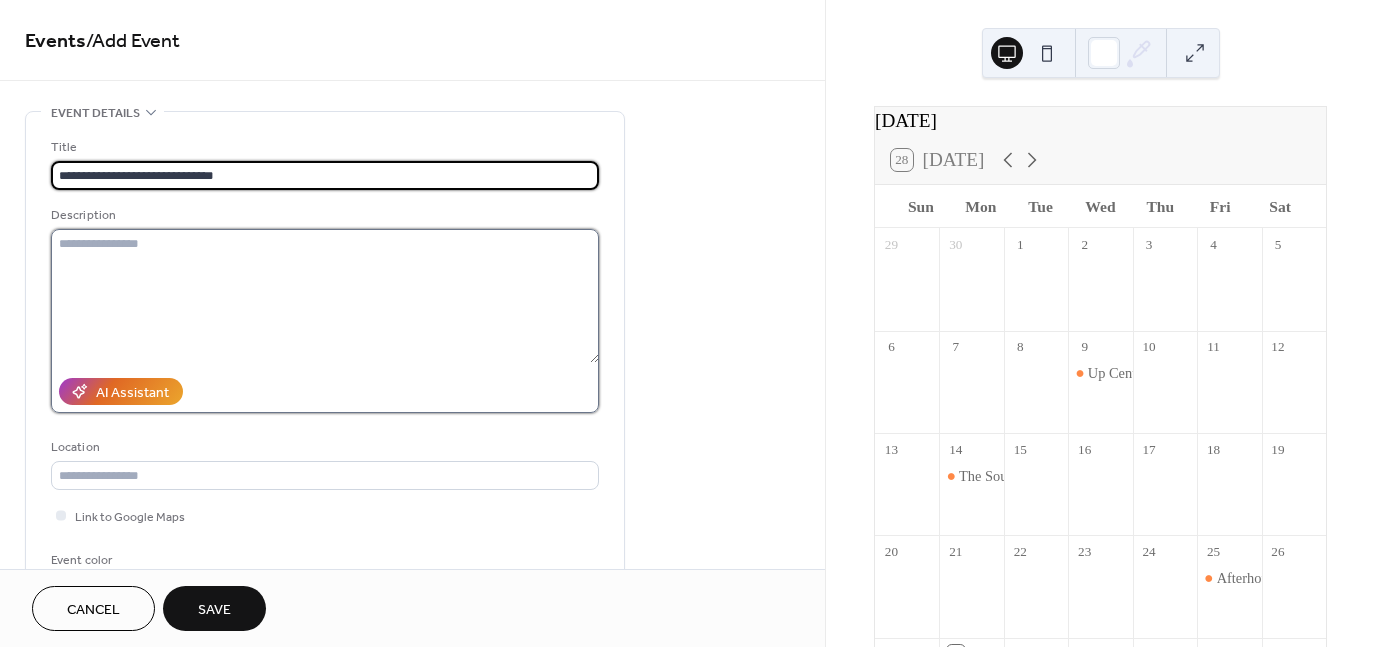 click at bounding box center (325, 296) 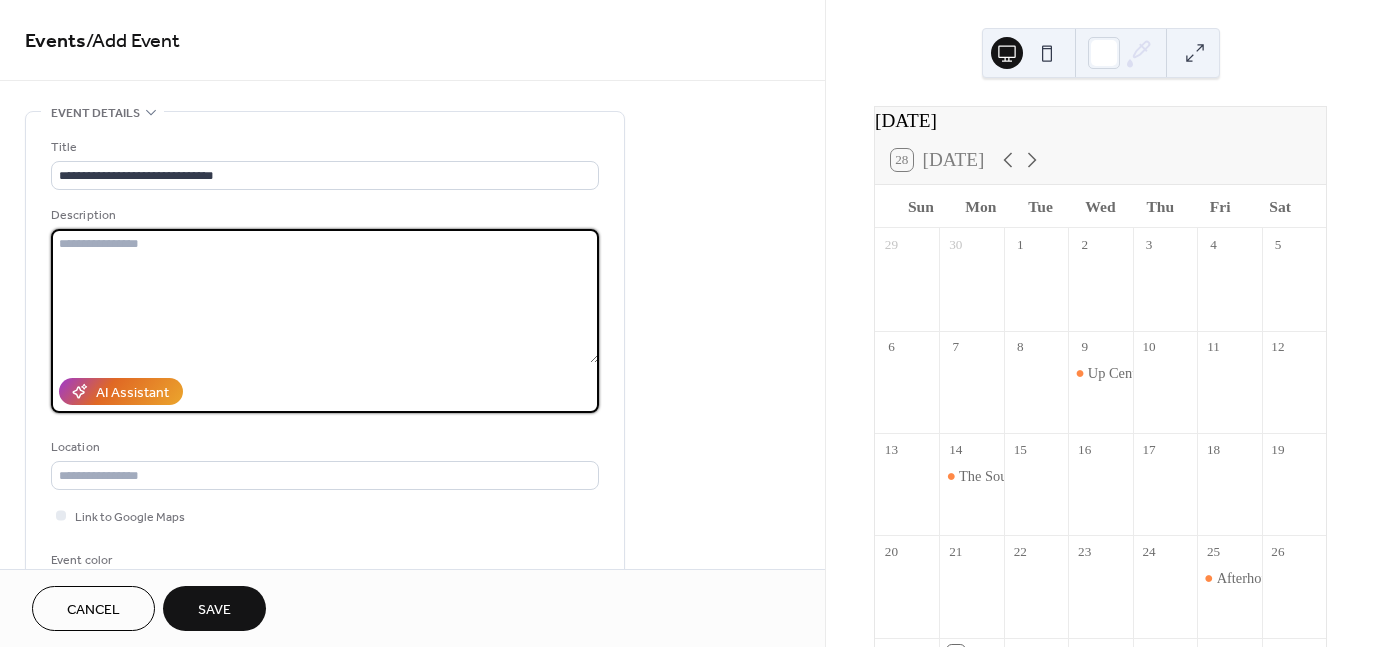 paste on "**********" 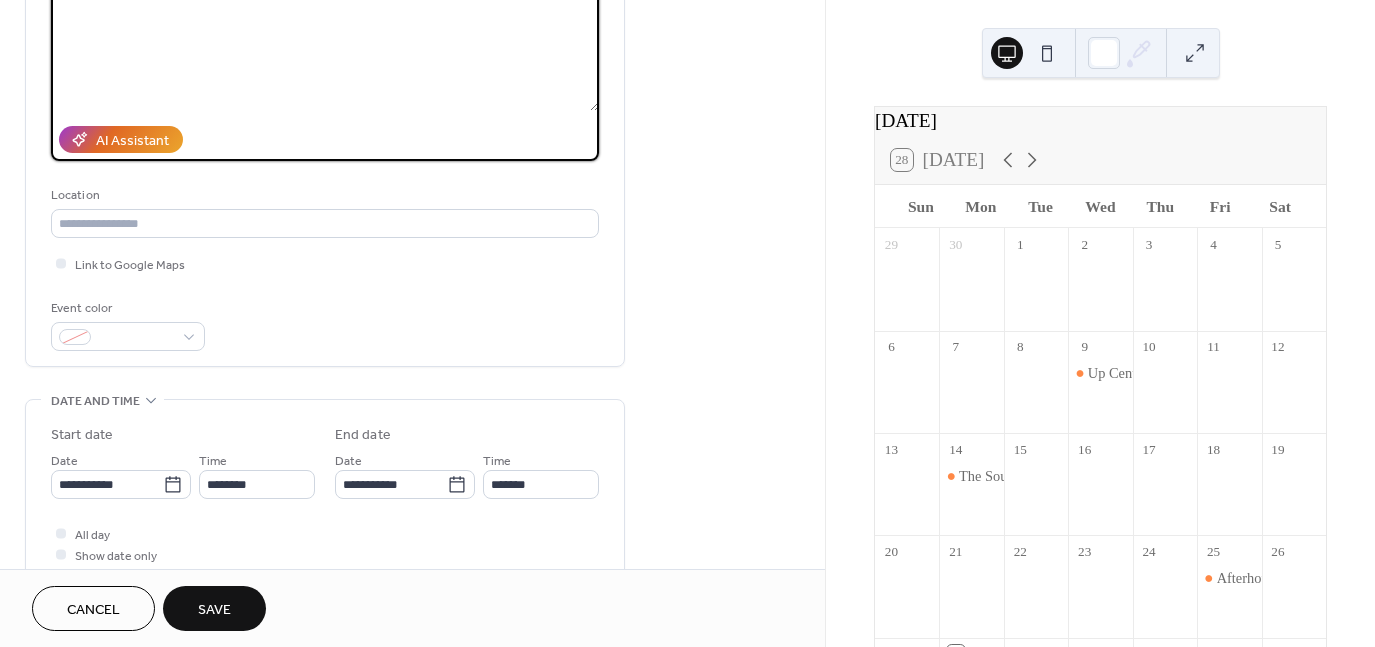 scroll, scrollTop: 300, scrollLeft: 0, axis: vertical 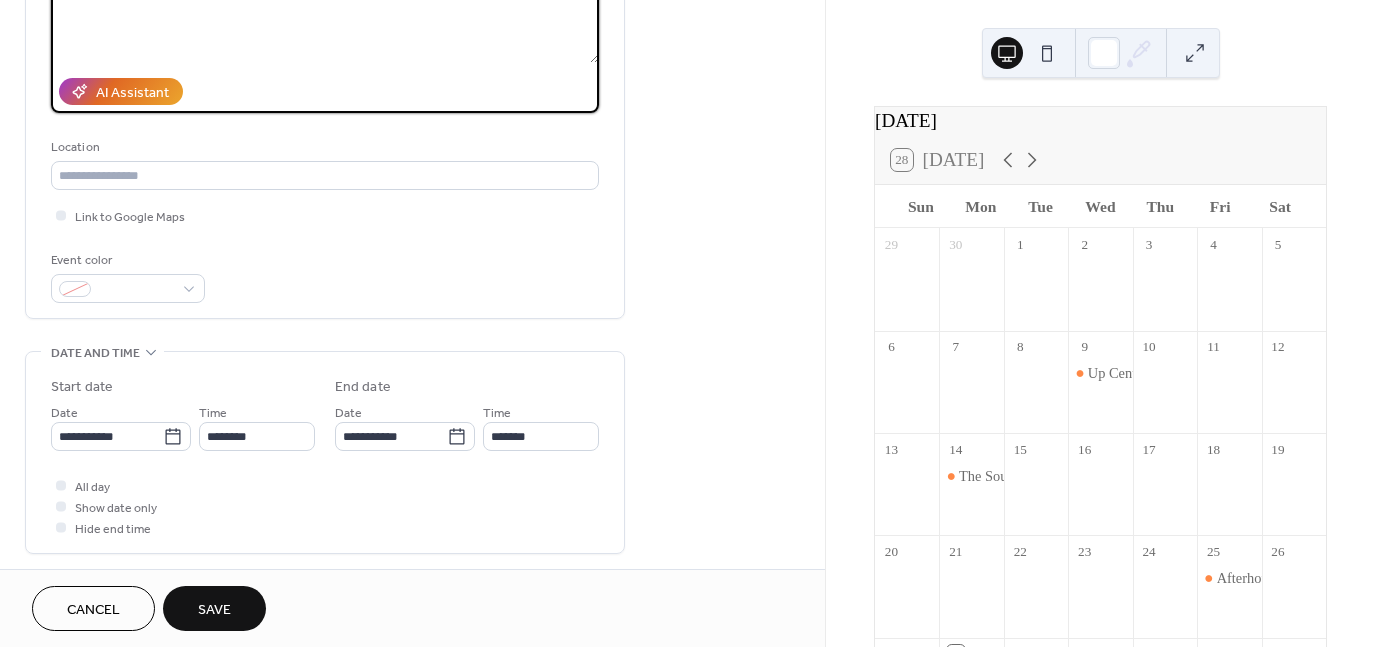type on "**********" 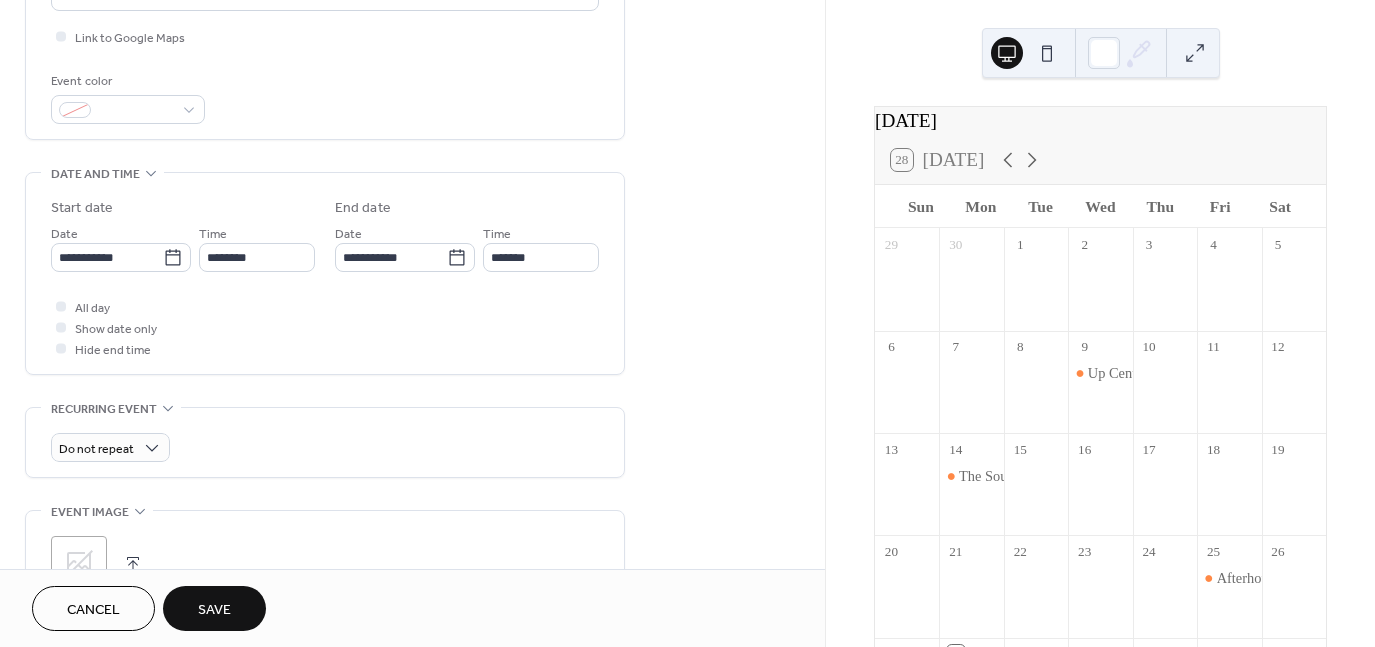 scroll, scrollTop: 700, scrollLeft: 0, axis: vertical 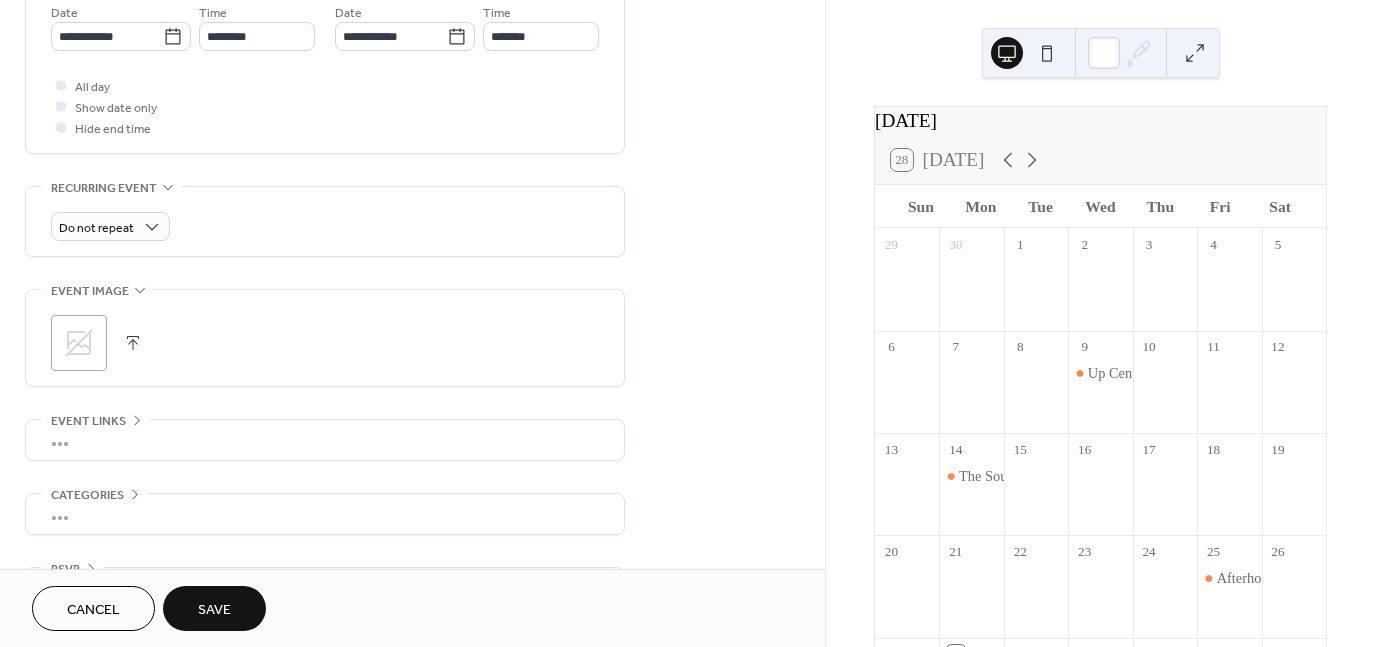 click on "•••" at bounding box center [325, 440] 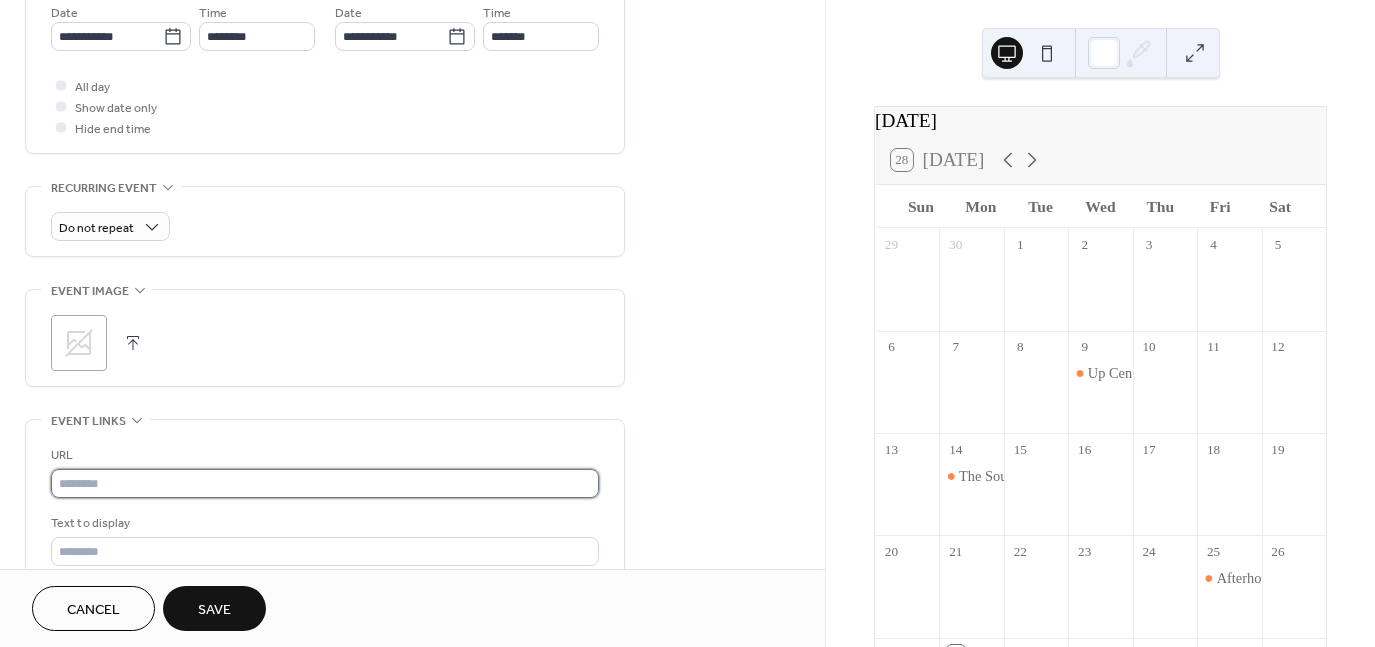 click at bounding box center [325, 483] 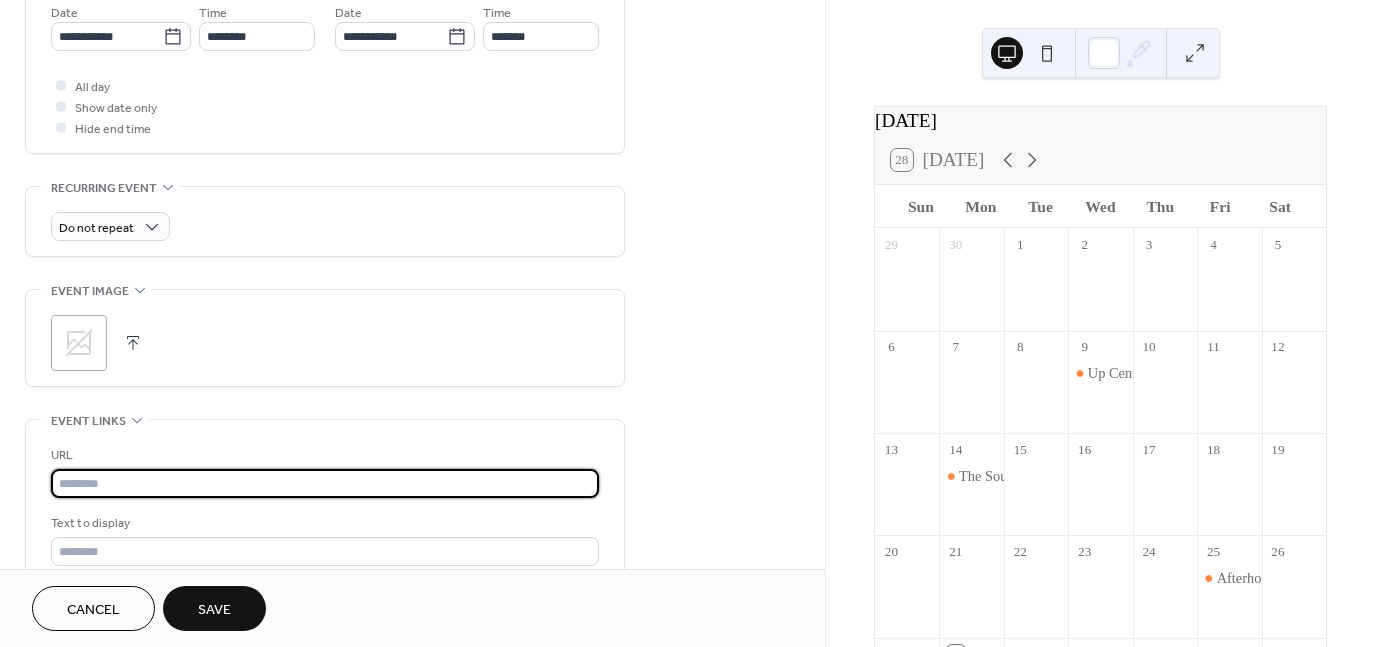 paste on "**********" 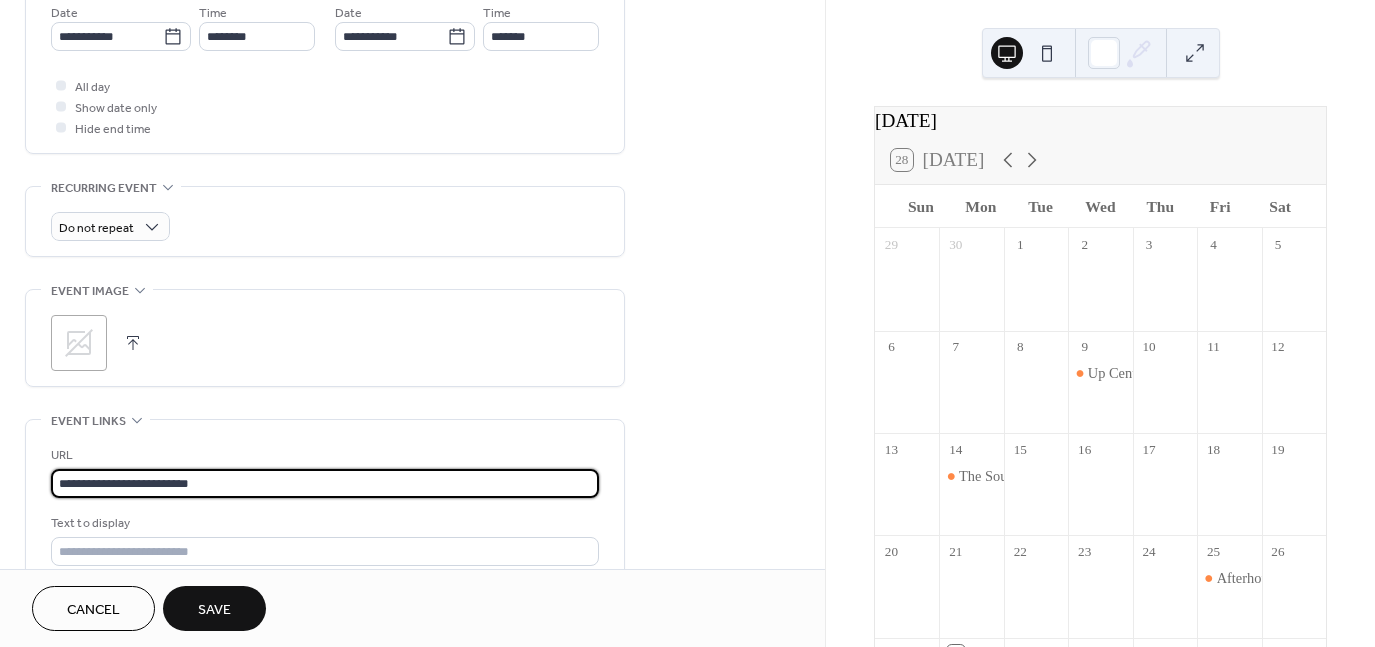 type on "**********" 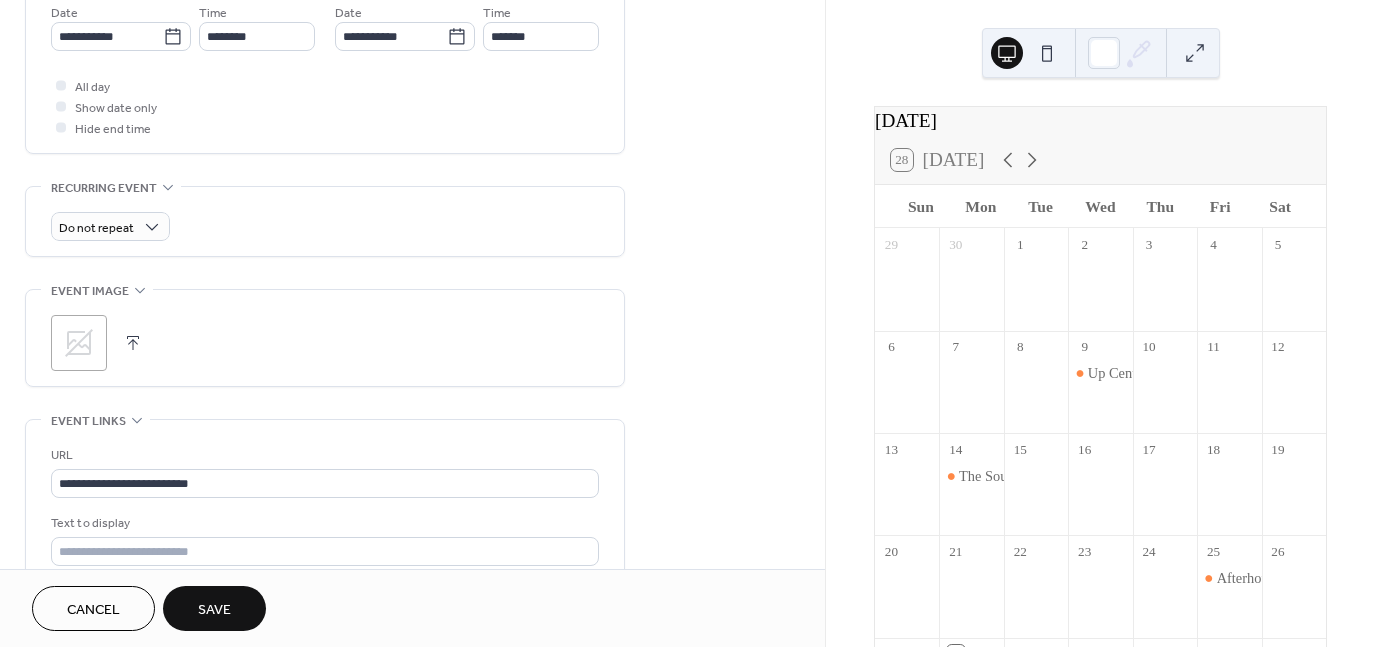 click on "**********" at bounding box center [325, 518] 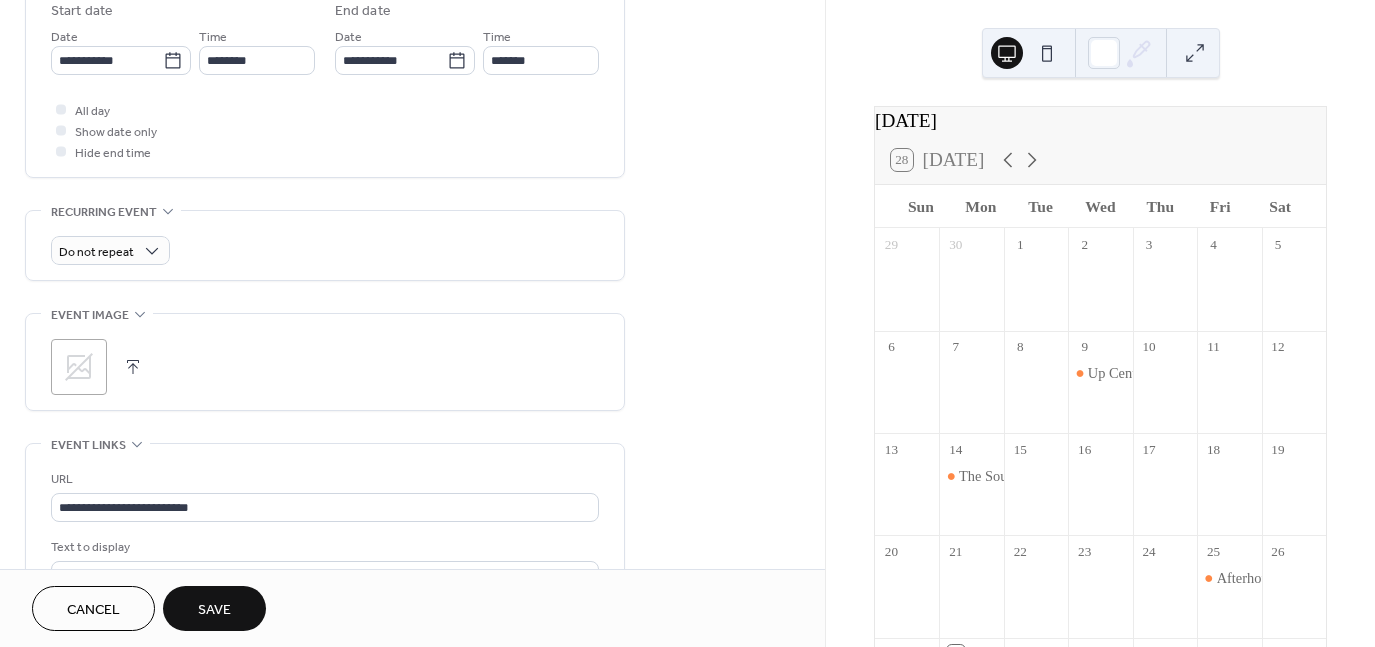 scroll, scrollTop: 614, scrollLeft: 0, axis: vertical 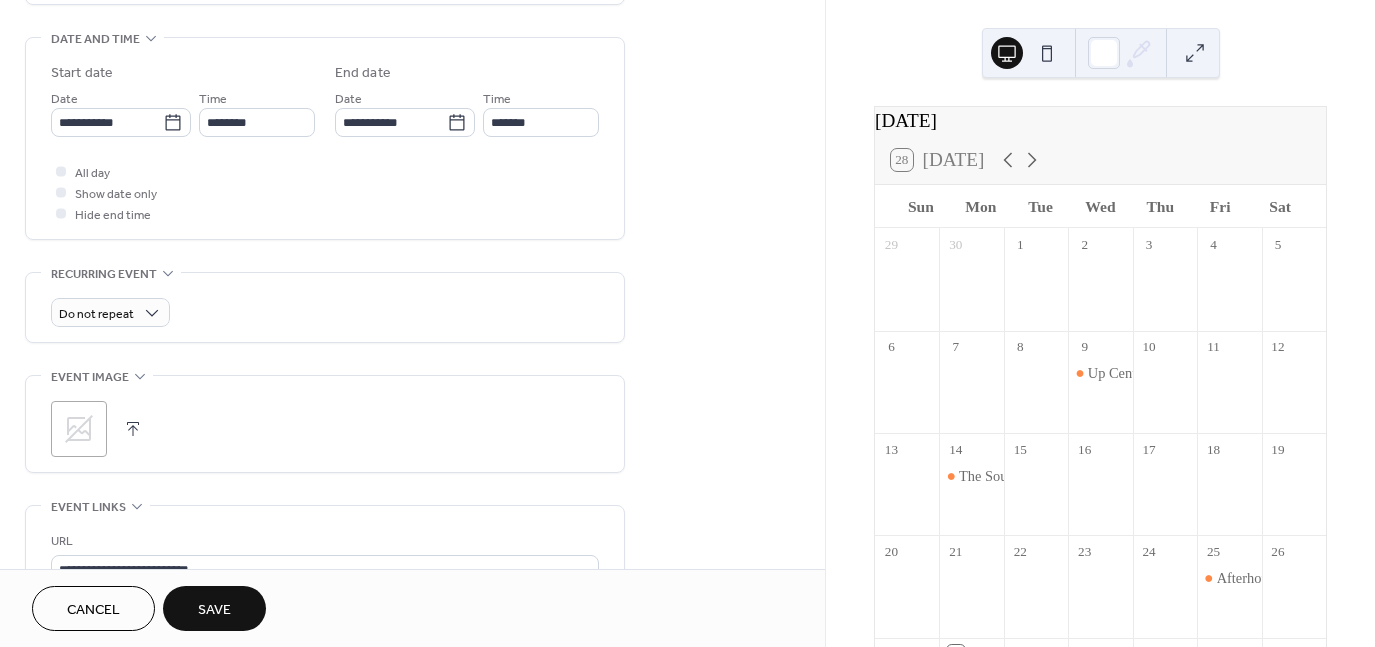 click at bounding box center (133, 429) 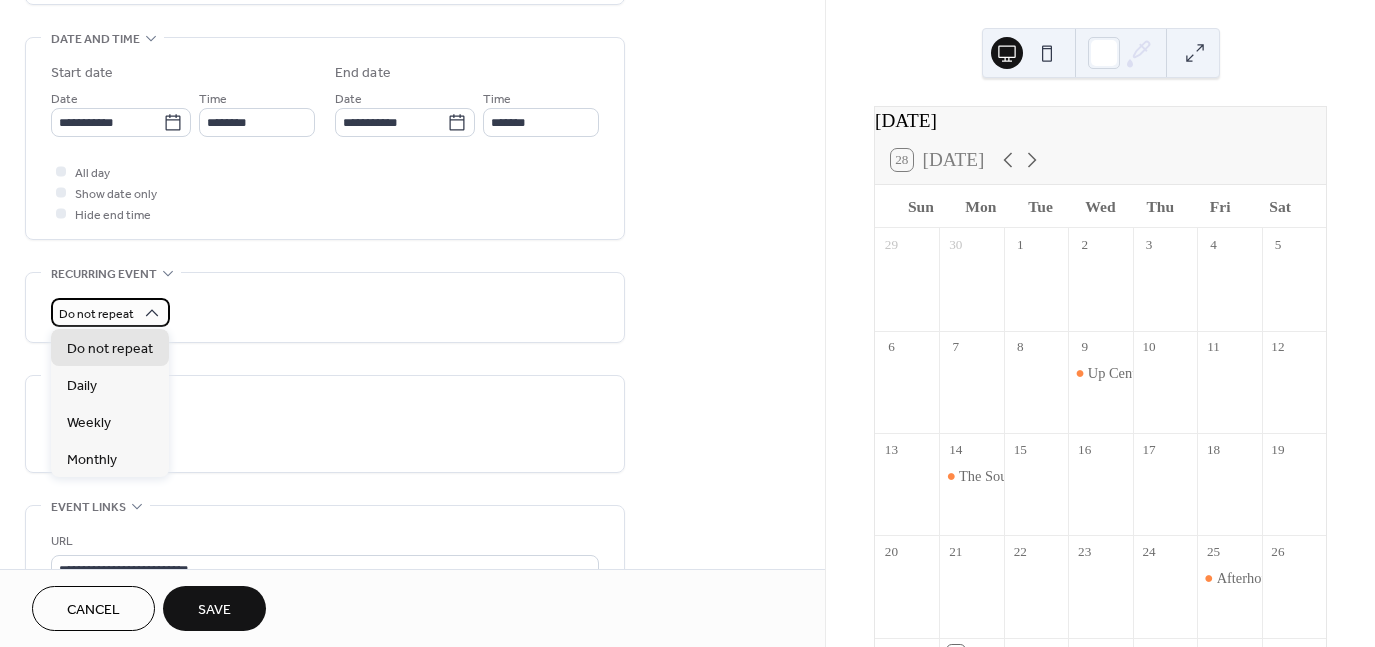 click on "Do not repeat" at bounding box center (96, 314) 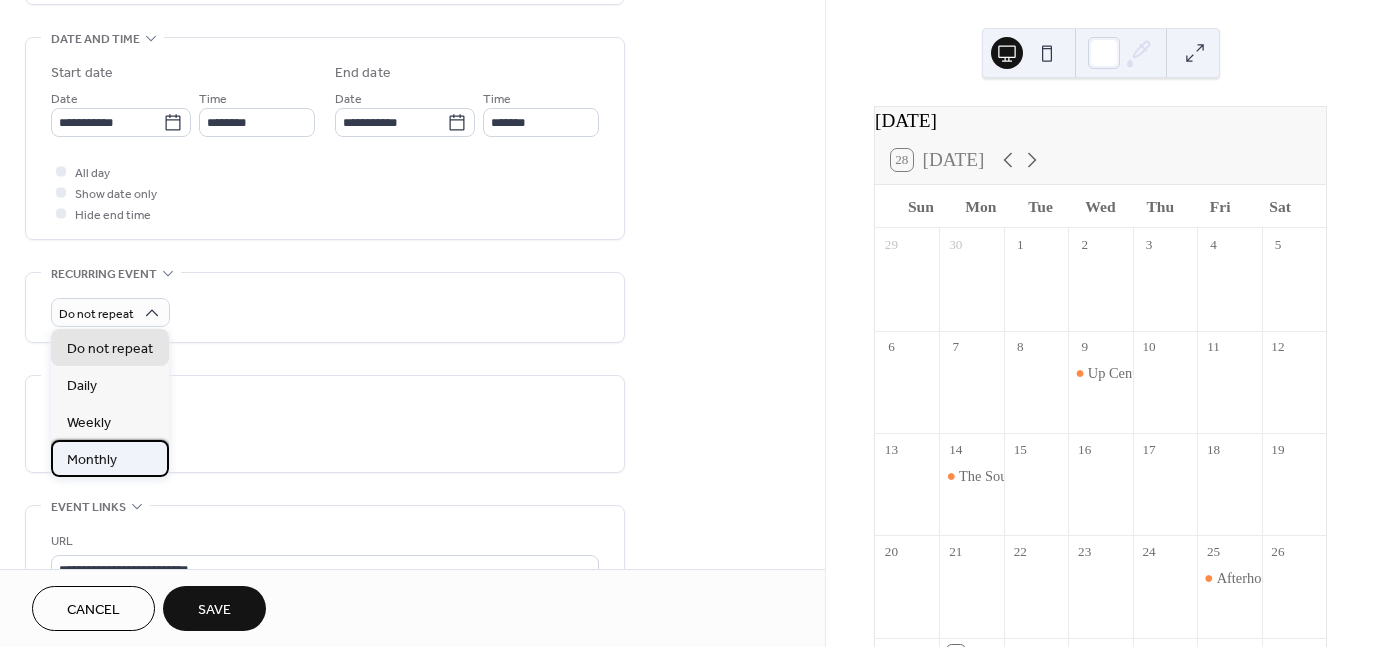 click on "Monthly" at bounding box center [92, 460] 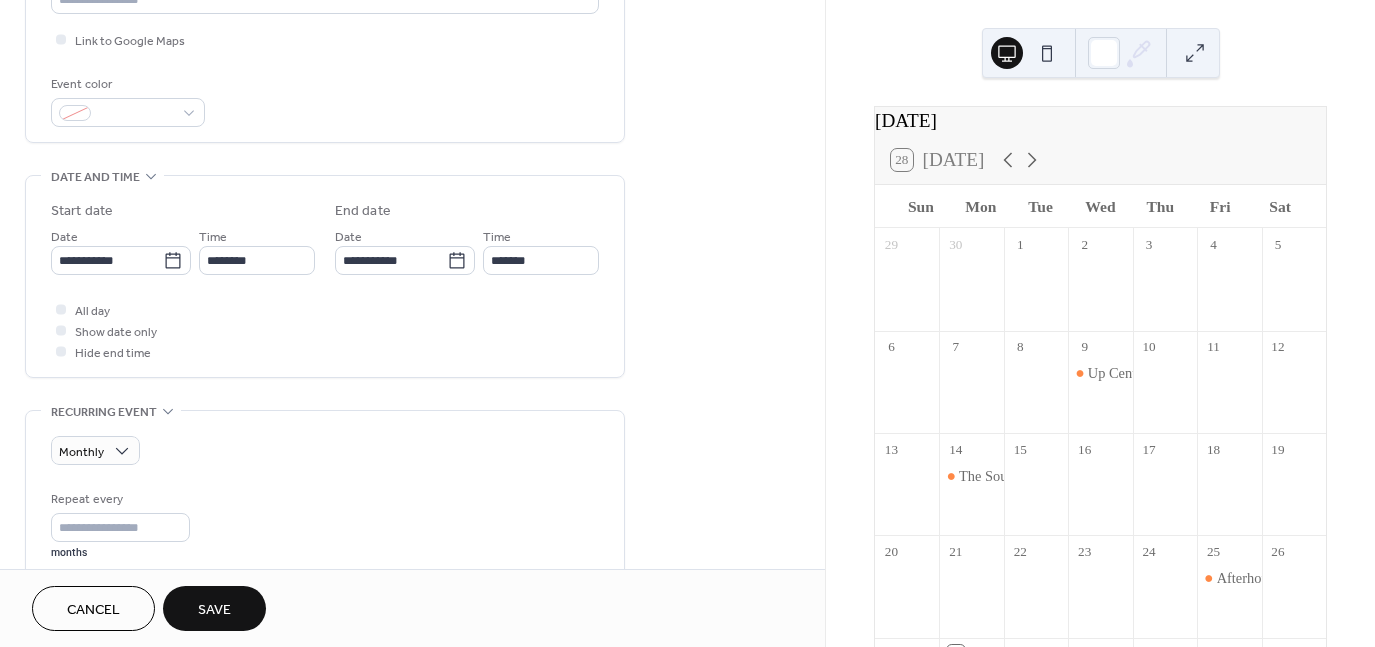 scroll, scrollTop: 414, scrollLeft: 0, axis: vertical 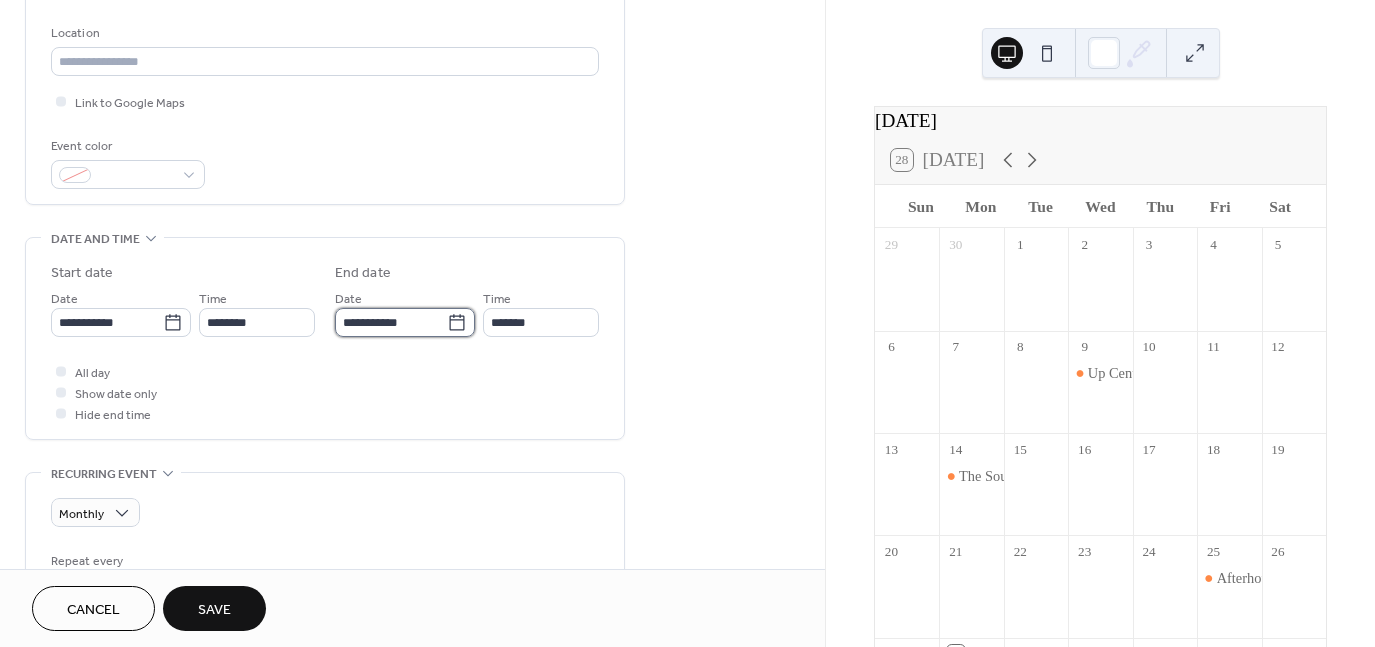click on "**********" at bounding box center [391, 322] 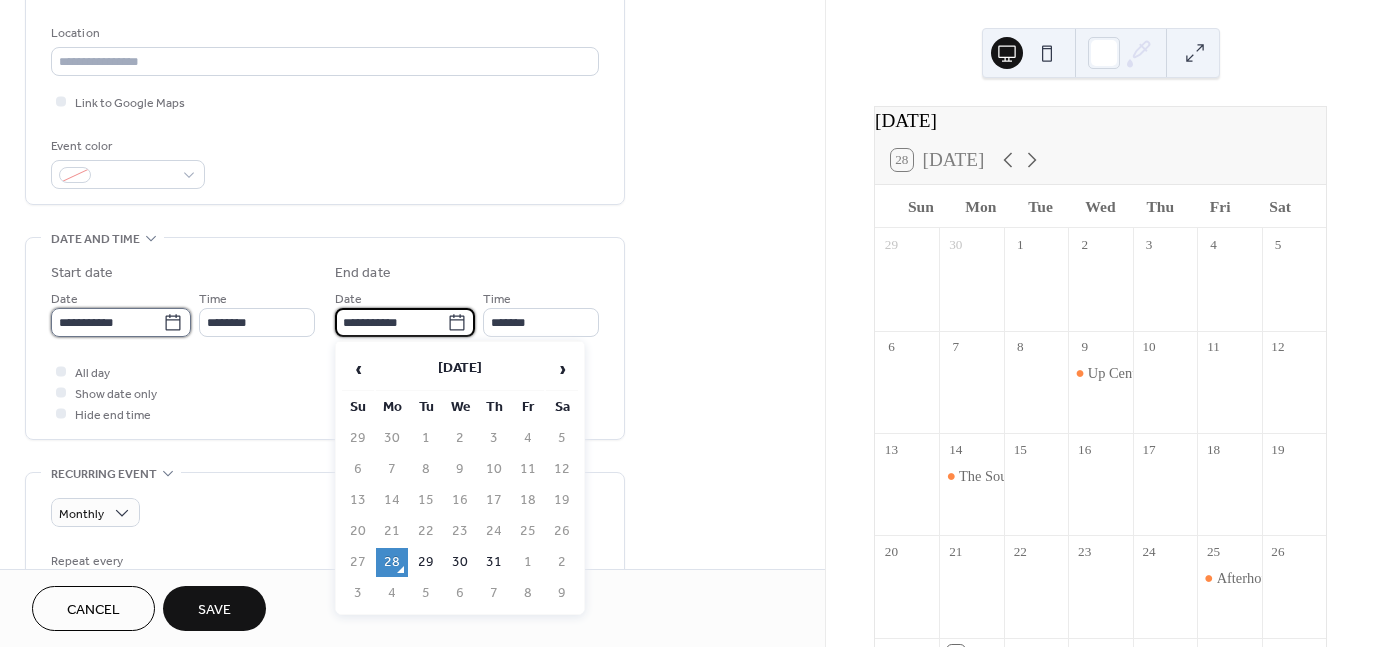 click on "**********" at bounding box center (107, 322) 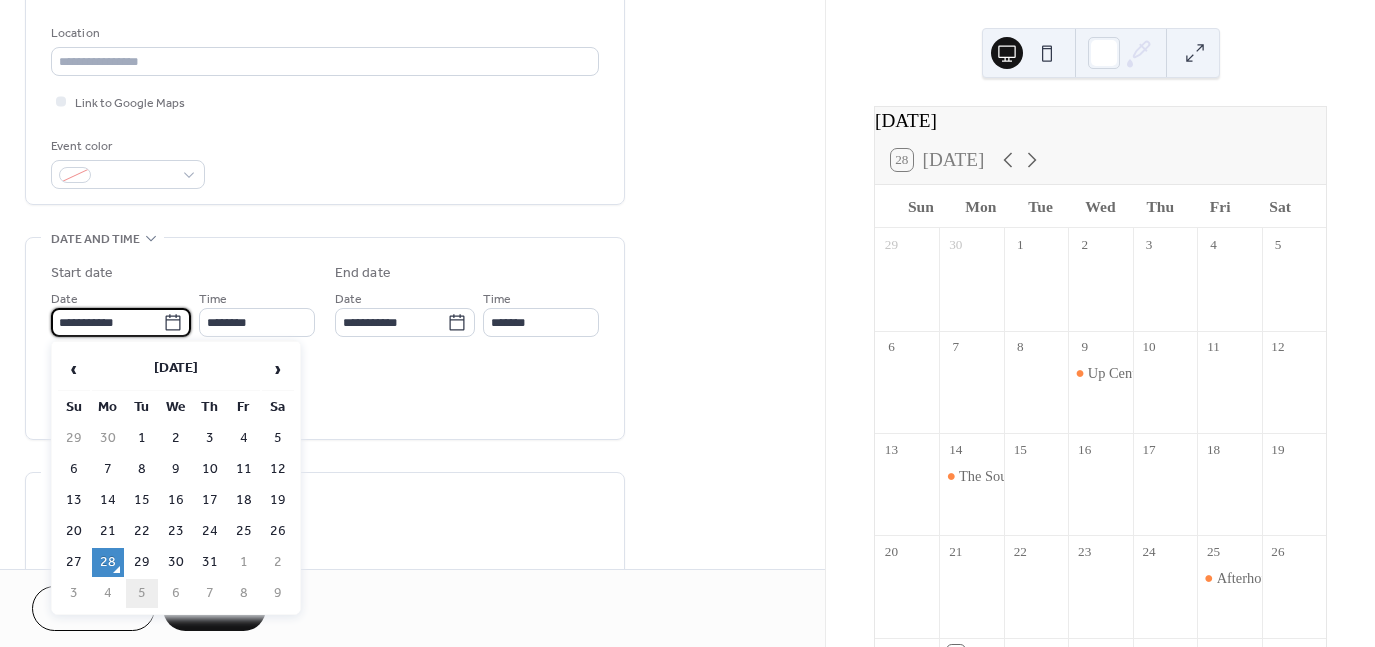 click on "5" at bounding box center (142, 593) 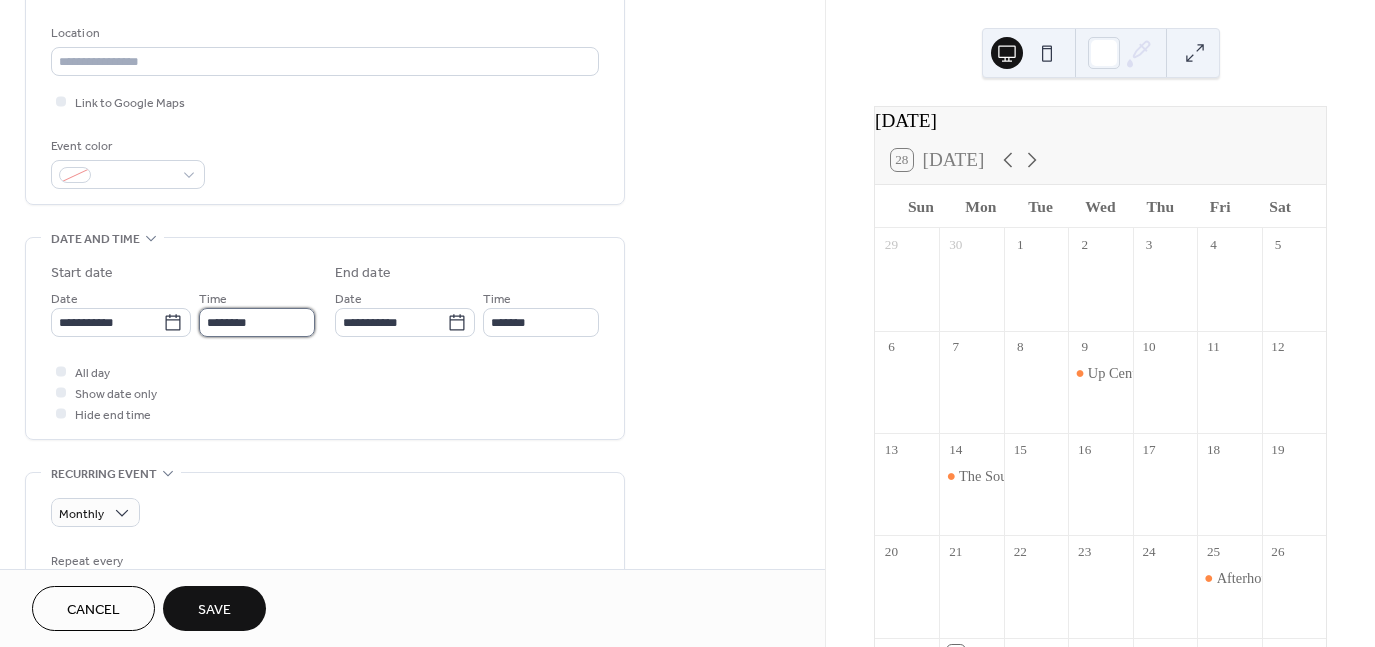 click on "********" at bounding box center (257, 322) 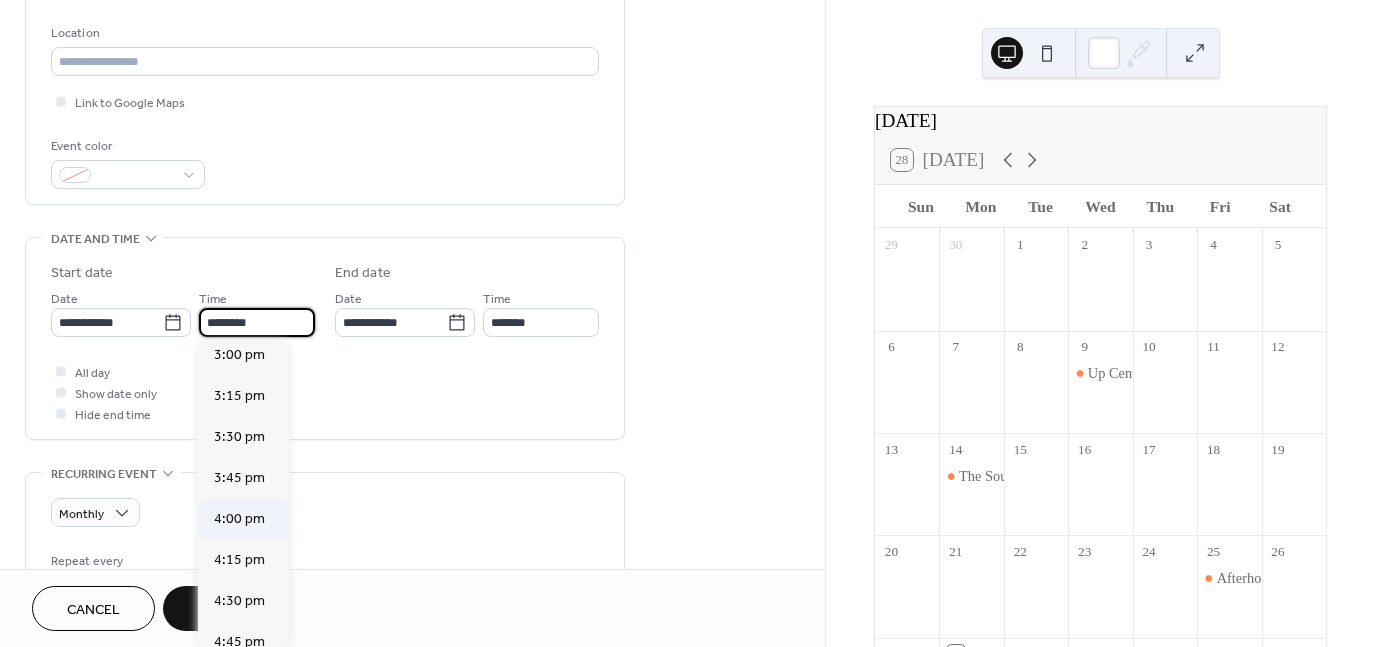 scroll, scrollTop: 2468, scrollLeft: 0, axis: vertical 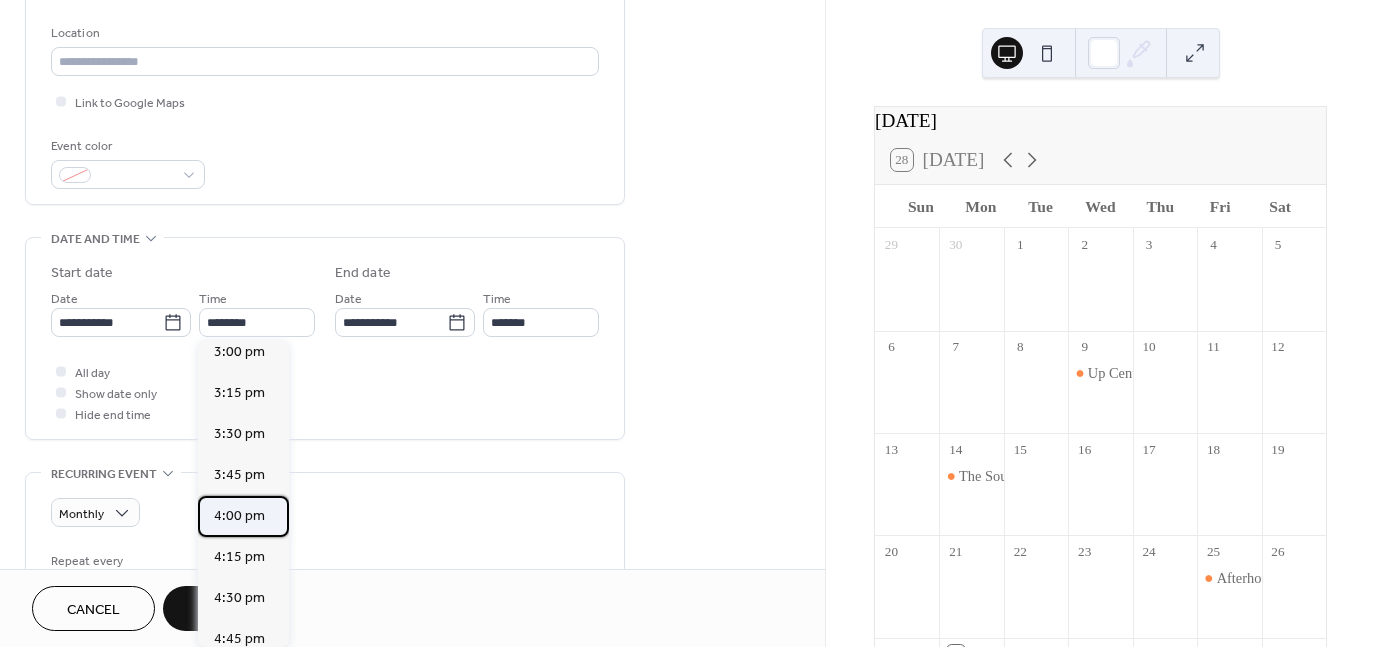click on "4:00 pm" at bounding box center (239, 515) 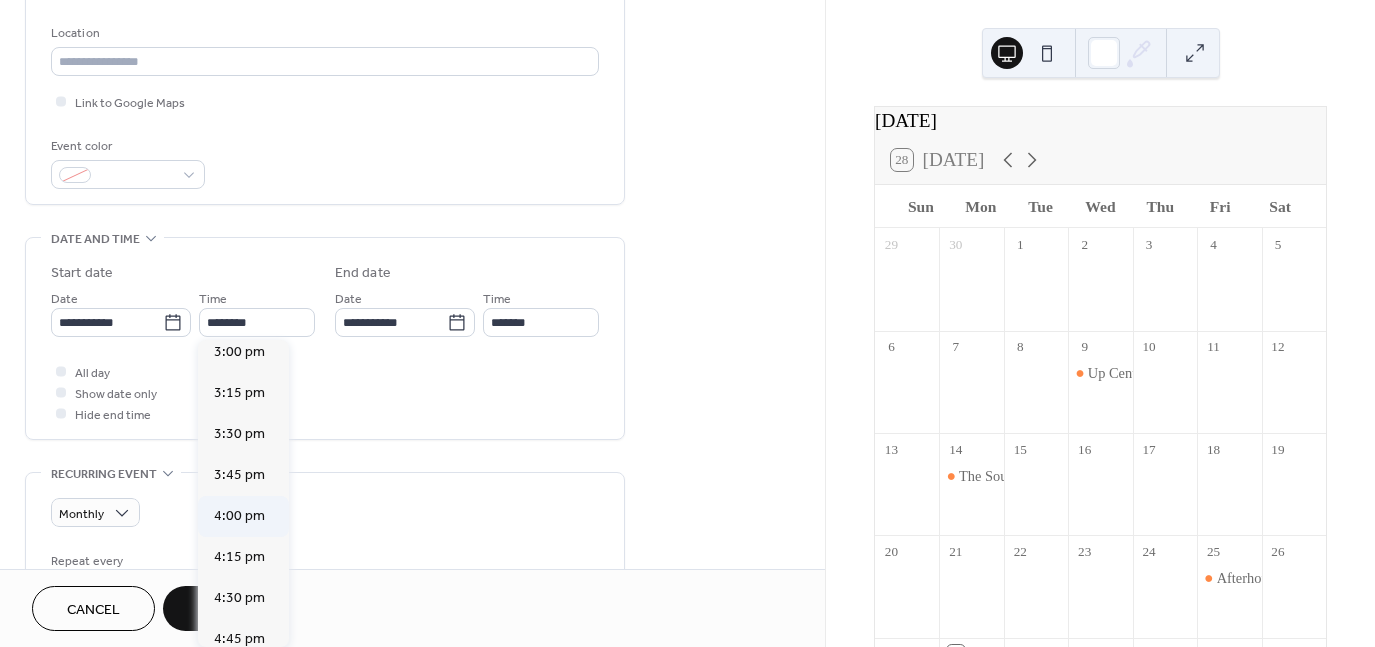 type on "*******" 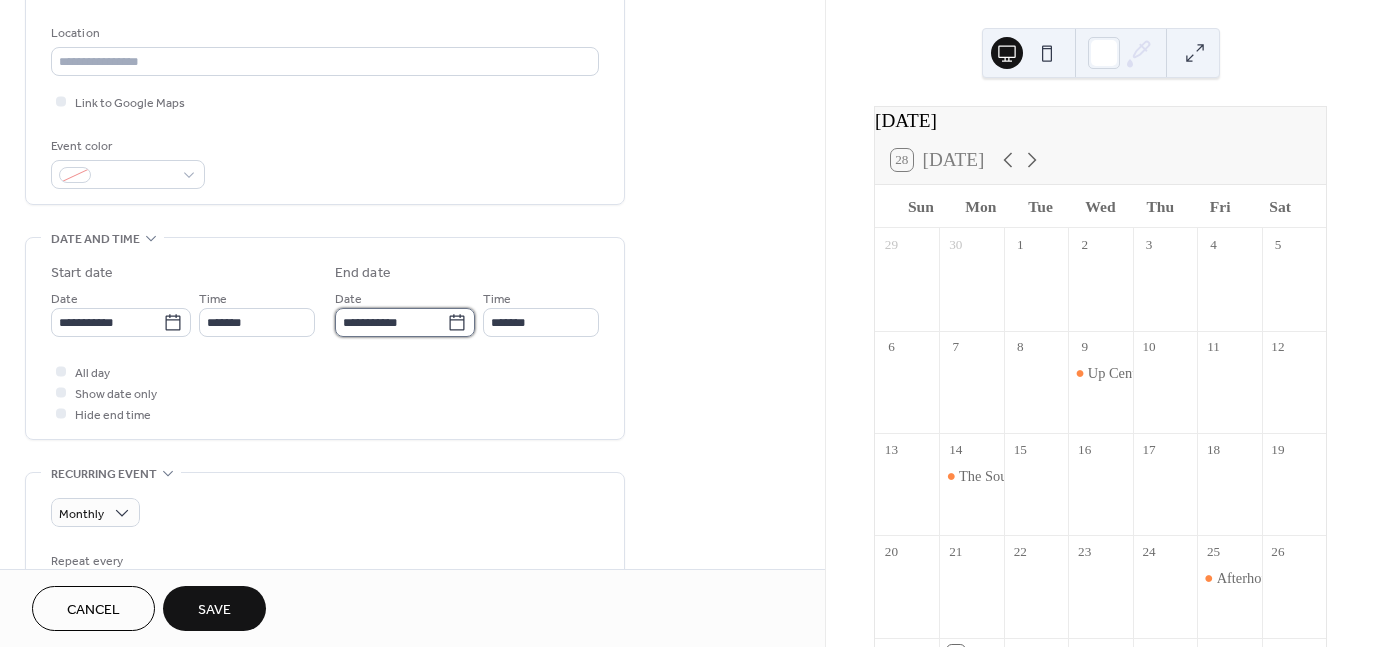 click on "**********" at bounding box center [391, 322] 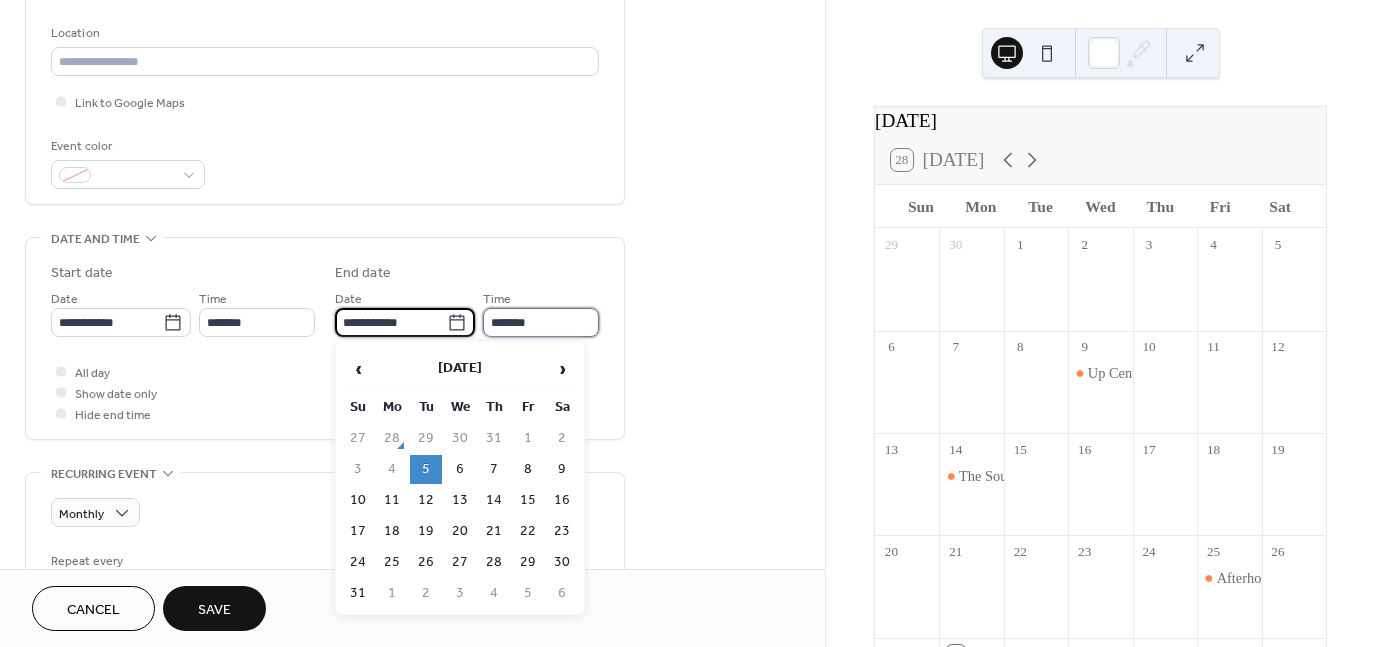 click on "*******" at bounding box center (541, 322) 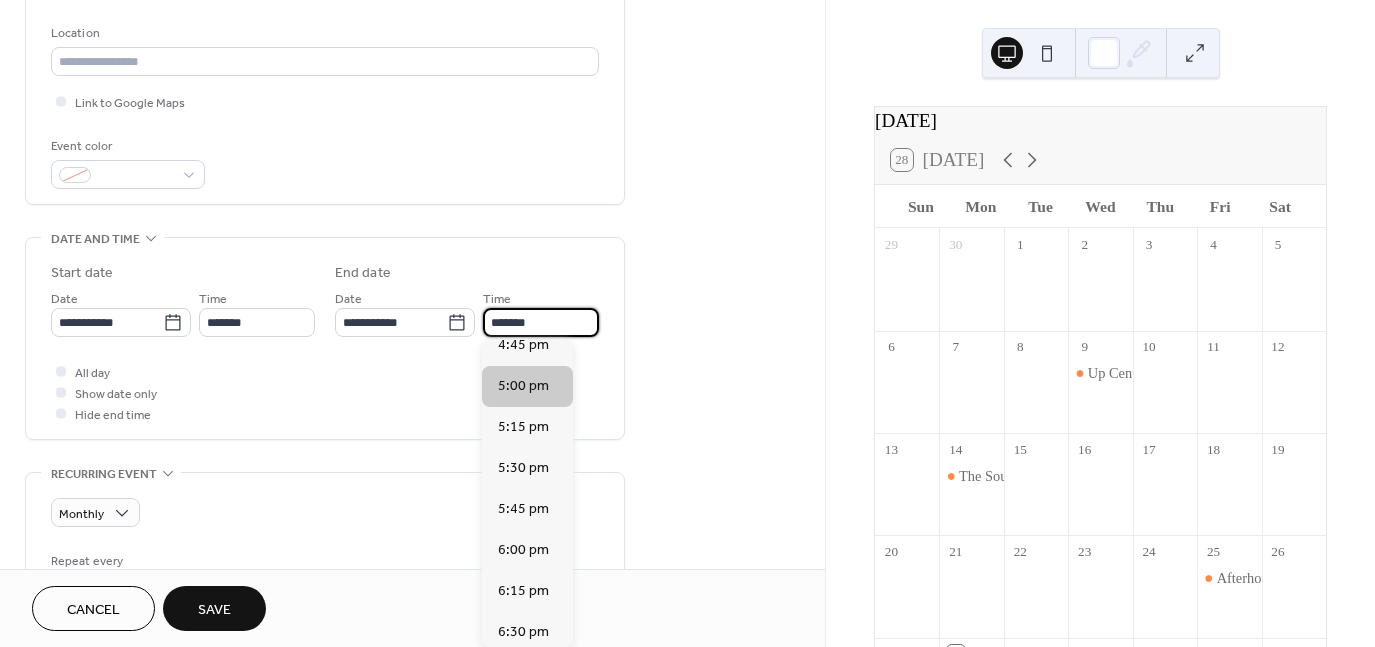 scroll, scrollTop: 100, scrollLeft: 0, axis: vertical 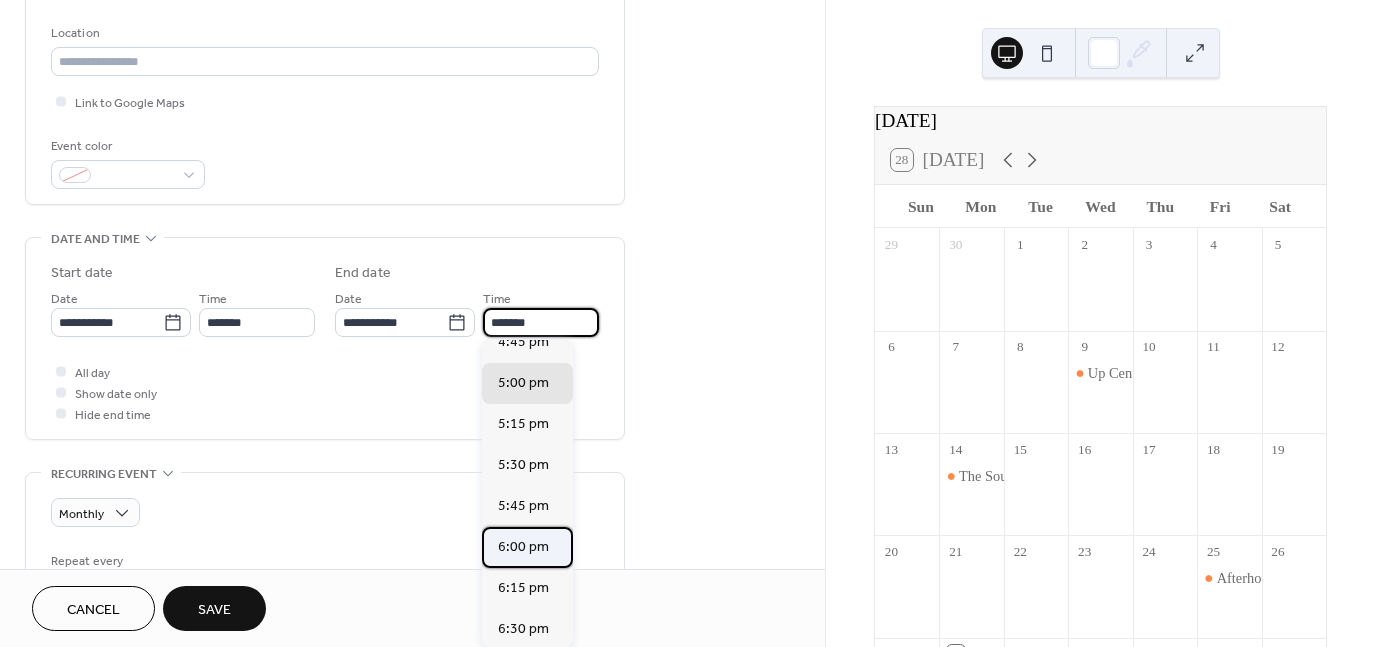 click on "6:00 pm" at bounding box center (523, 546) 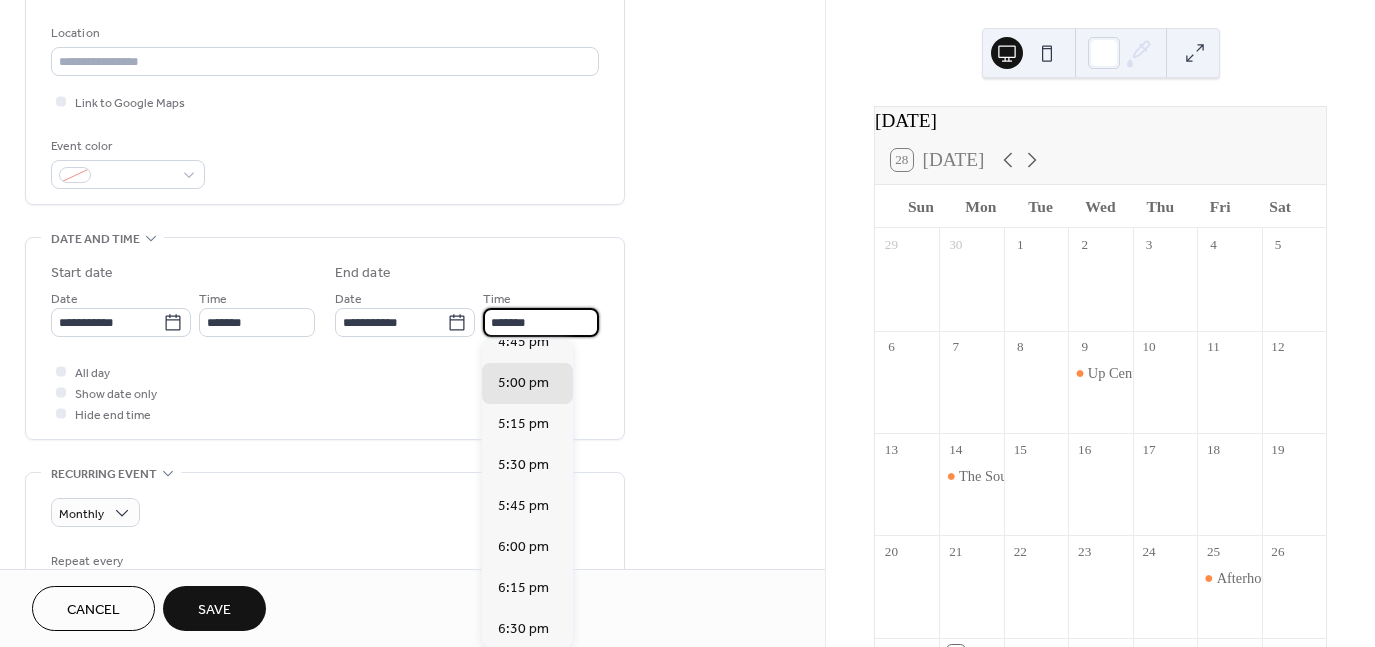 type on "*******" 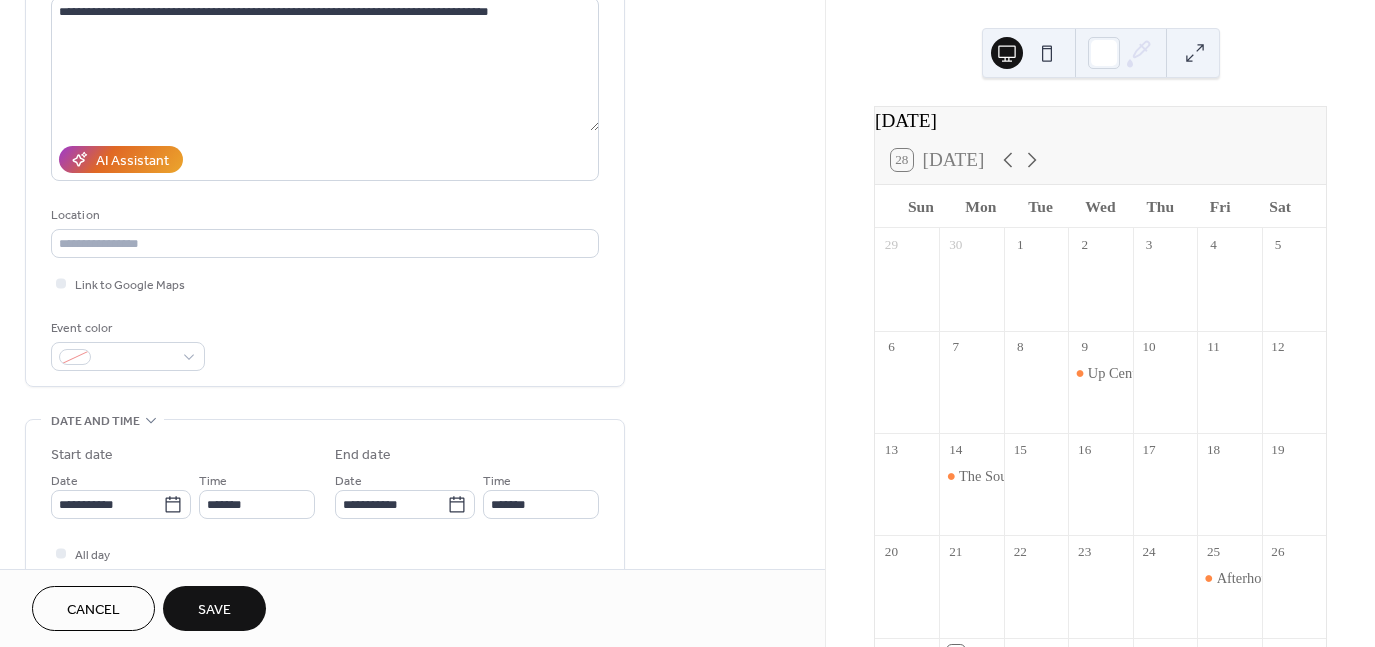 scroll, scrollTop: 214, scrollLeft: 0, axis: vertical 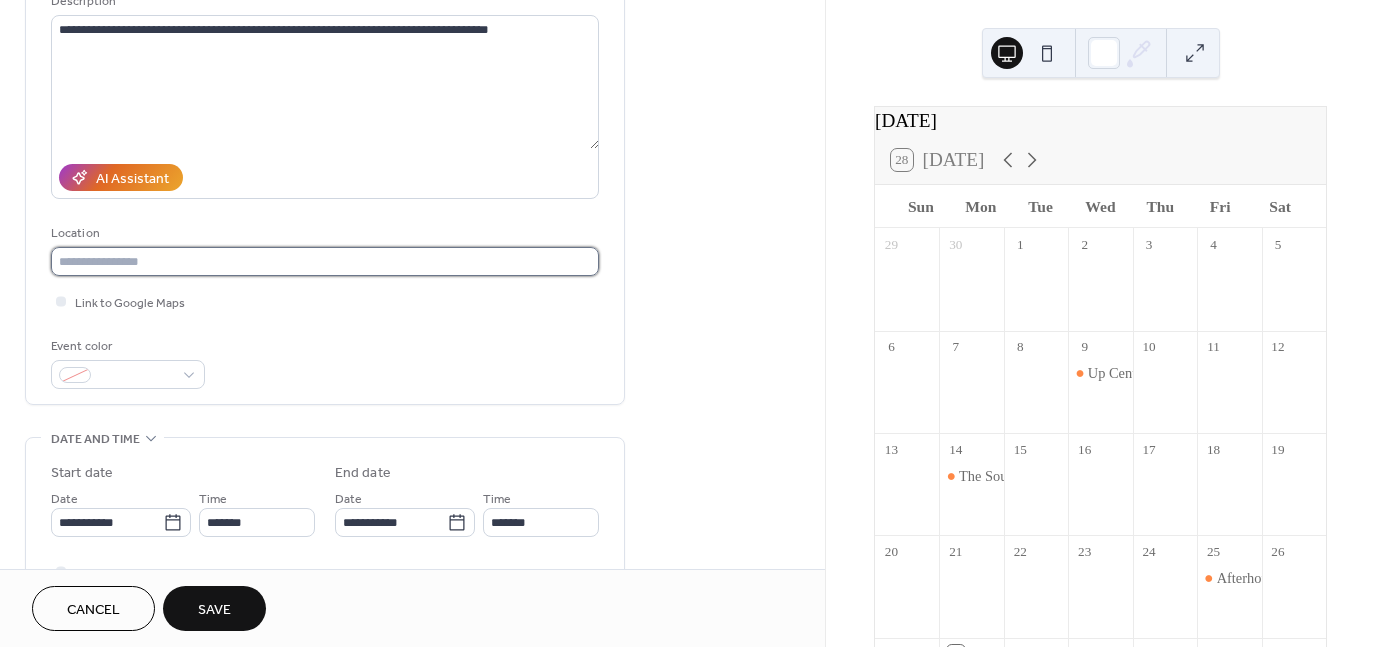 click at bounding box center (325, 261) 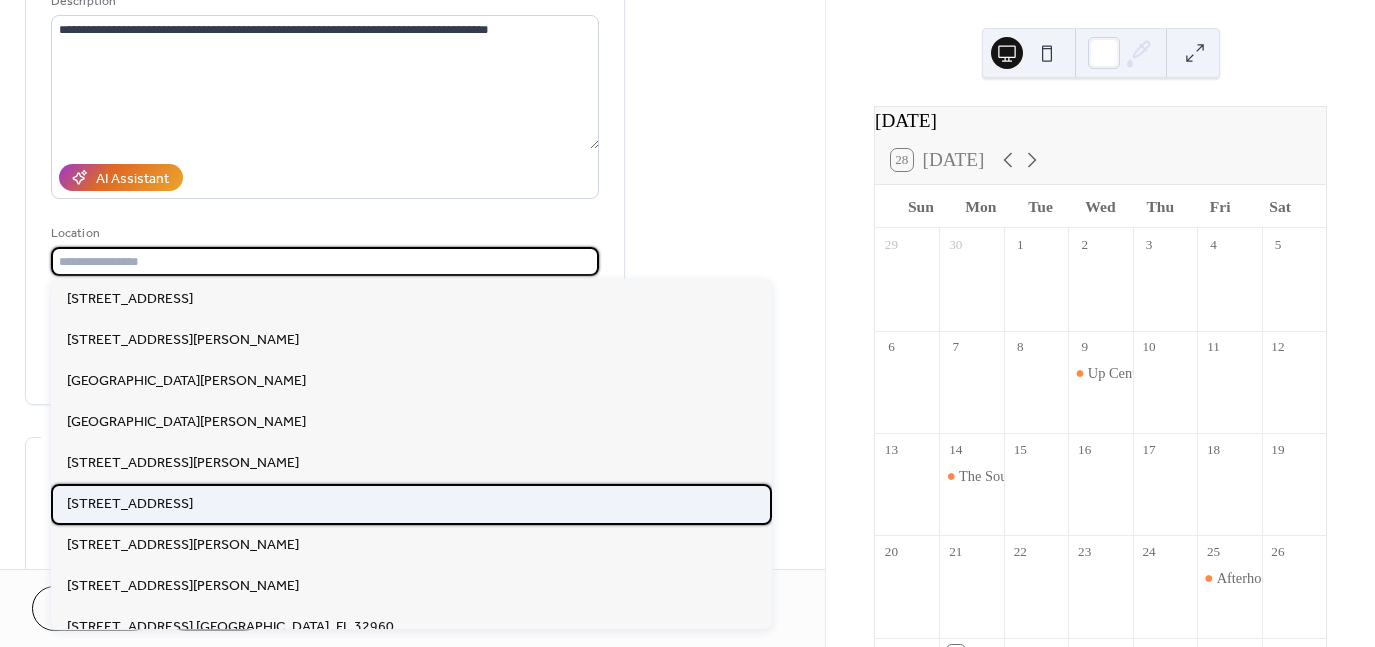 click on "16401 SW Farm Rd" at bounding box center (130, 504) 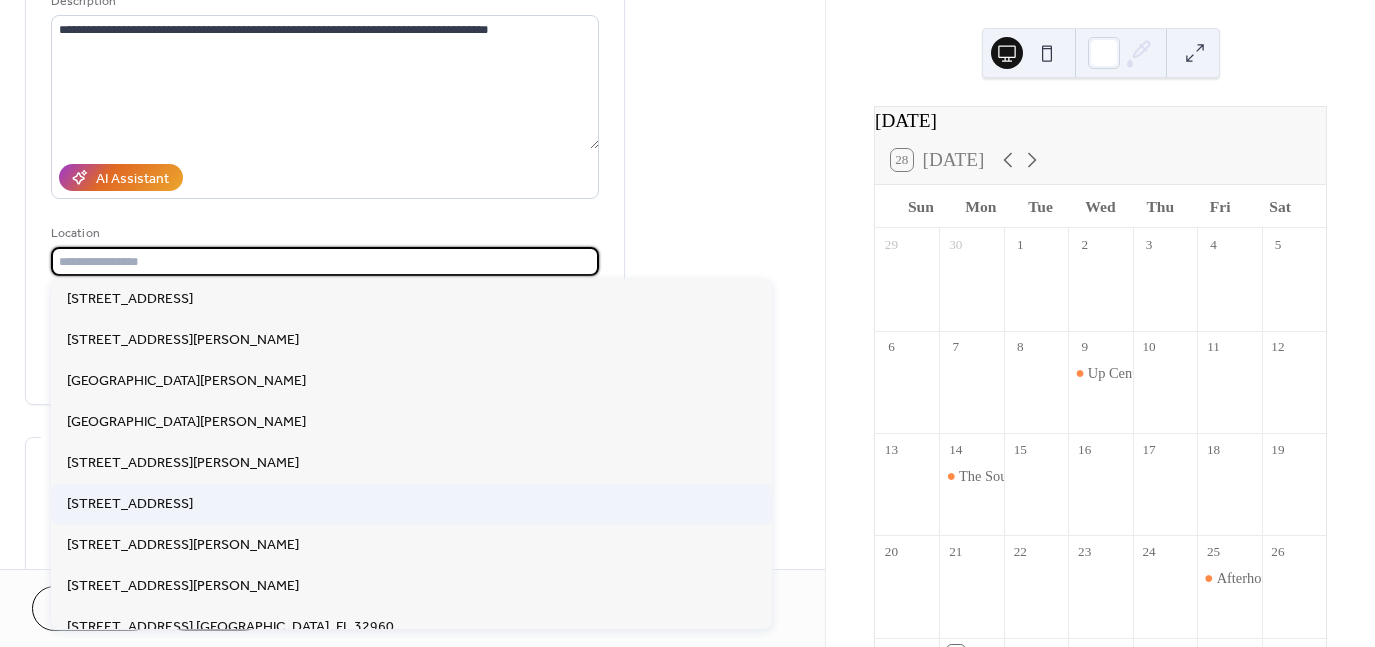 type on "**********" 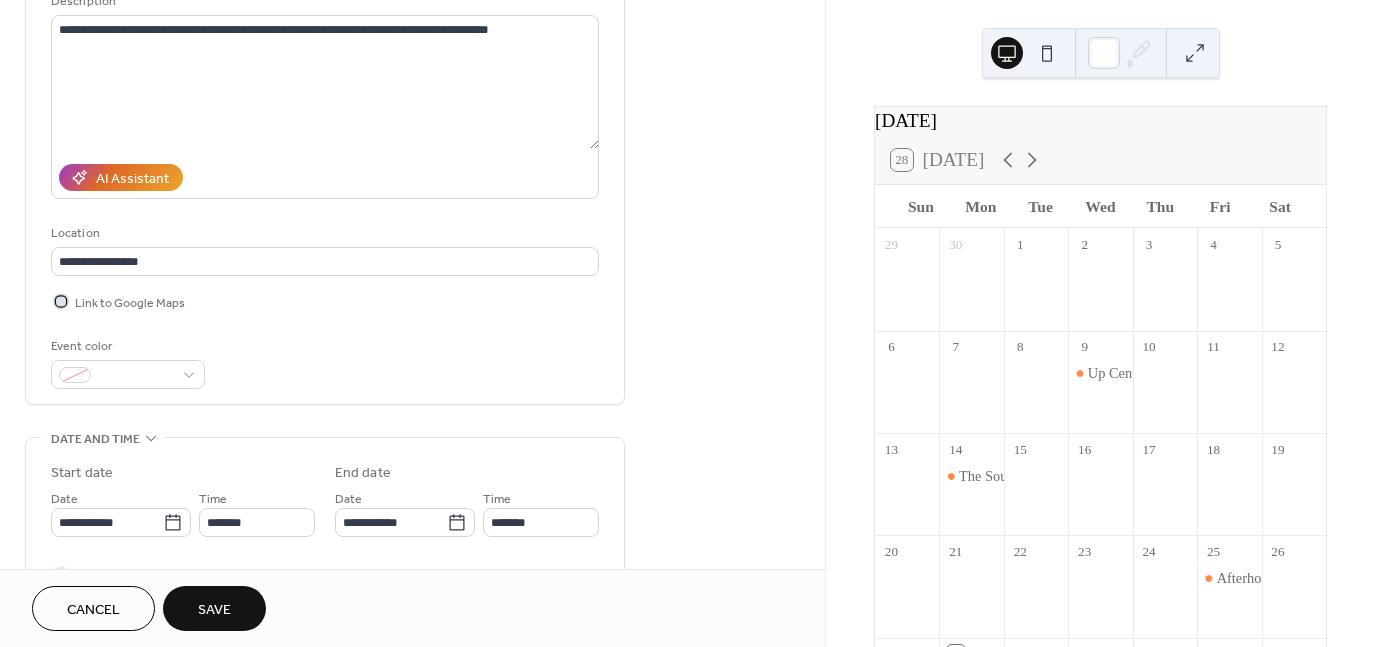 click on "Link to Google Maps" at bounding box center (130, 303) 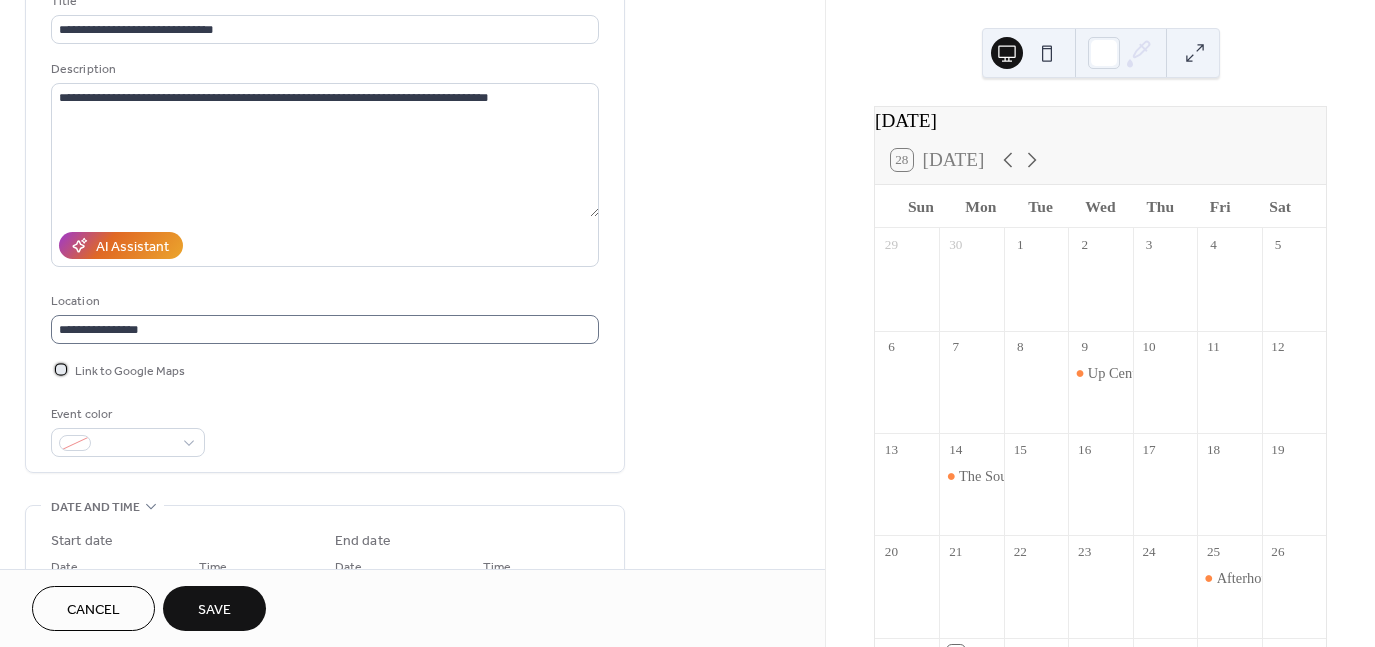 scroll, scrollTop: 114, scrollLeft: 0, axis: vertical 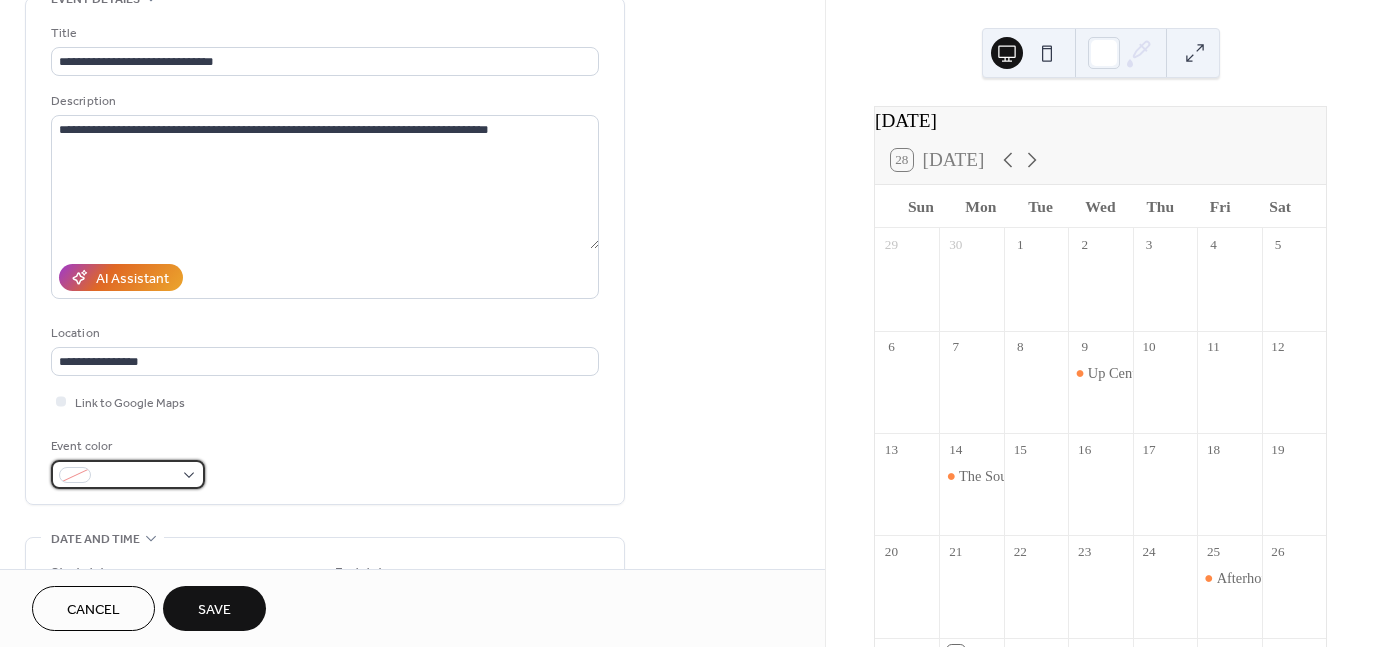 click at bounding box center (128, 474) 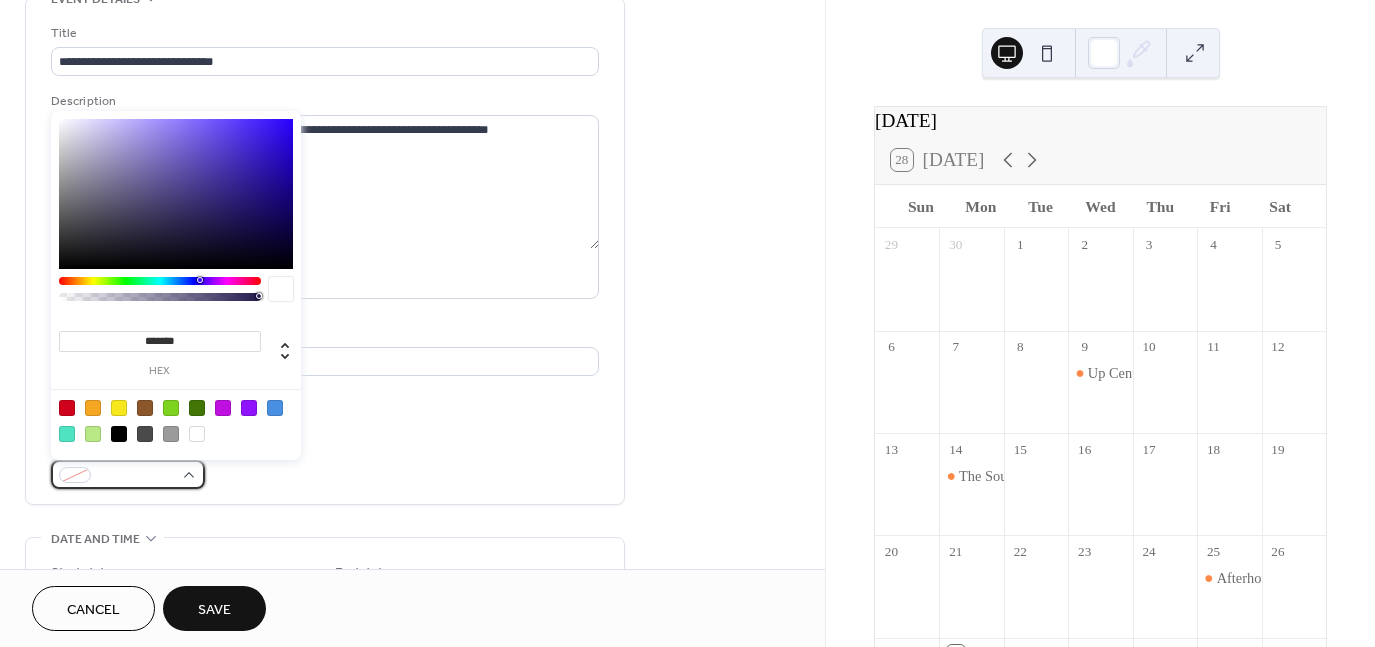 click at bounding box center [128, 474] 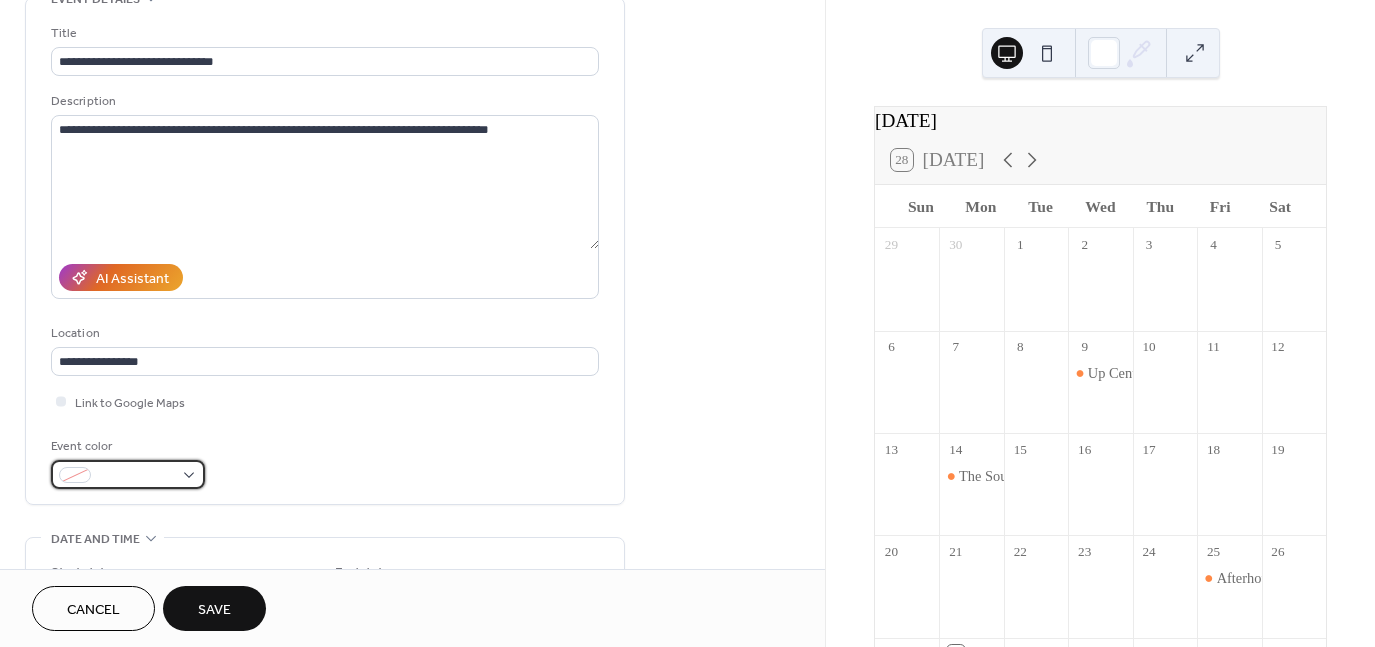 click at bounding box center (128, 474) 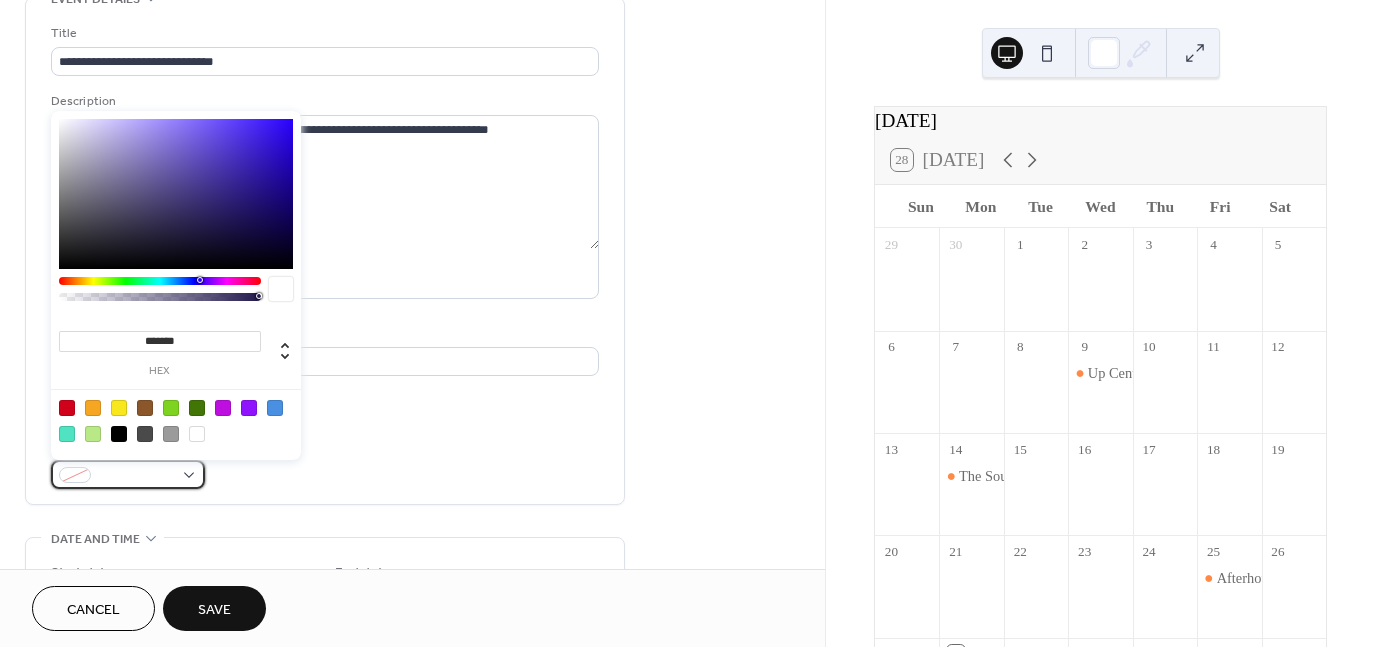 click at bounding box center (128, 474) 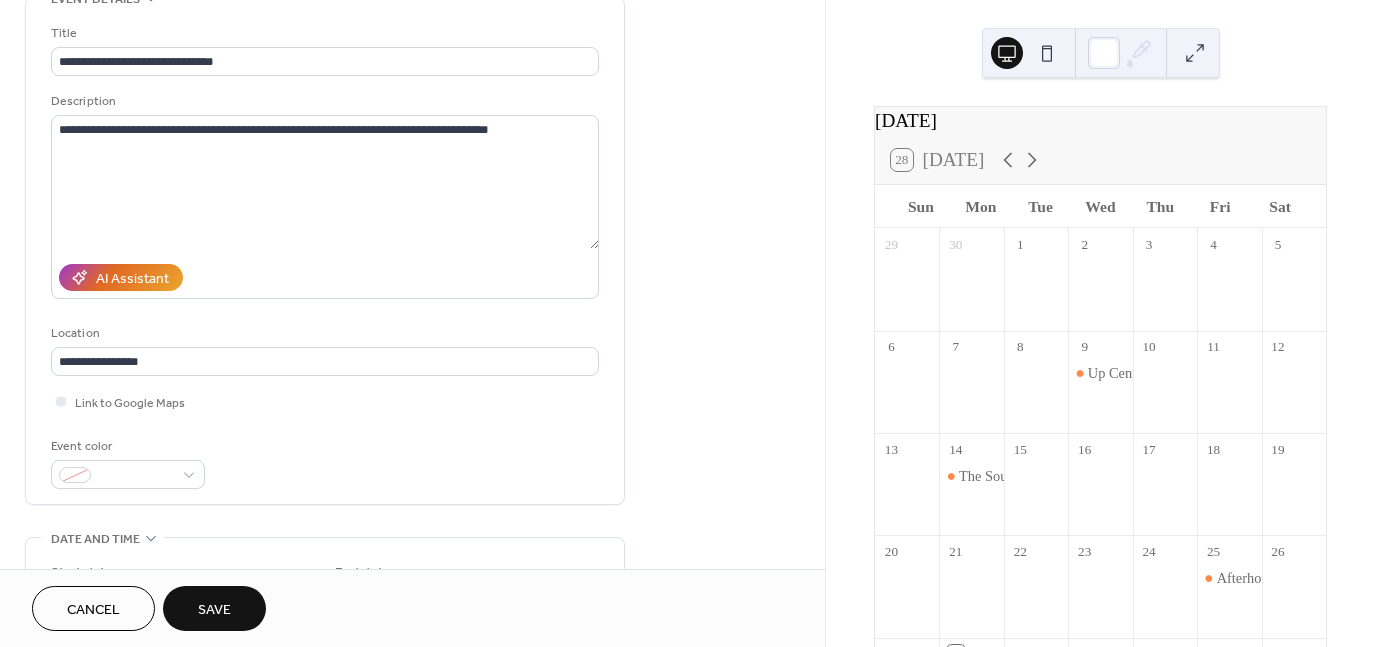 click on "Event color" at bounding box center (325, 462) 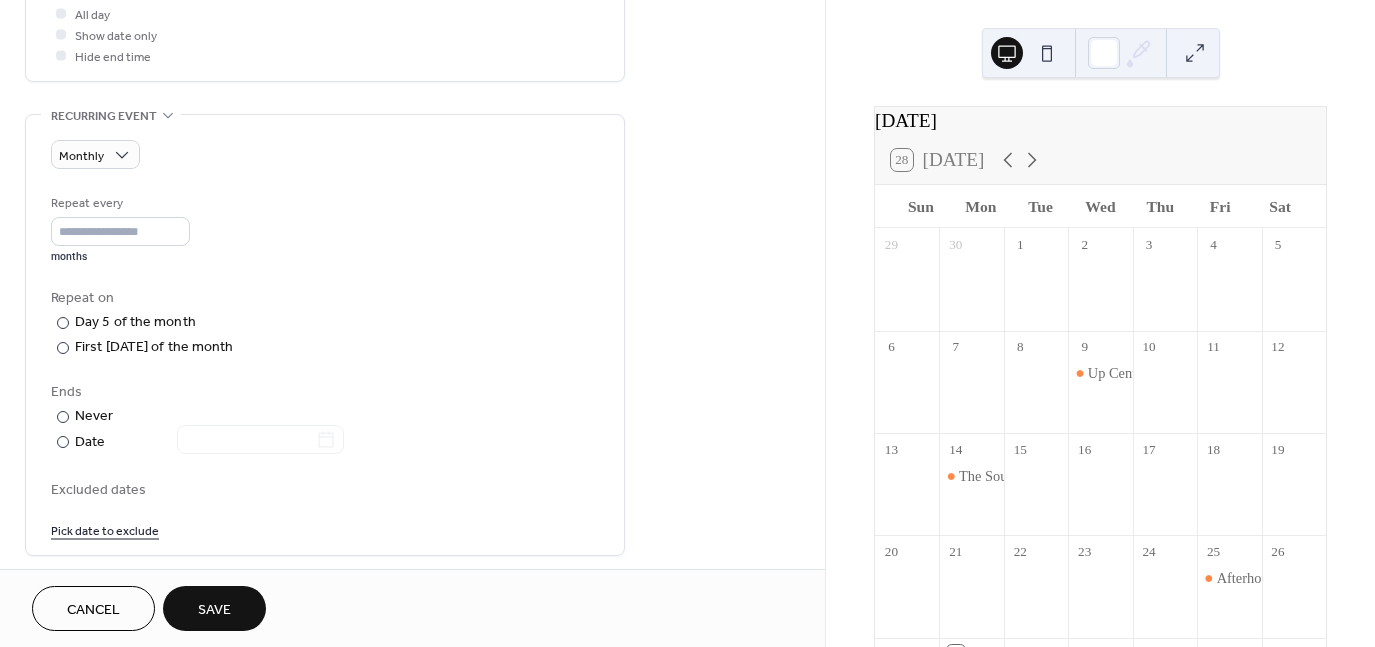 scroll, scrollTop: 600, scrollLeft: 0, axis: vertical 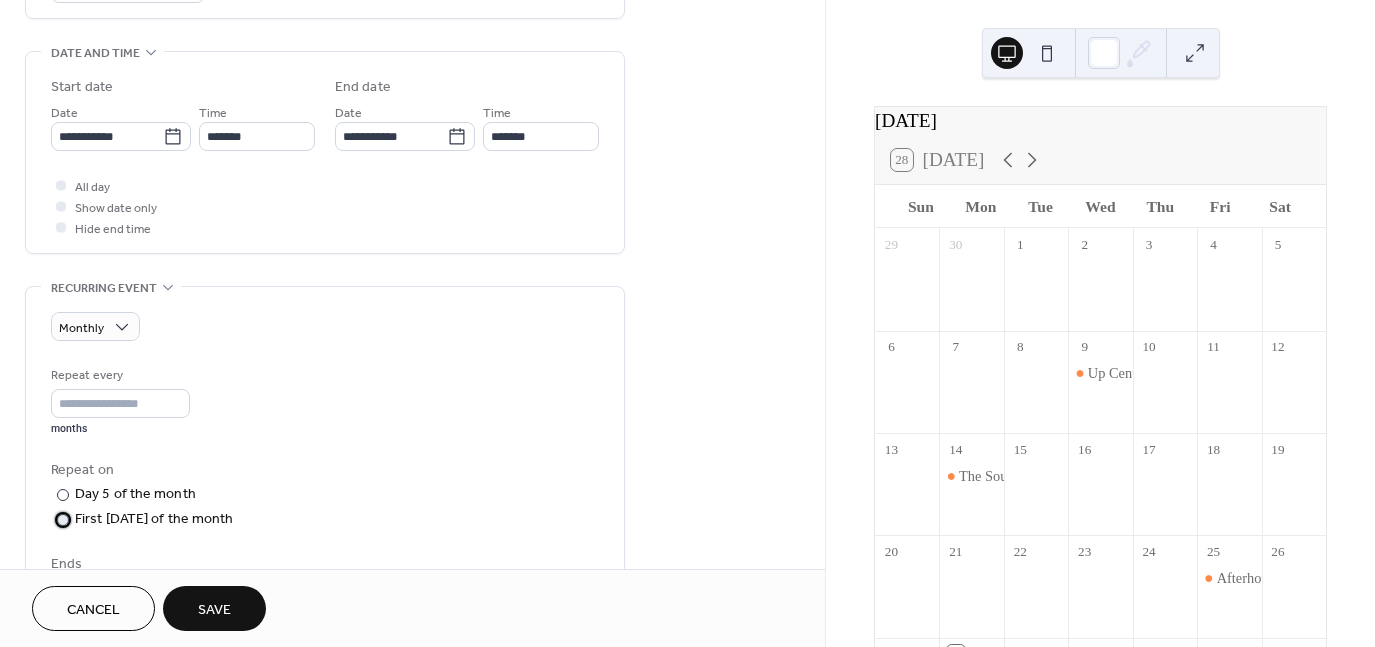 click on "First Tuesday of the month" at bounding box center [154, 519] 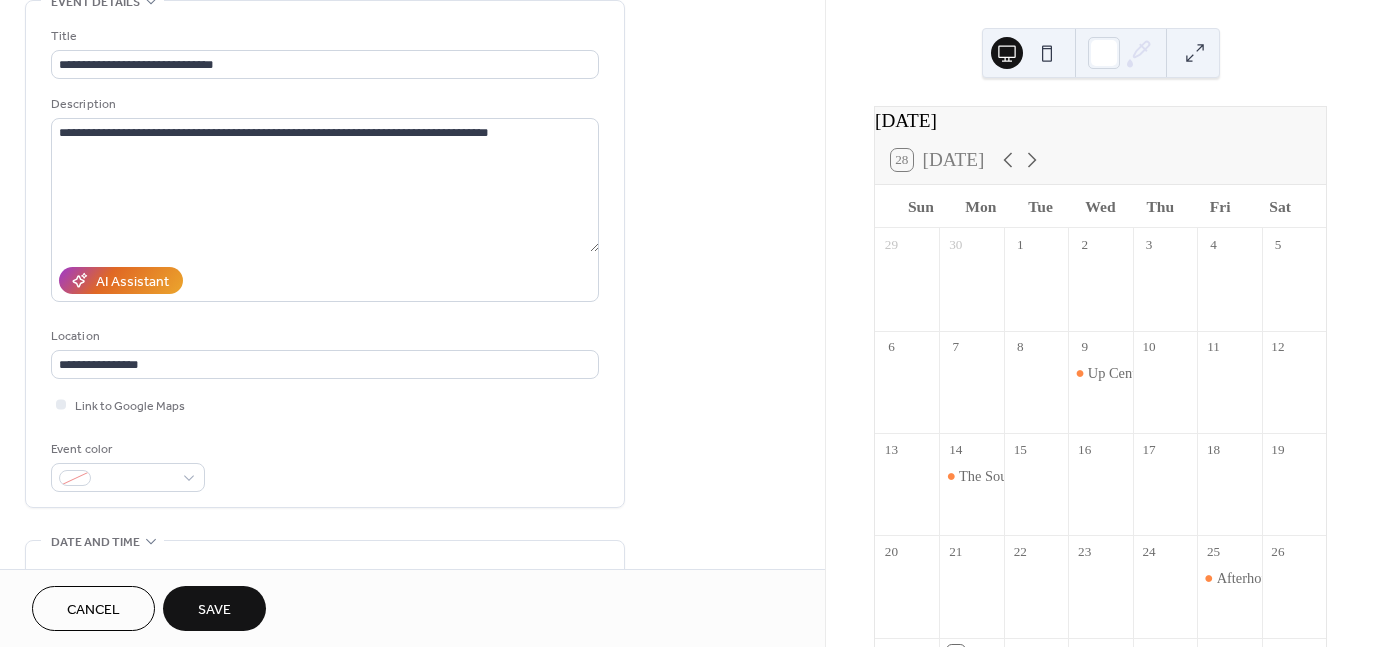 scroll, scrollTop: 100, scrollLeft: 0, axis: vertical 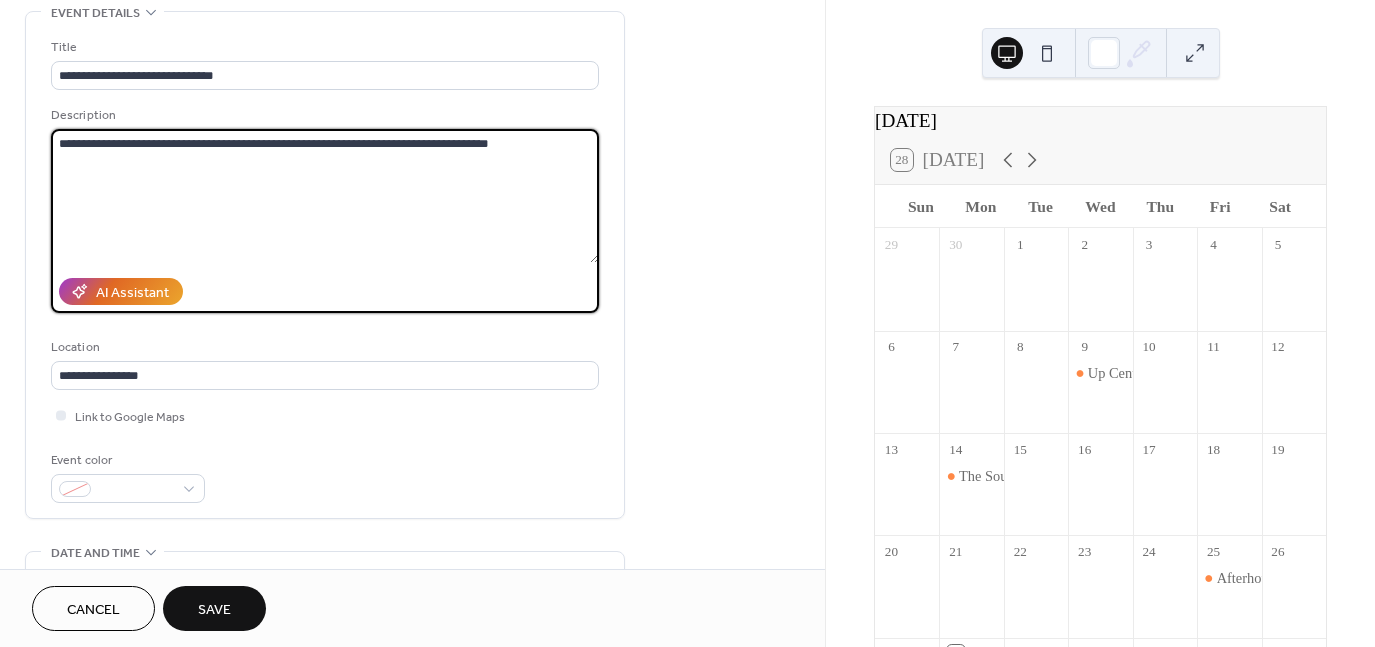 drag, startPoint x: 436, startPoint y: 141, endPoint x: 323, endPoint y: 138, distance: 113.03982 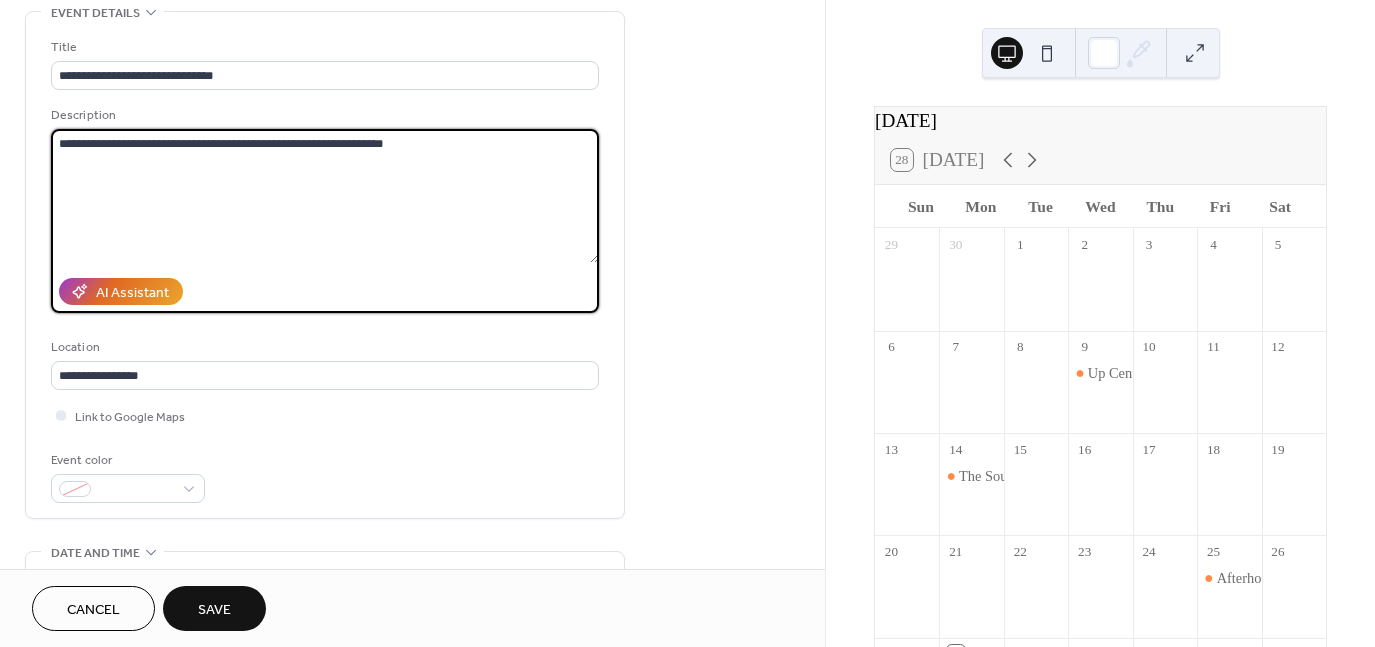 click on "**********" at bounding box center [325, 196] 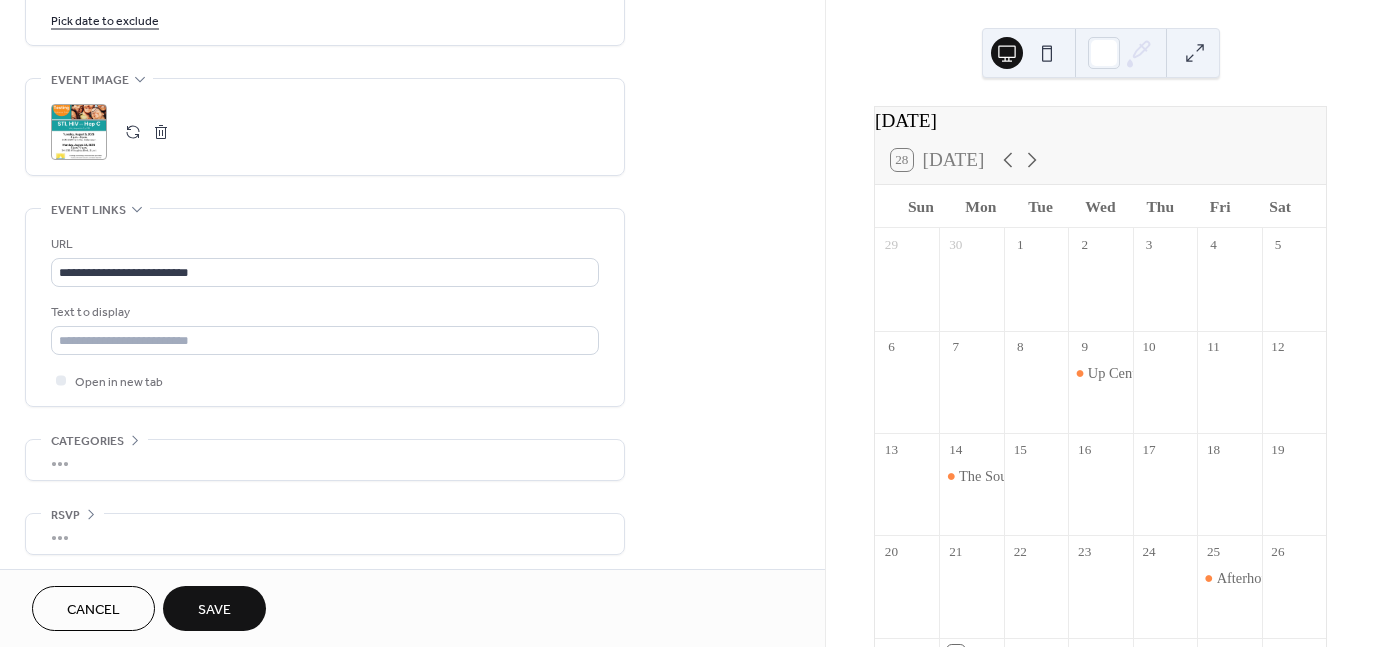scroll, scrollTop: 1285, scrollLeft: 0, axis: vertical 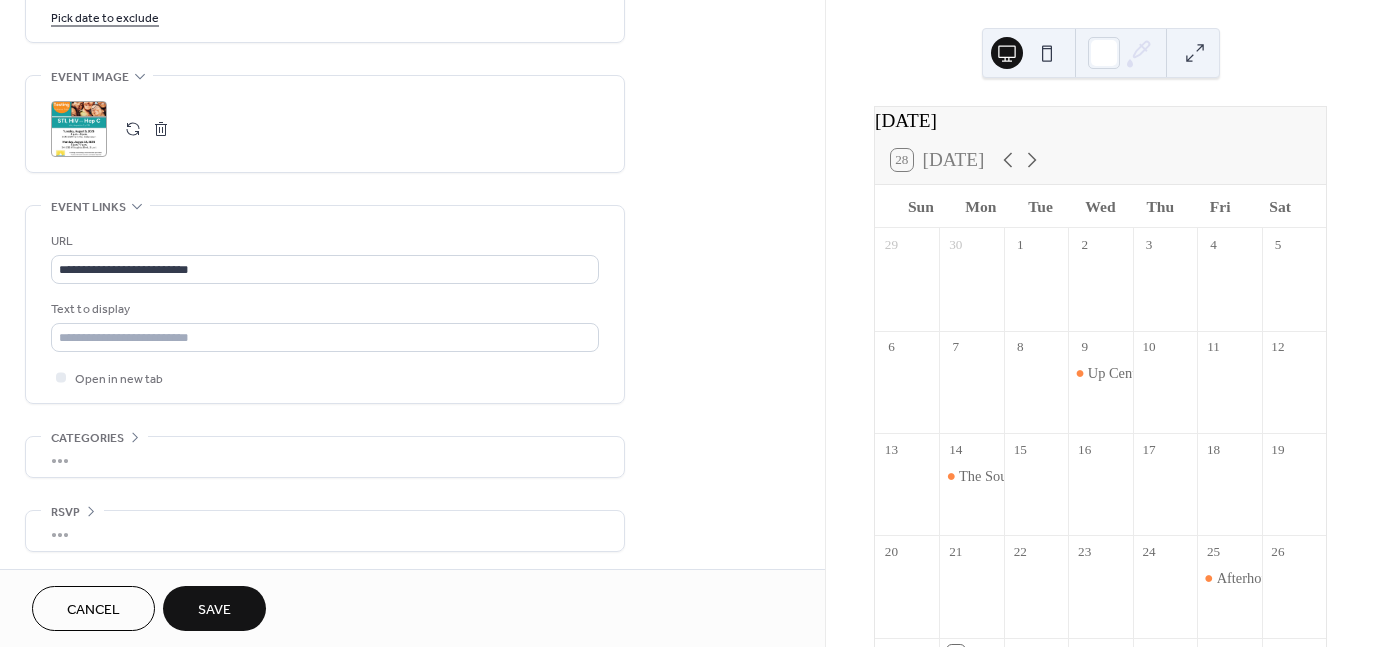 type on "**********" 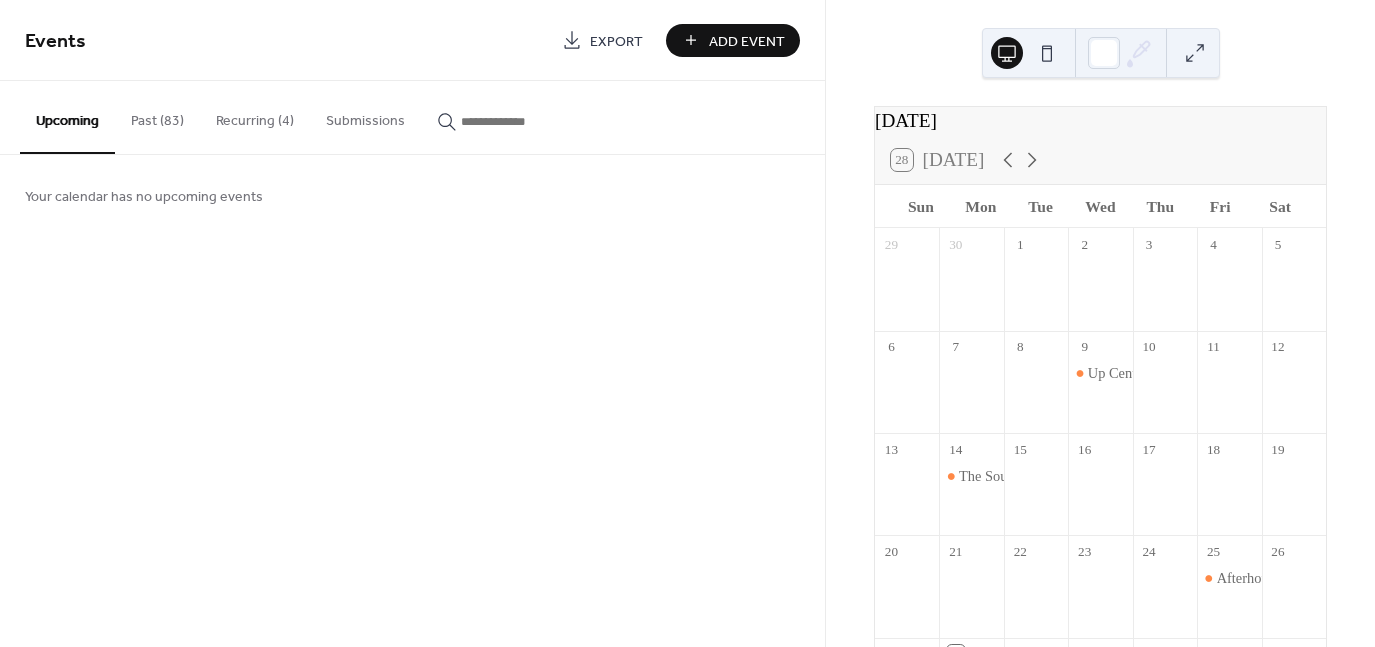 click on "Add Event" at bounding box center [747, 41] 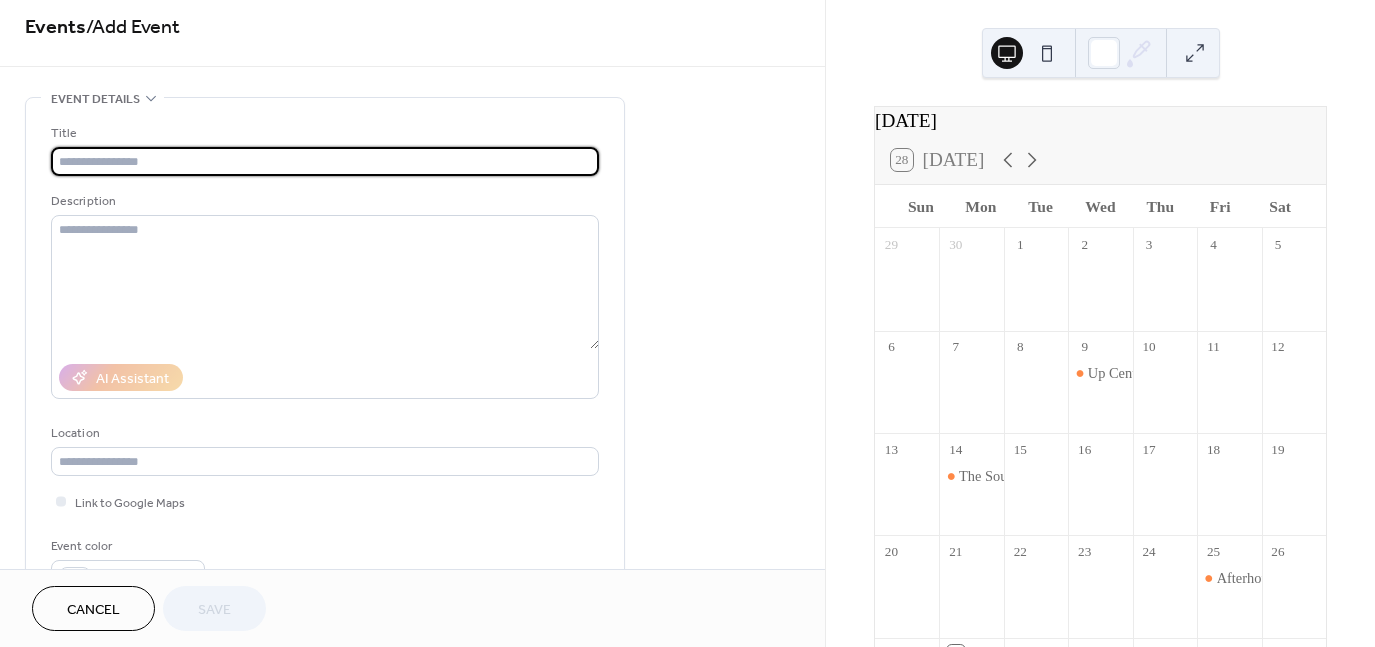 scroll, scrollTop: 0, scrollLeft: 0, axis: both 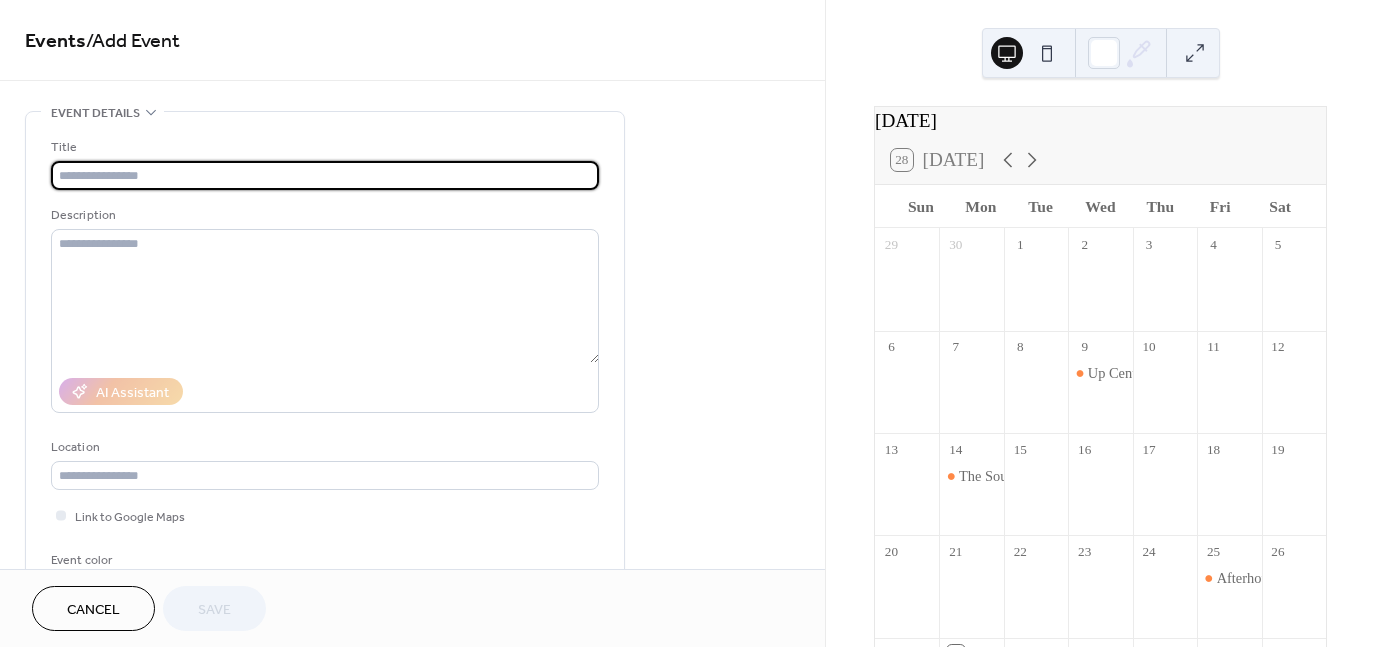 type on "**********" 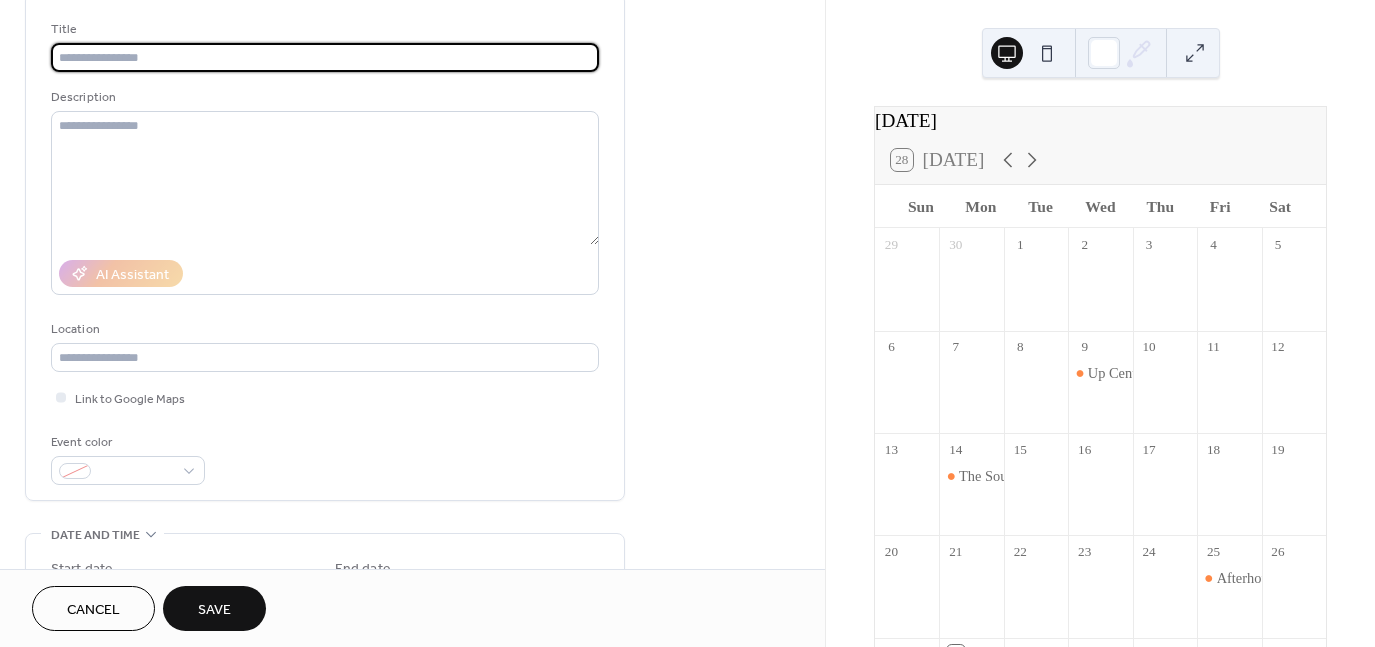 scroll, scrollTop: 100, scrollLeft: 0, axis: vertical 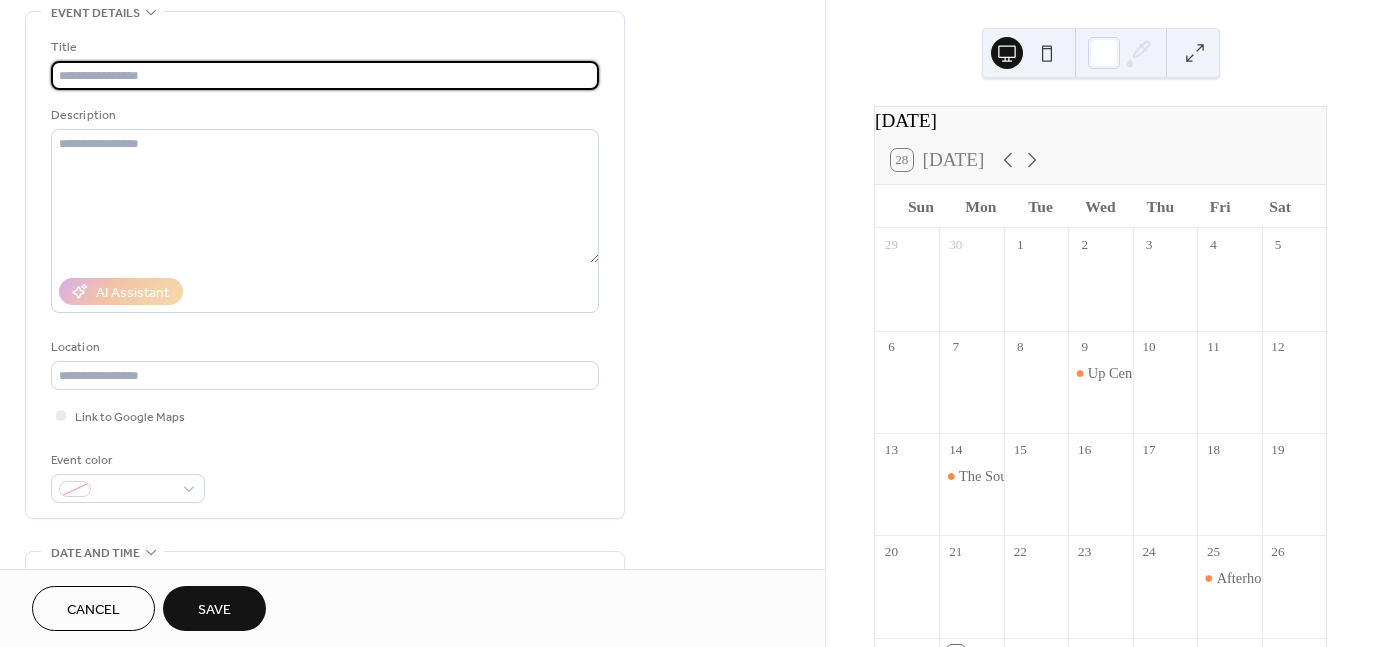 paste on "**********" 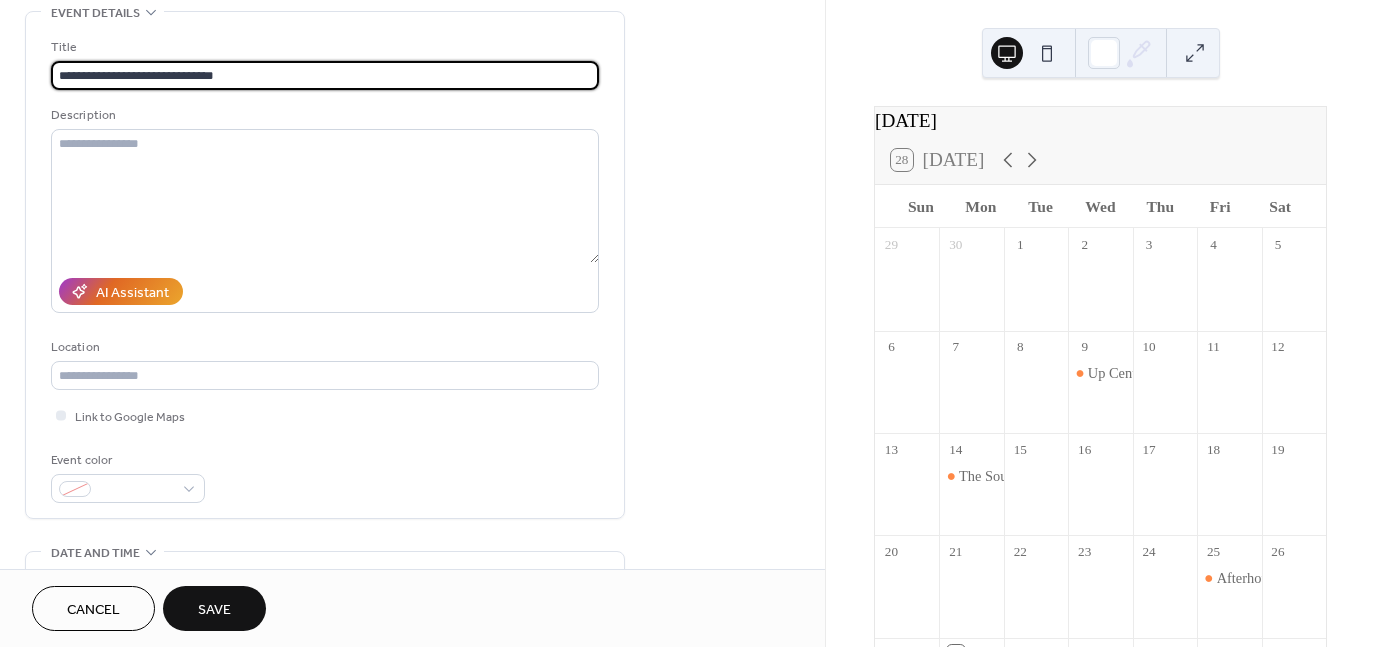 type on "**********" 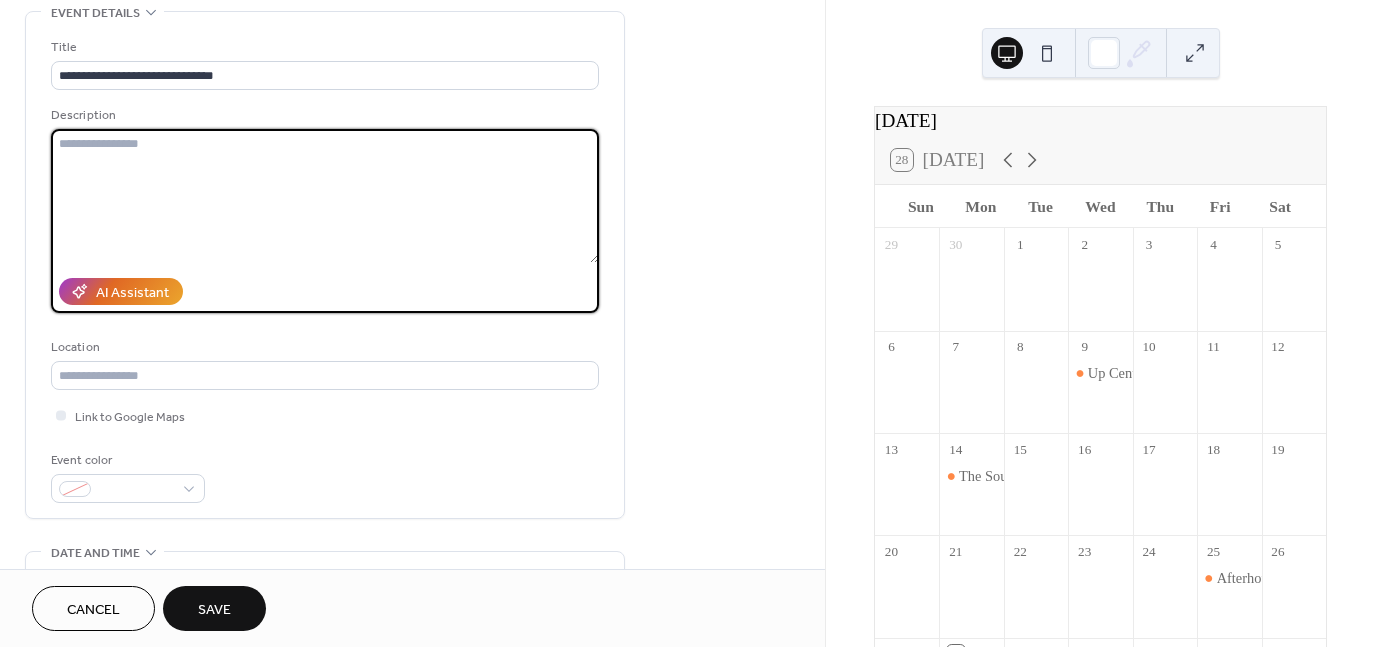 click at bounding box center [325, 196] 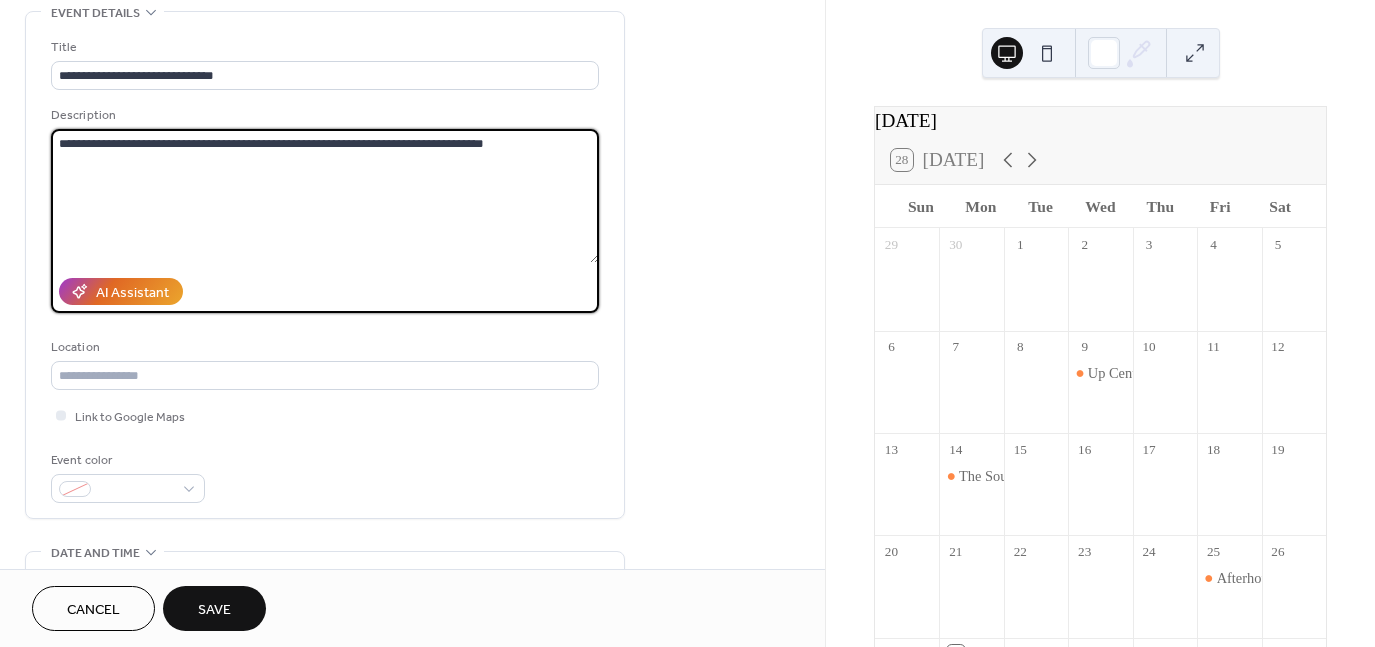 drag, startPoint x: 322, startPoint y: 141, endPoint x: 433, endPoint y: 136, distance: 111.11256 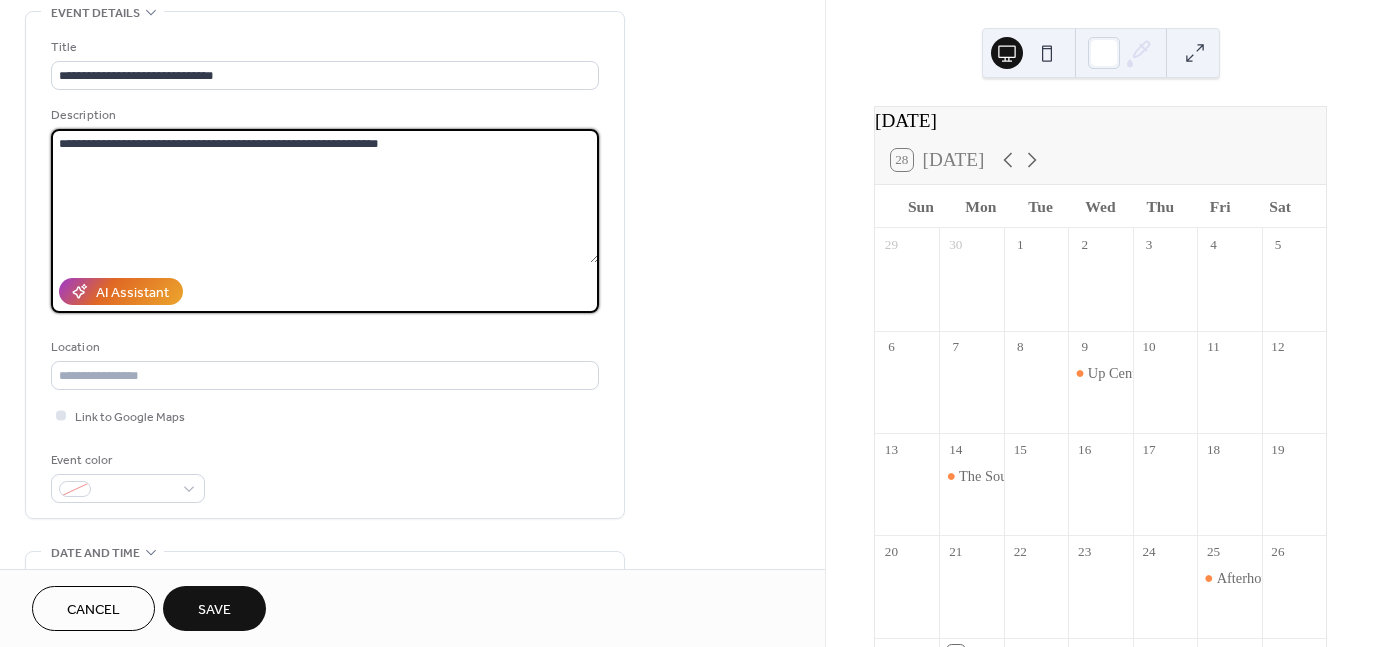 type on "**********" 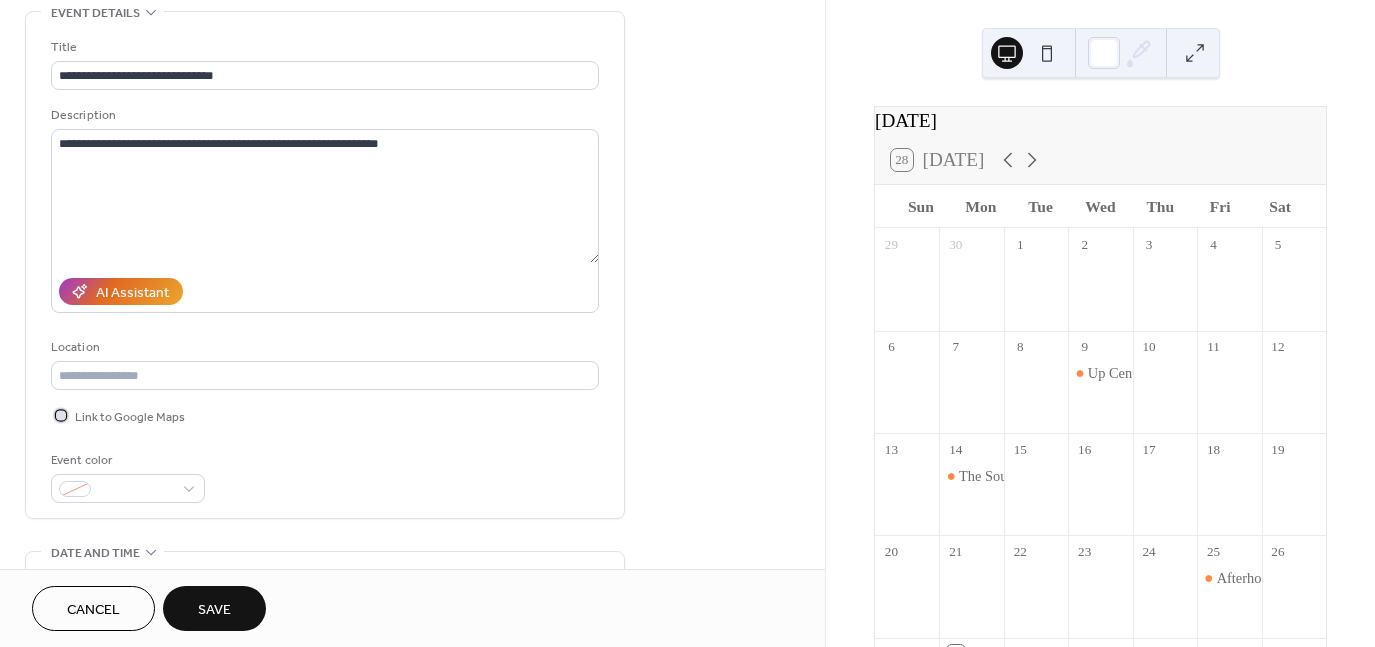 click on "Link to Google Maps" at bounding box center (130, 417) 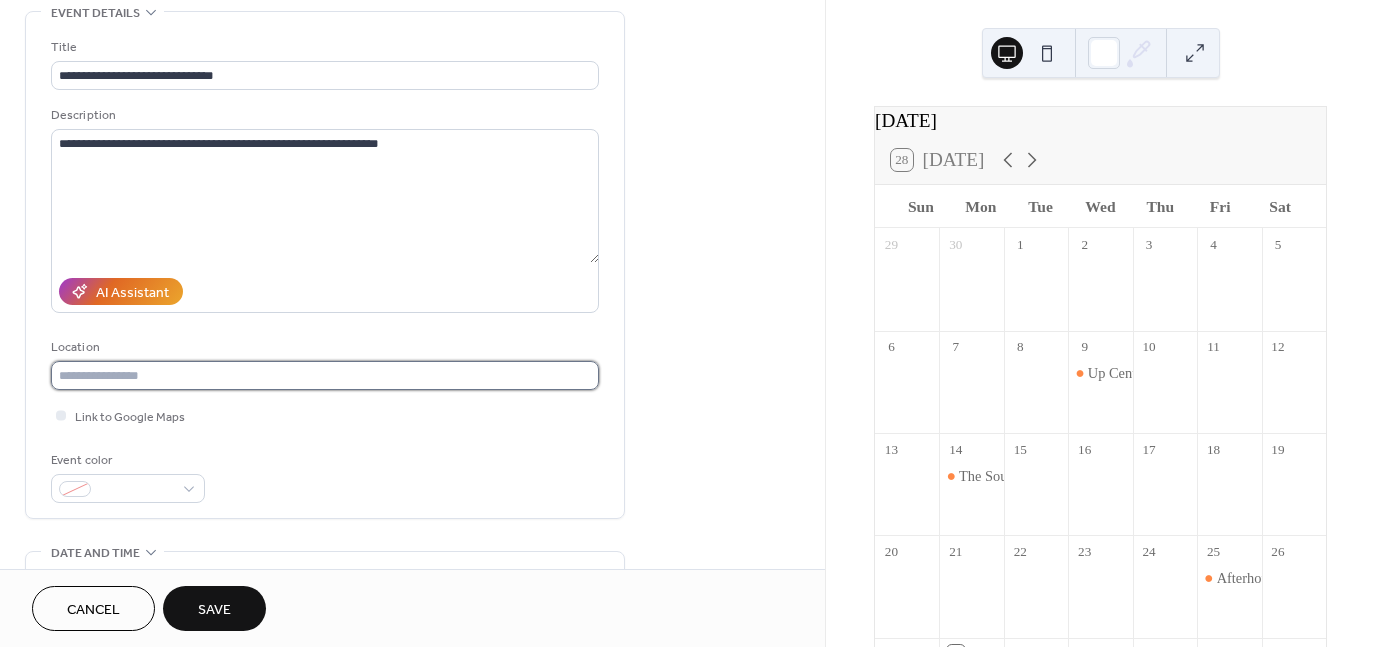 click at bounding box center [325, 375] 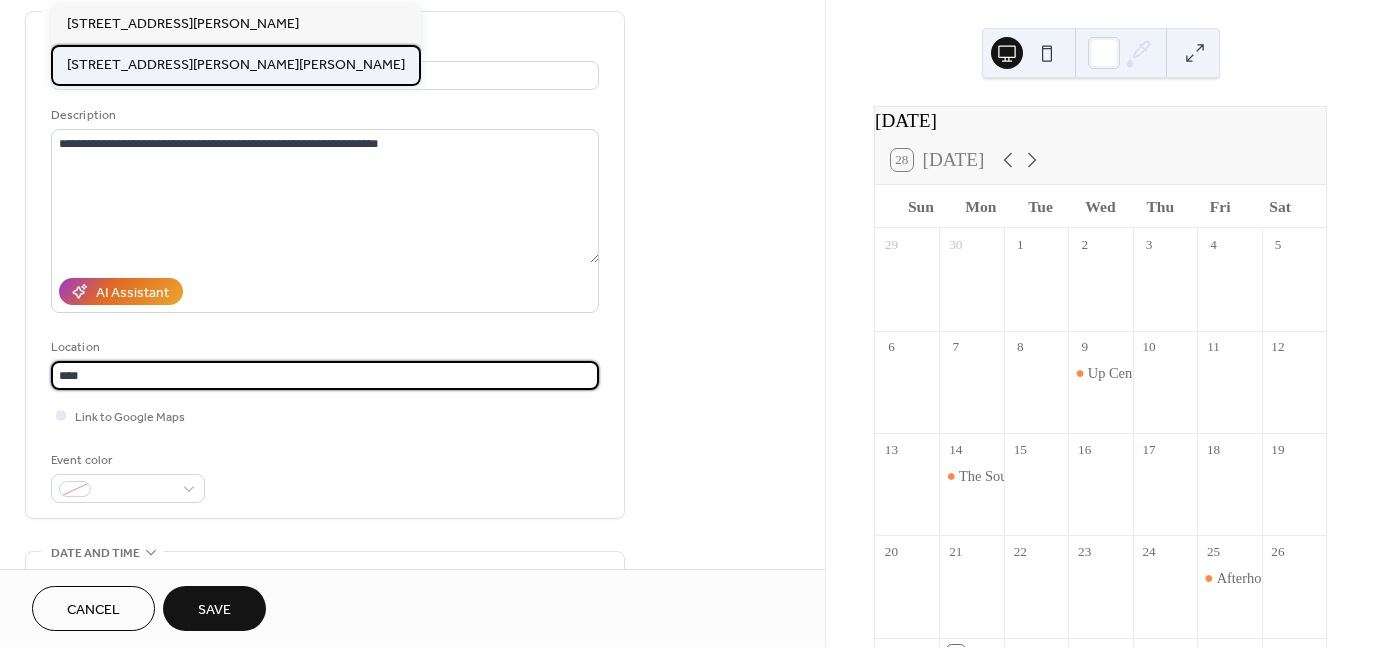 click on "3441 SE Willoughby, Stuart FL 34997" at bounding box center (236, 65) 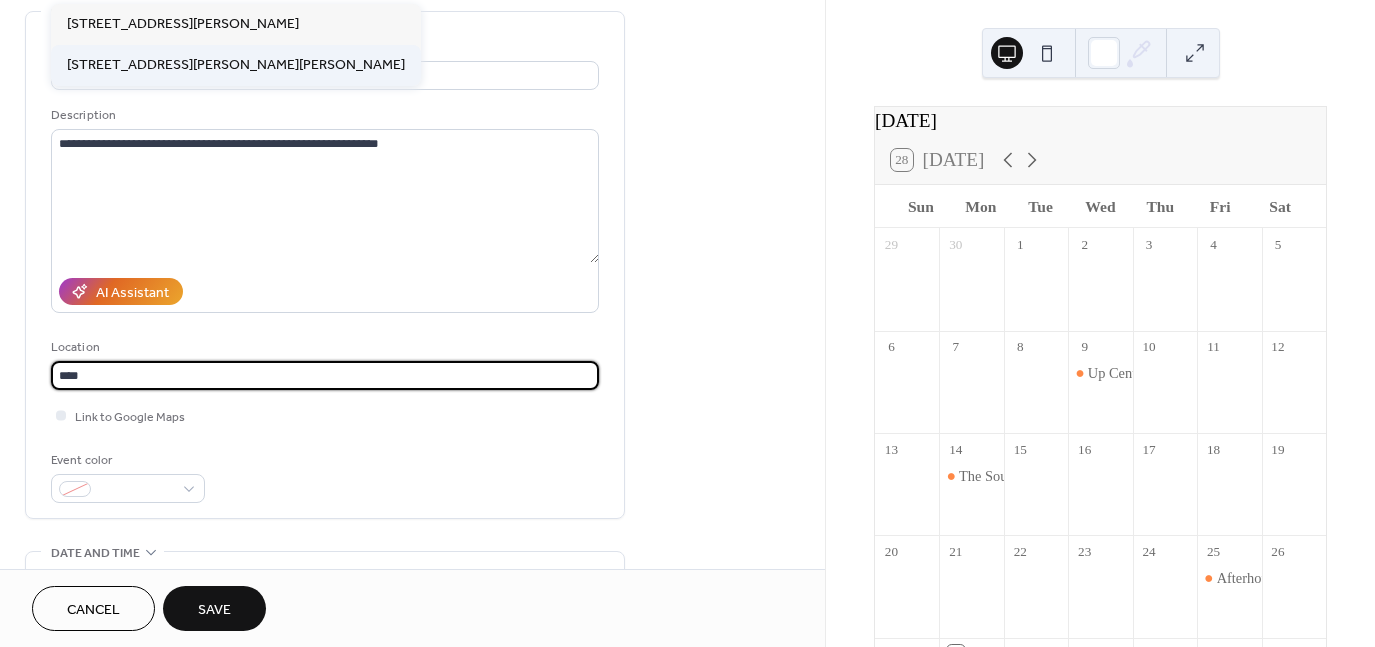 type on "**********" 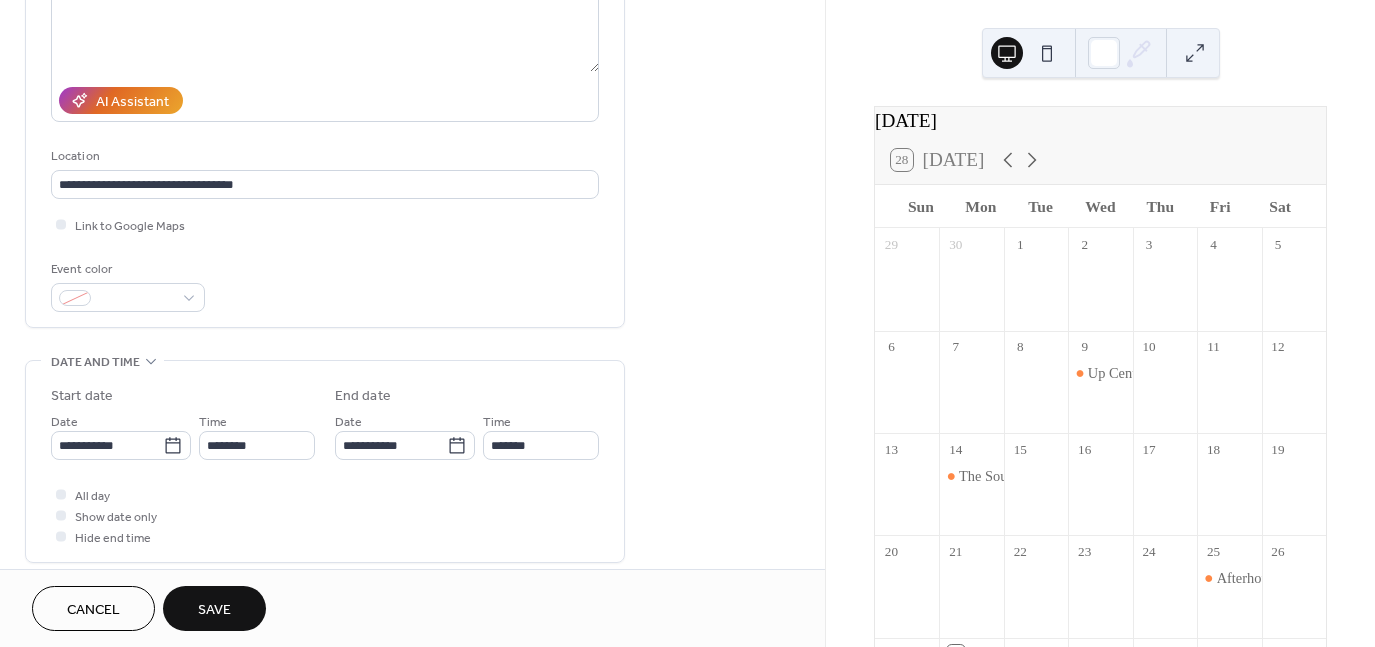 scroll, scrollTop: 300, scrollLeft: 0, axis: vertical 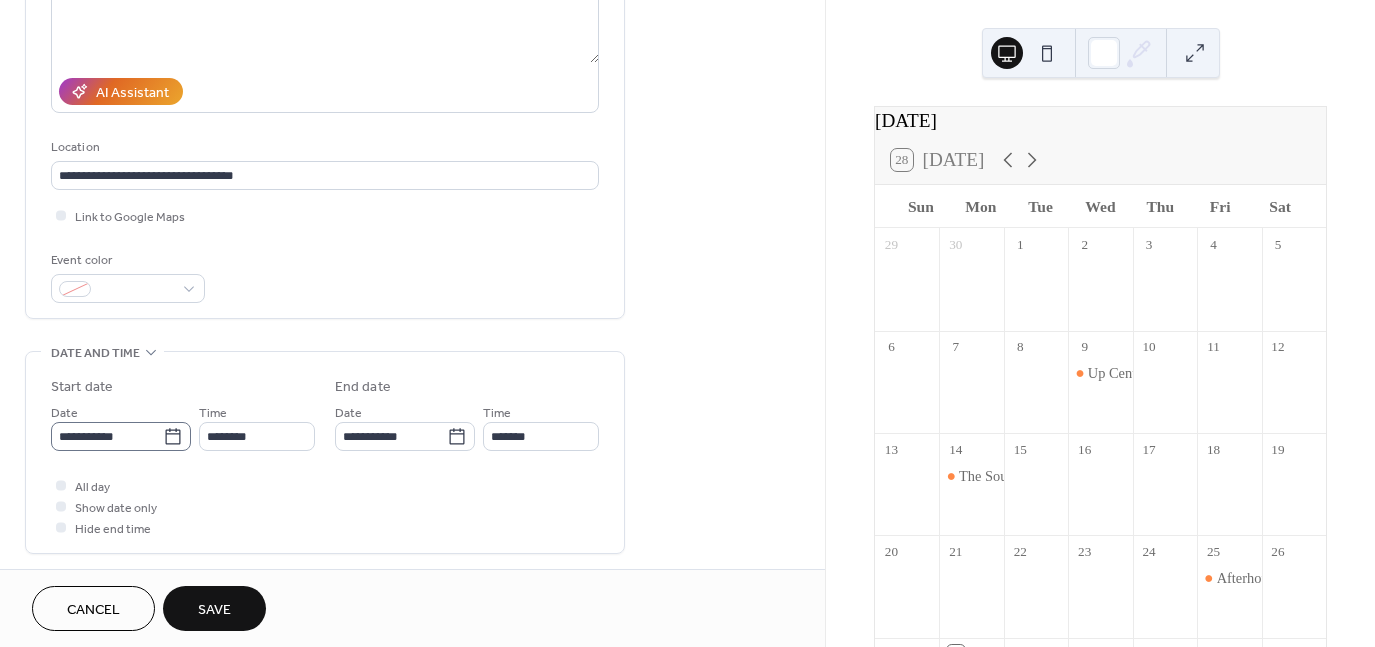 click 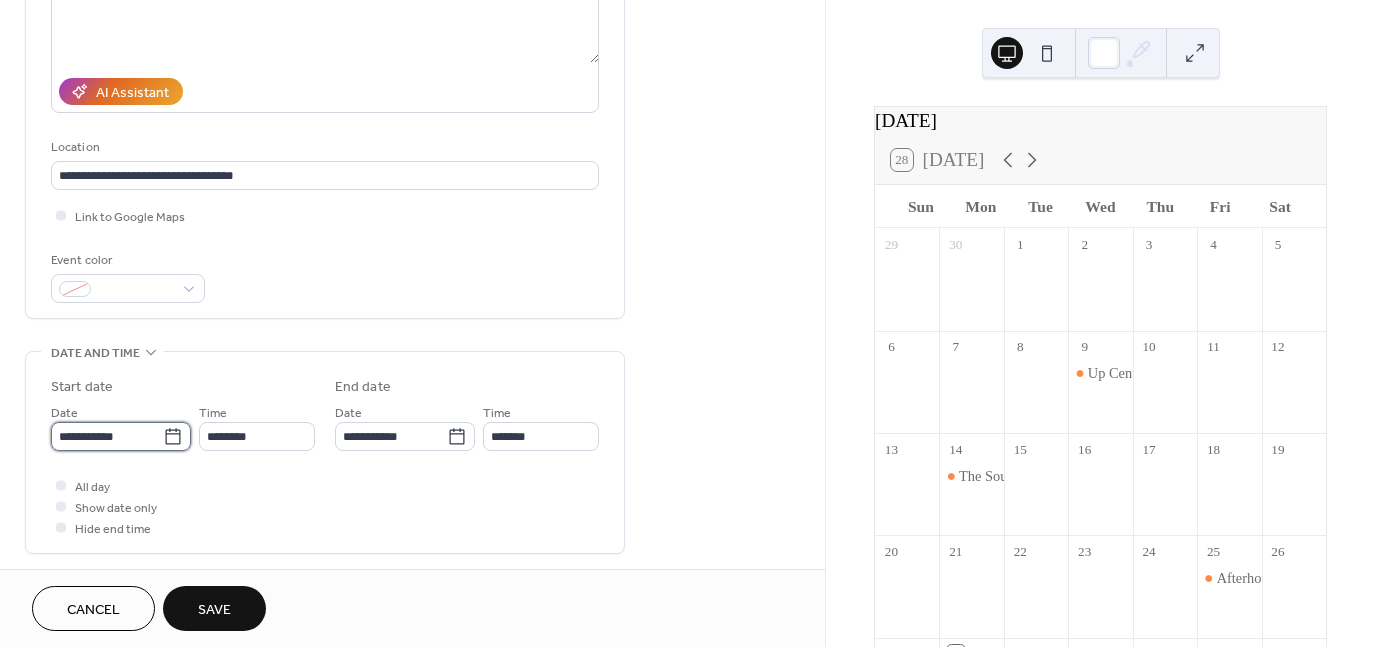 click on "**********" at bounding box center (107, 436) 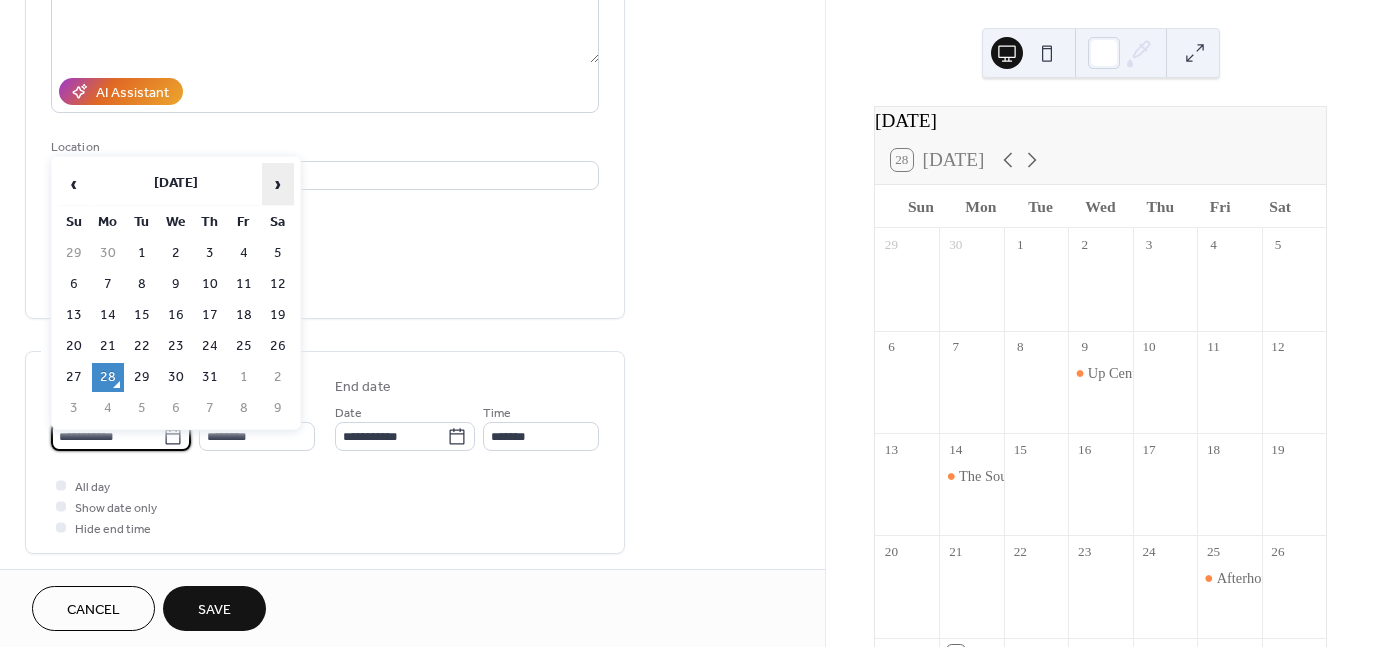 click on "›" at bounding box center [278, 184] 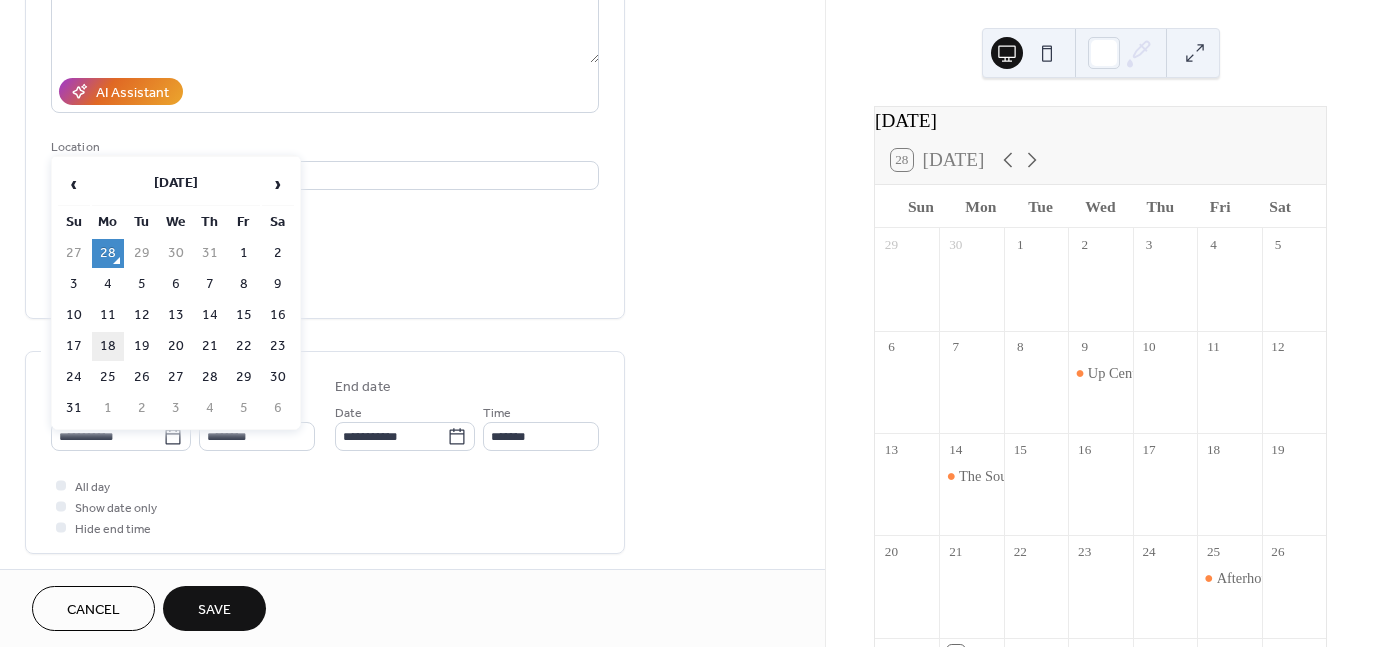 click on "18" at bounding box center (108, 346) 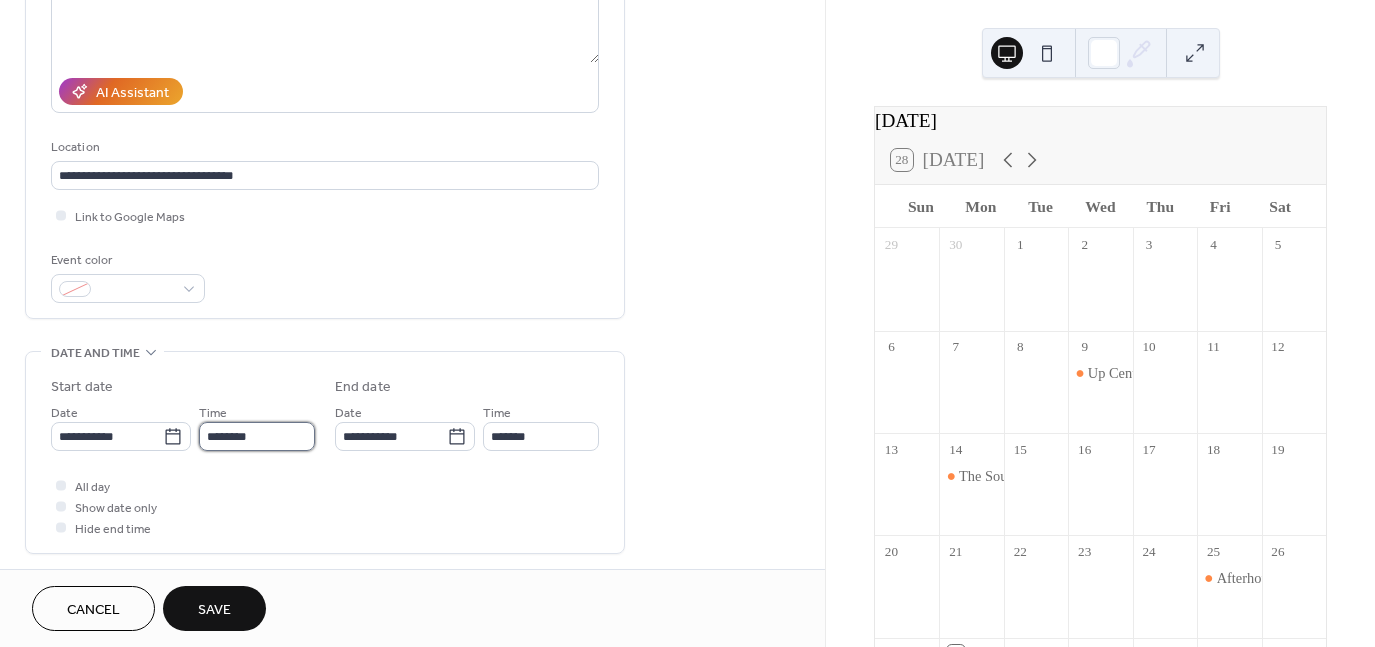 click on "********" at bounding box center (257, 436) 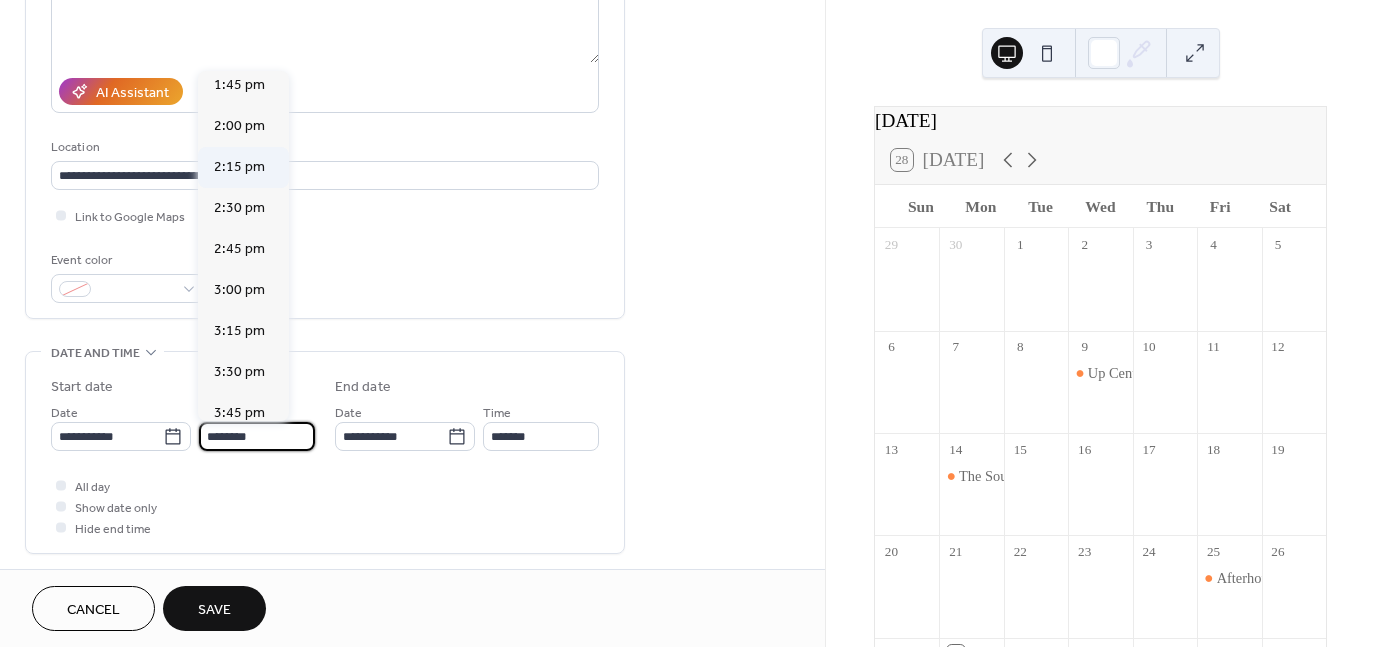 scroll, scrollTop: 2468, scrollLeft: 0, axis: vertical 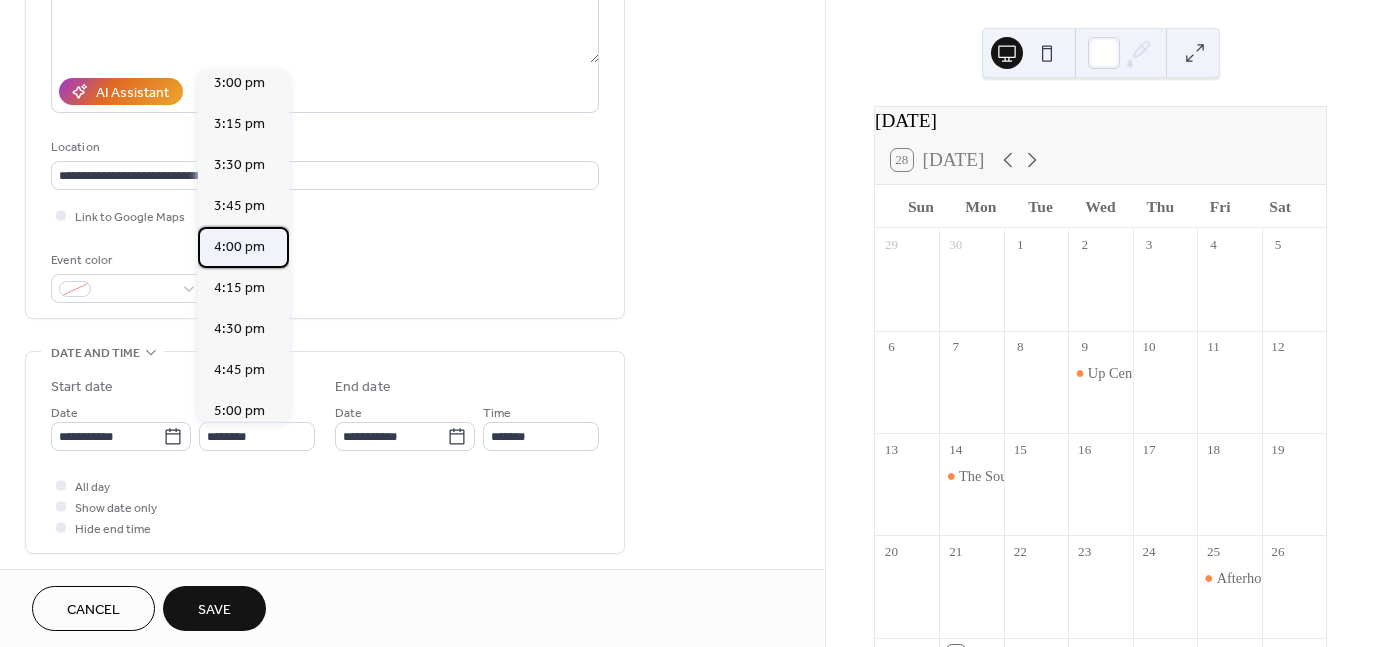 click on "4:00 pm" at bounding box center (239, 247) 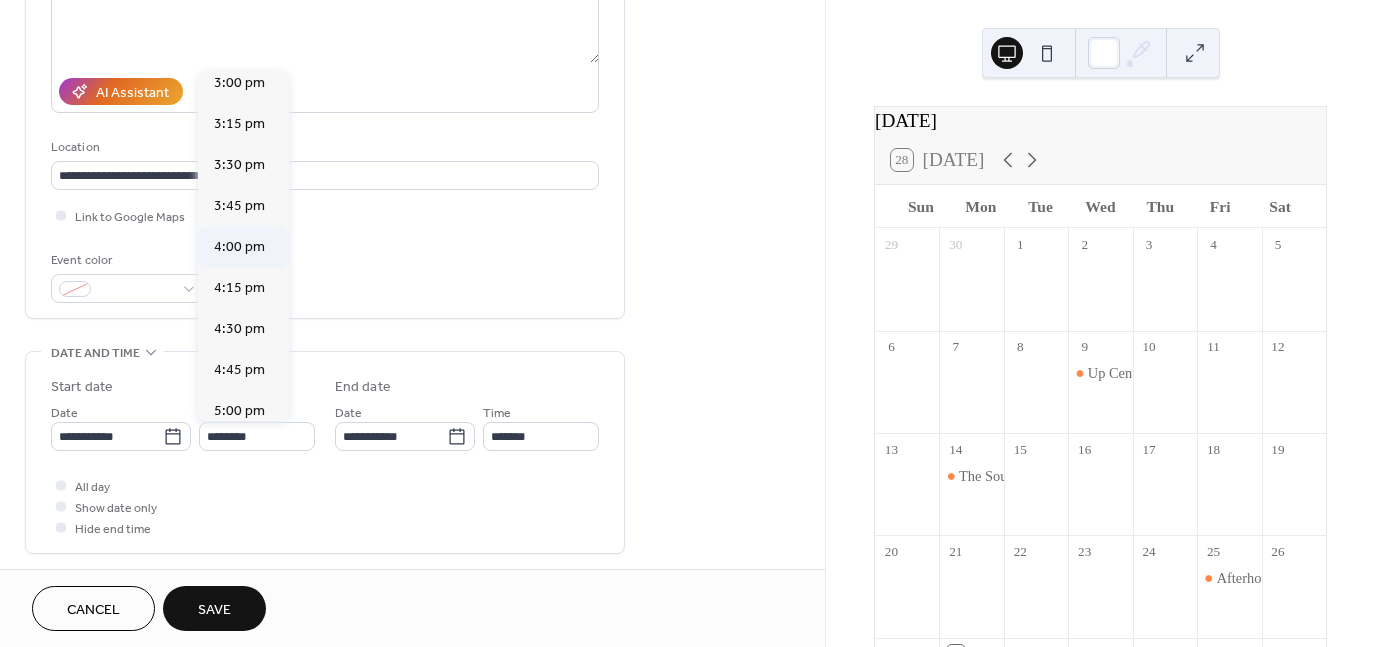 type on "*******" 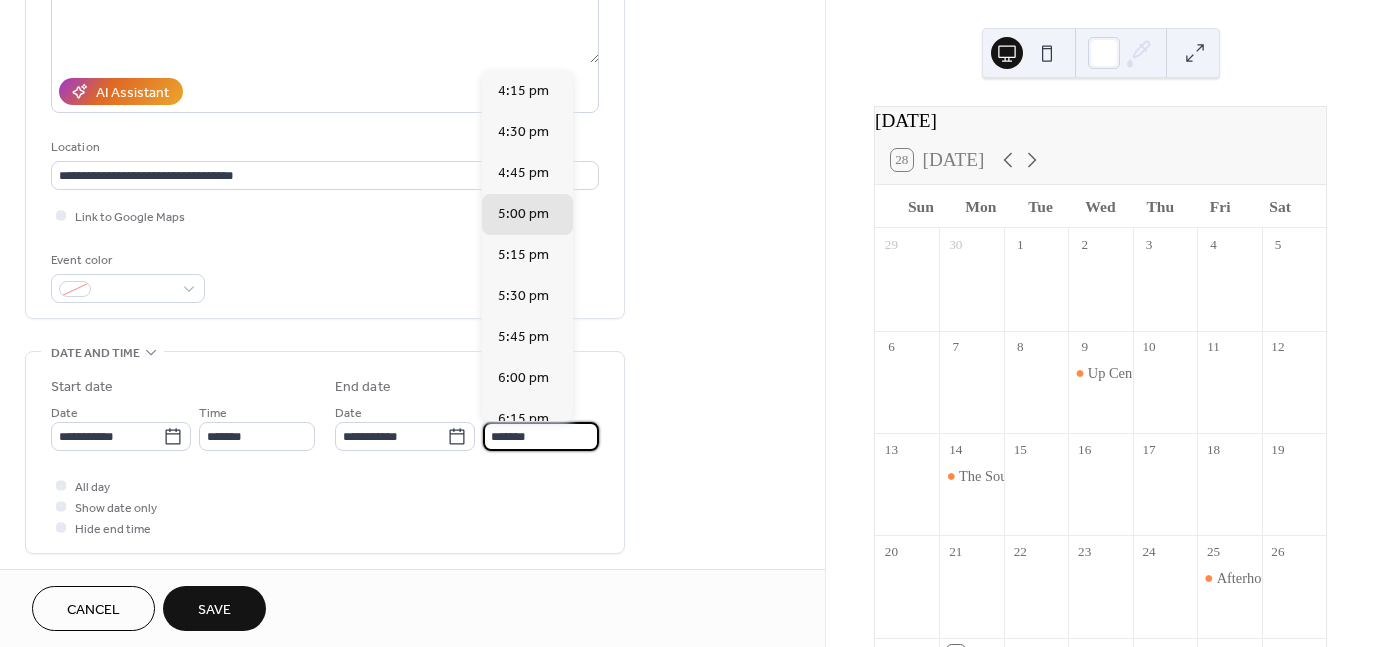 click on "*******" at bounding box center [541, 436] 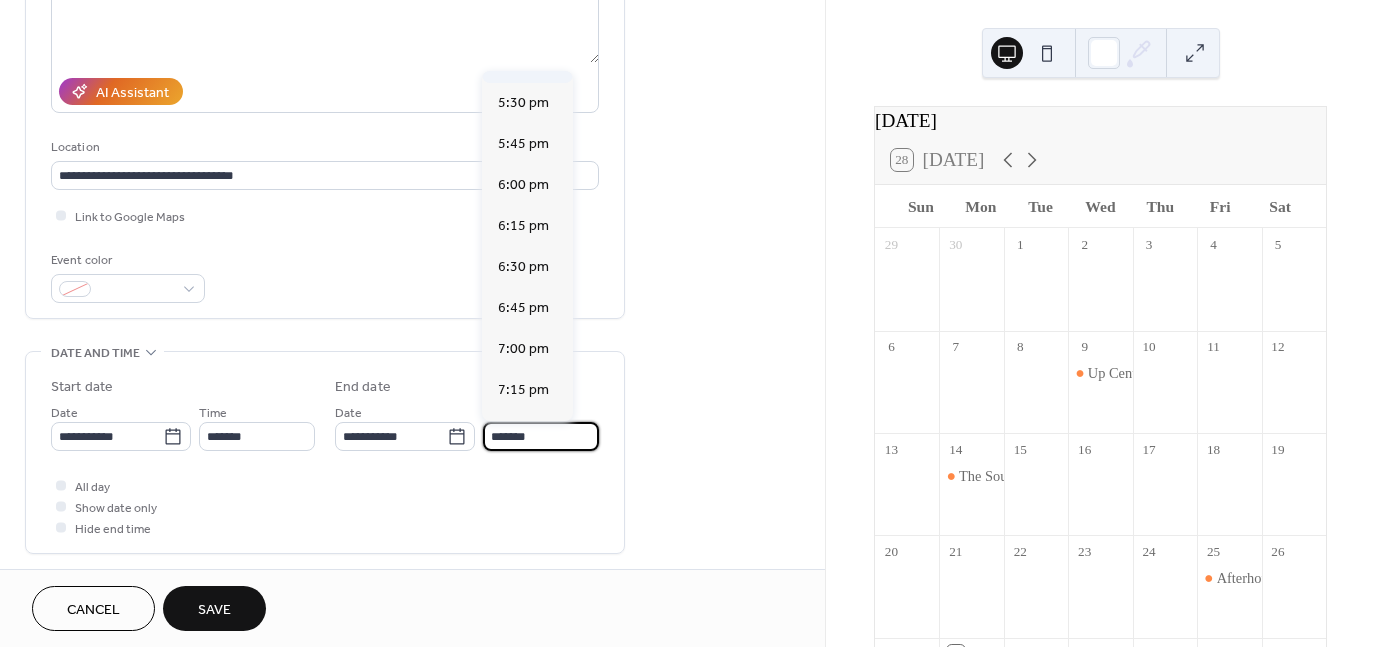 scroll, scrollTop: 200, scrollLeft: 0, axis: vertical 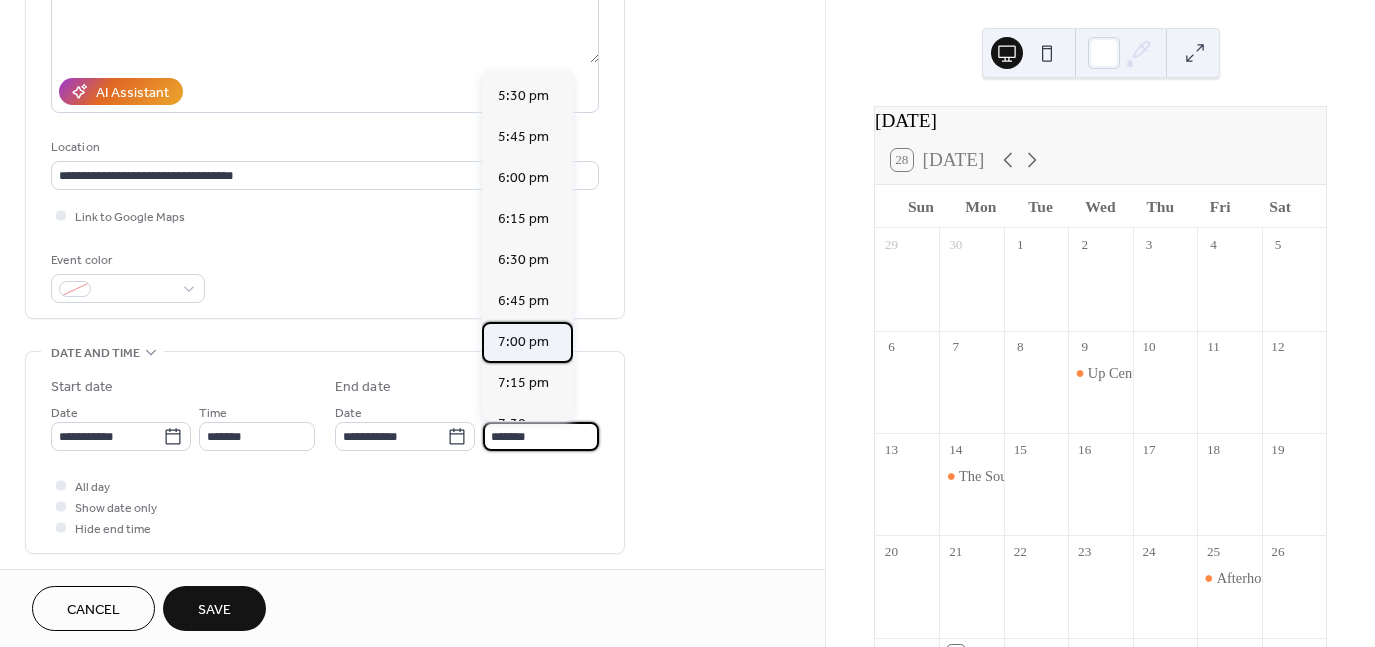 click on "7:00 pm" at bounding box center (527, 342) 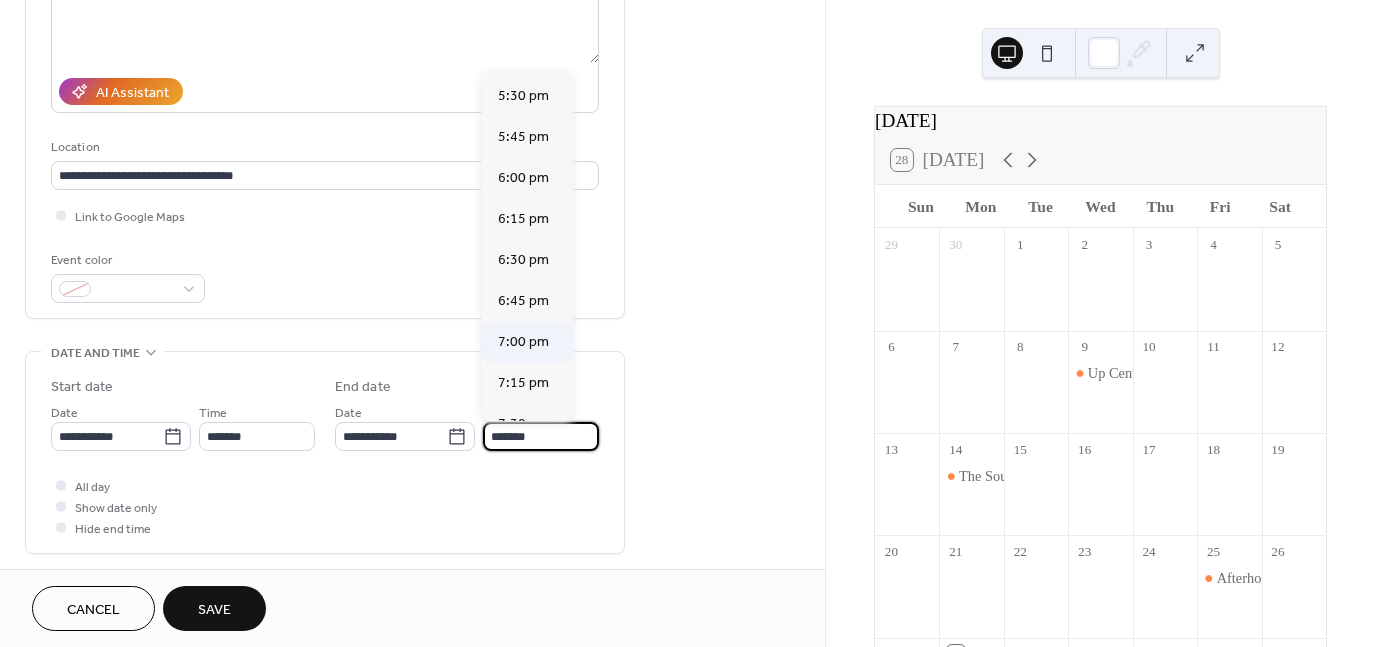 type on "*******" 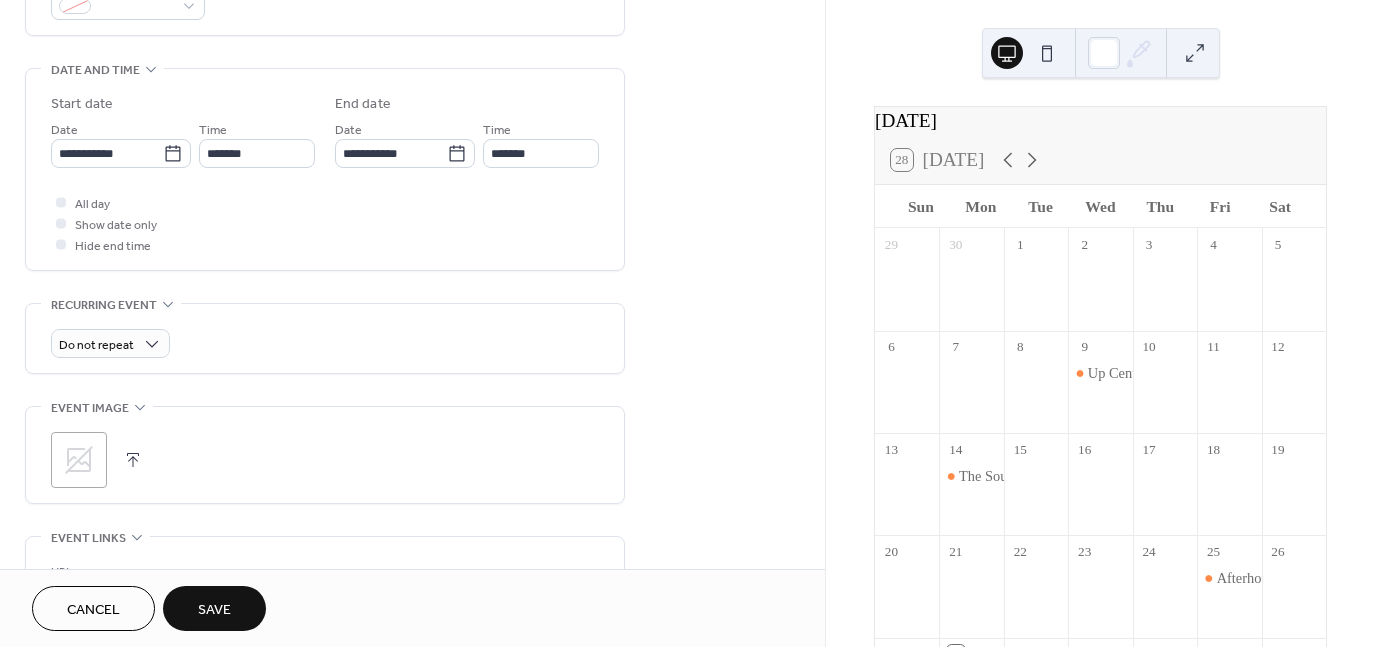 scroll, scrollTop: 600, scrollLeft: 0, axis: vertical 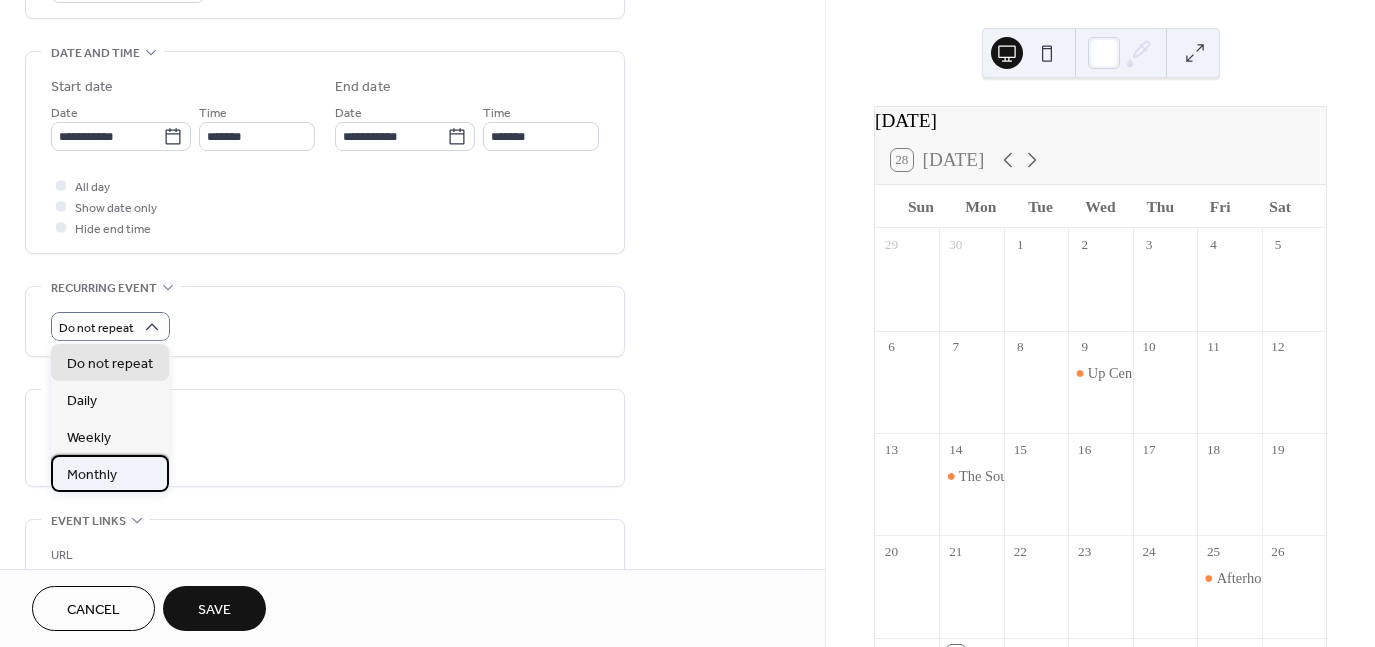click on "Monthly" at bounding box center [110, 473] 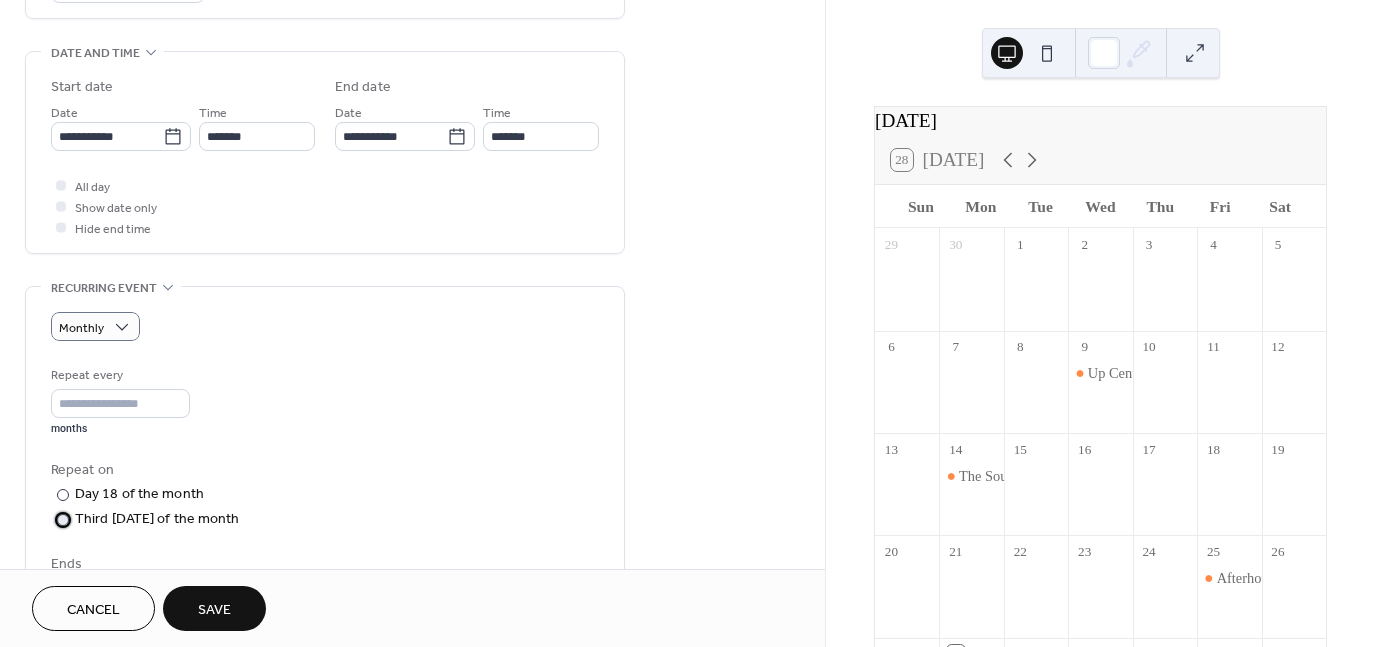click on "Third Monday of the month" at bounding box center [157, 519] 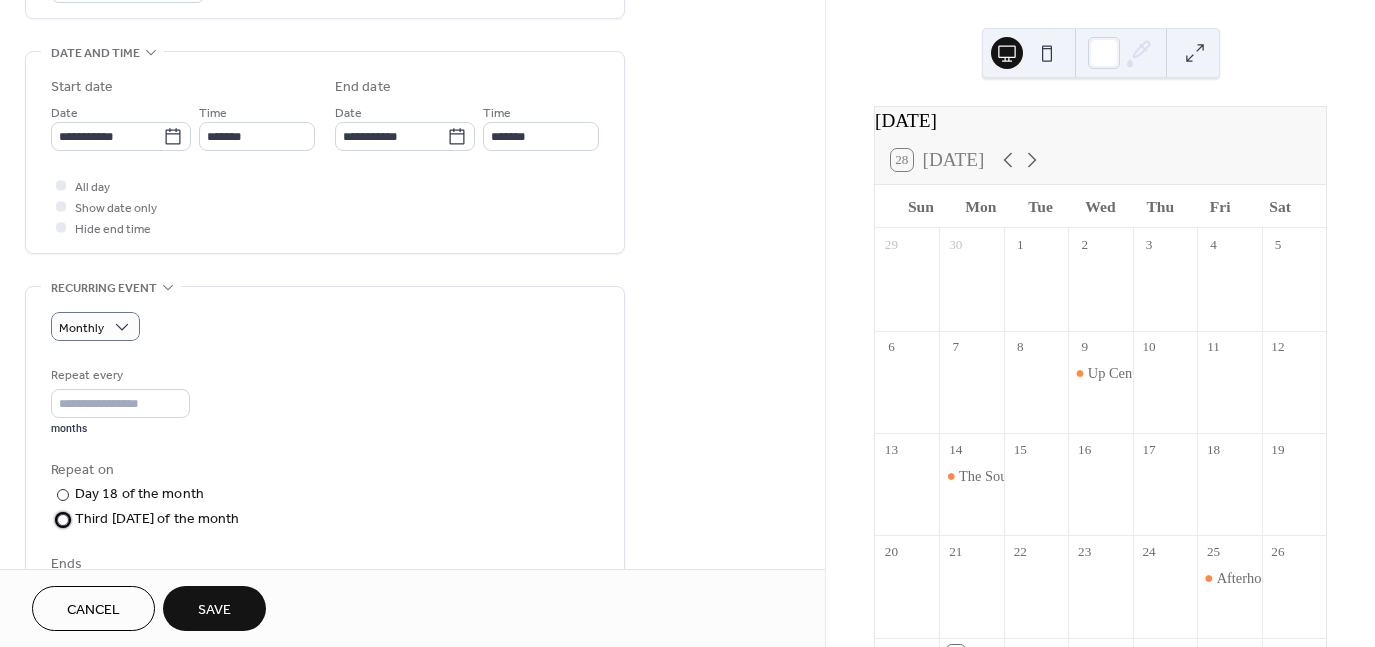 scroll, scrollTop: 1000, scrollLeft: 0, axis: vertical 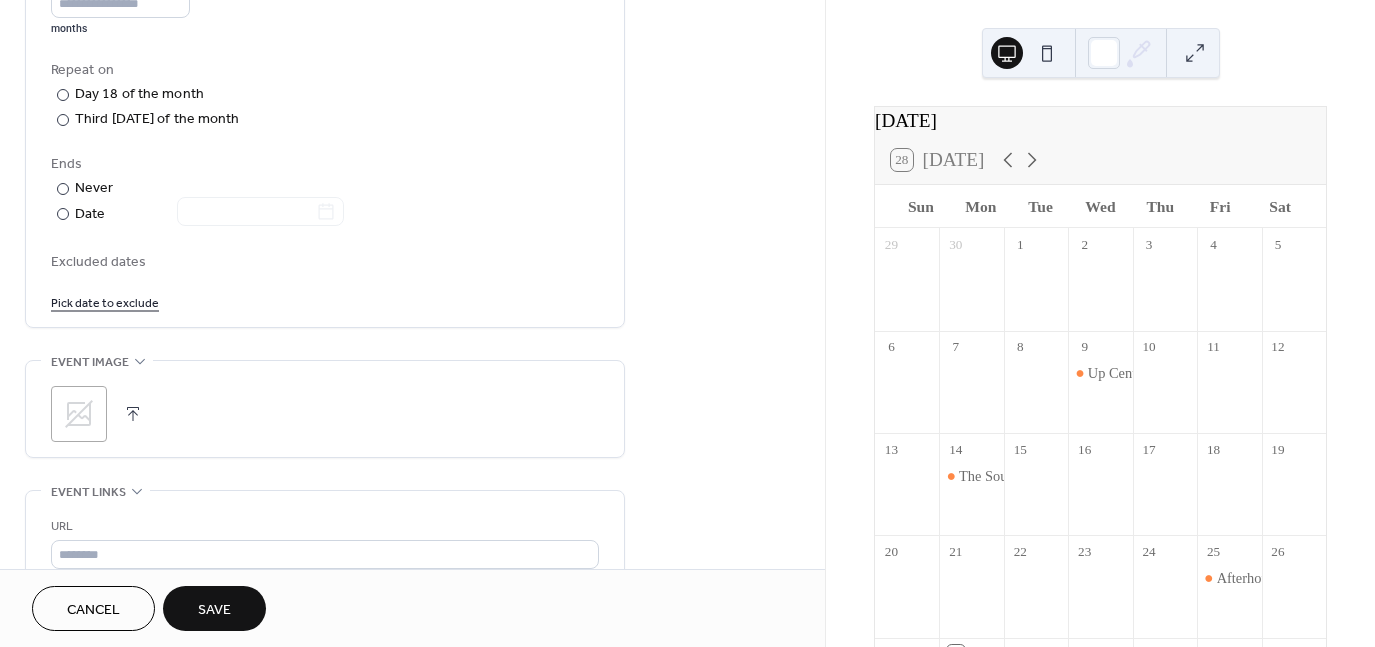 click 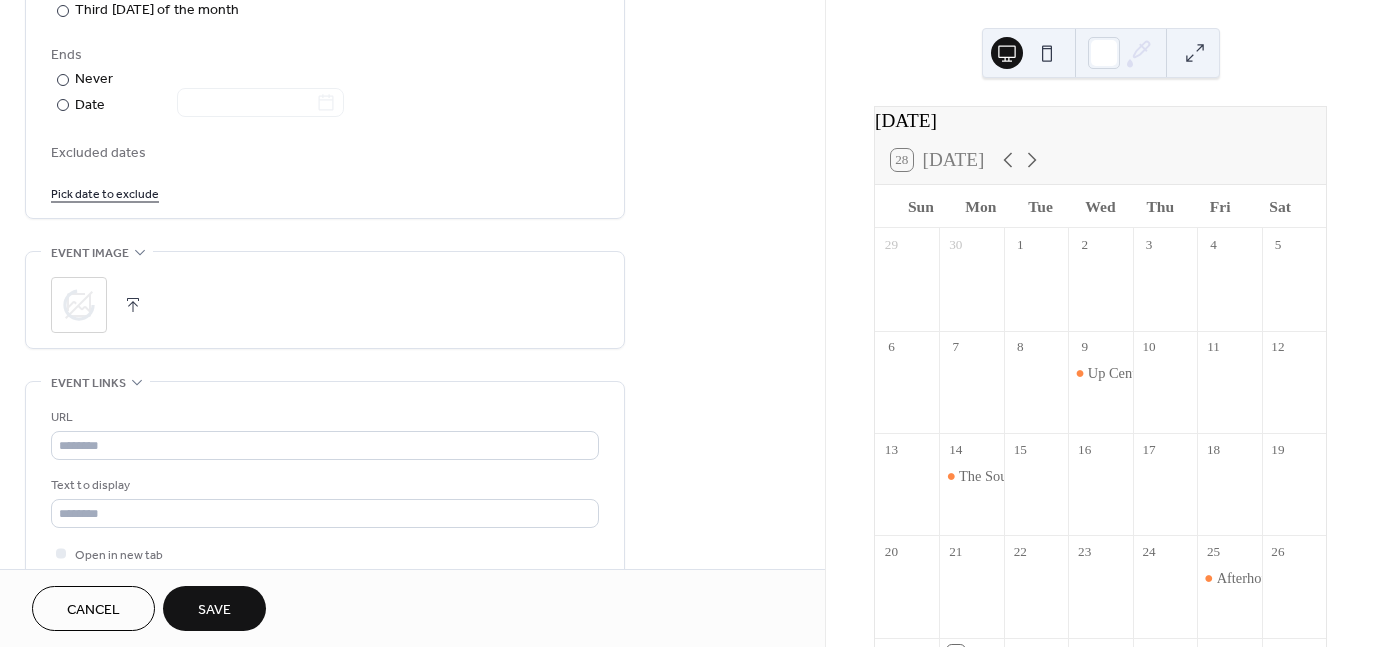 scroll, scrollTop: 1285, scrollLeft: 0, axis: vertical 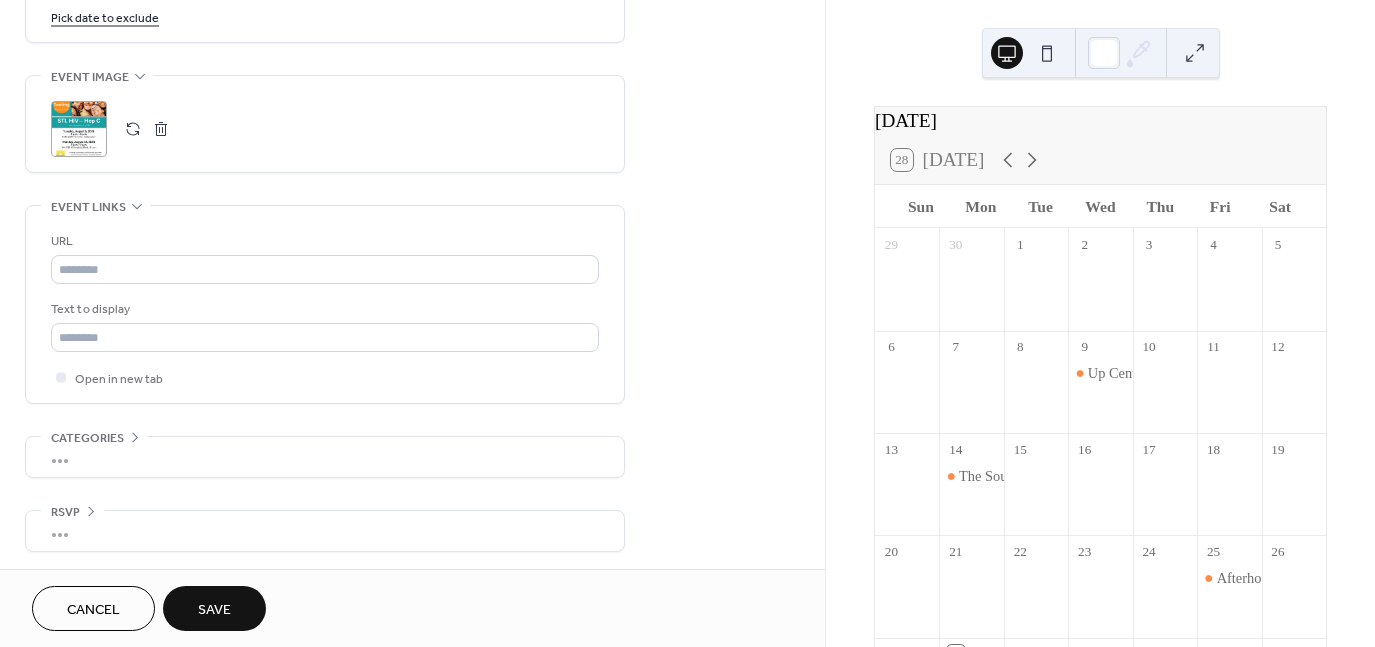 click on "Save" at bounding box center [214, 608] 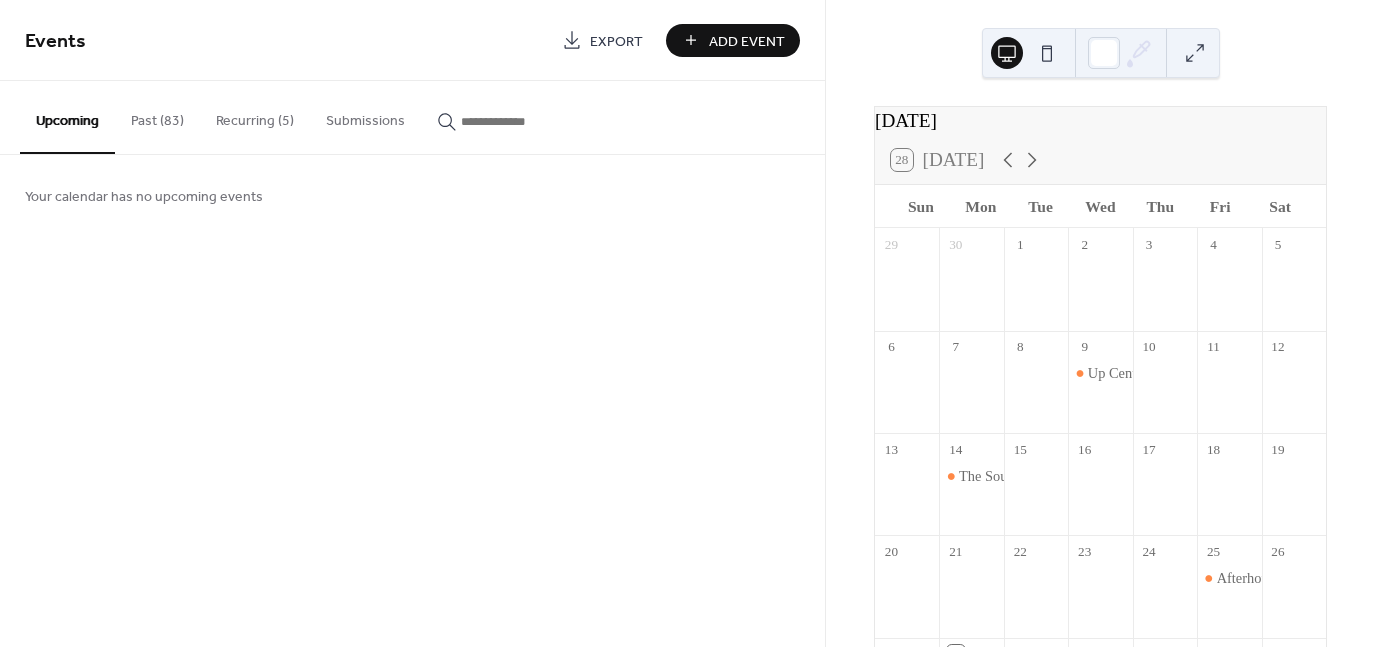 click on "Recurring (5)" at bounding box center (255, 116) 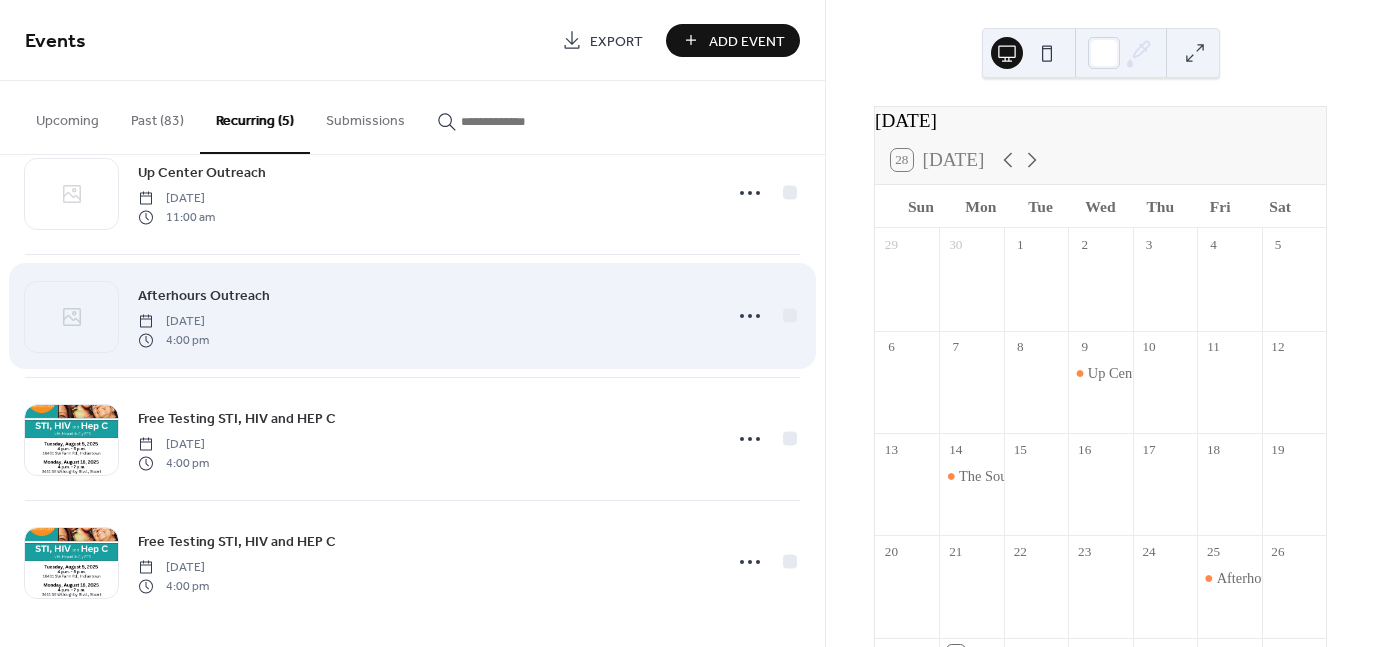 scroll, scrollTop: 180, scrollLeft: 0, axis: vertical 